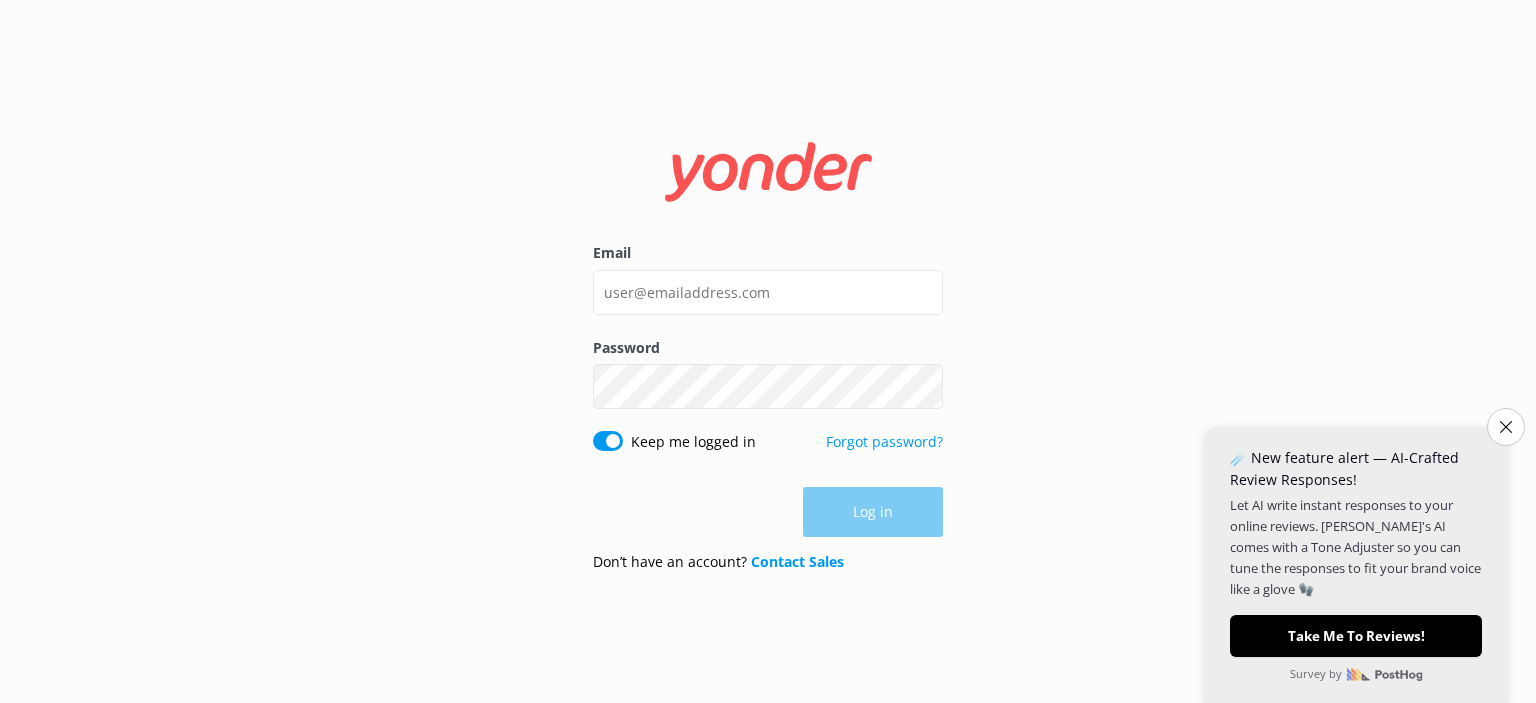 scroll, scrollTop: 0, scrollLeft: 0, axis: both 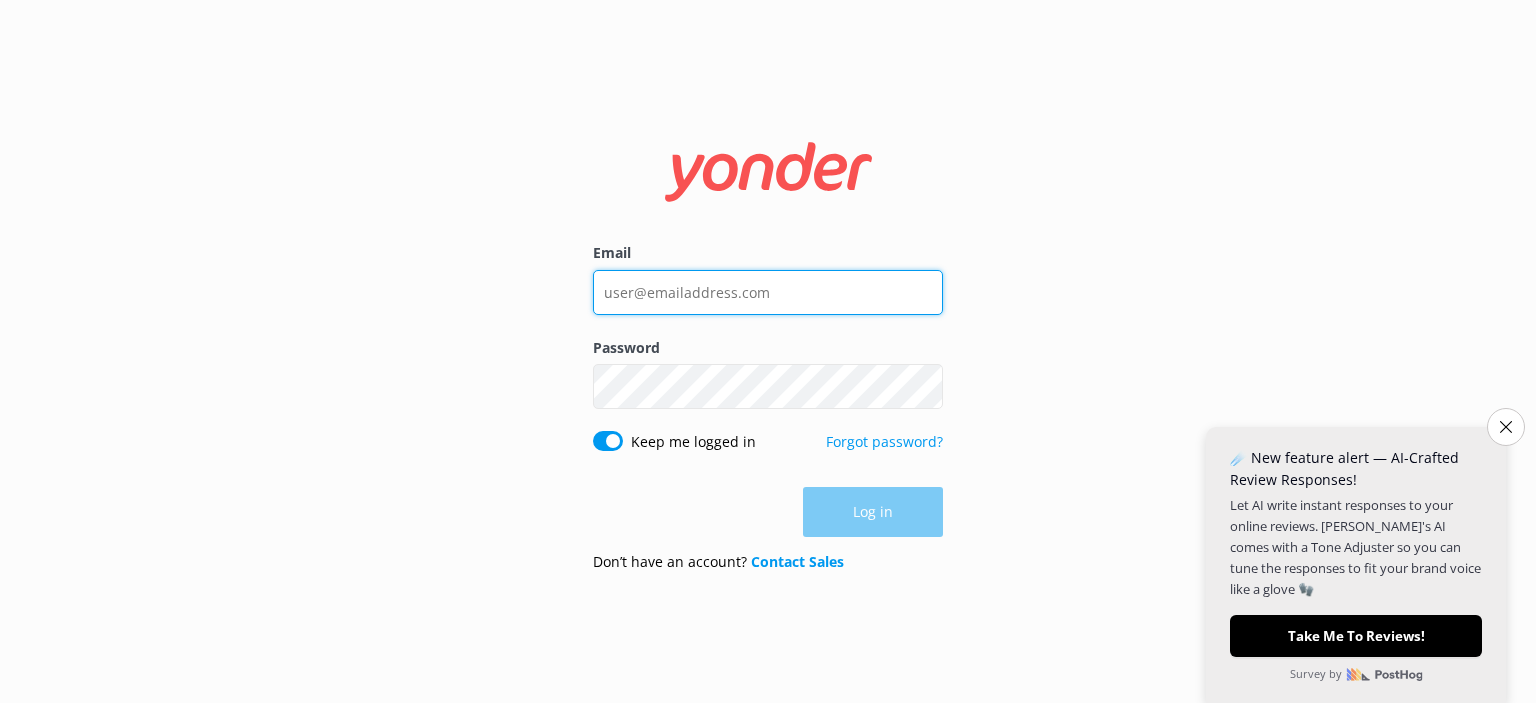 click on "Email" at bounding box center (768, 292) 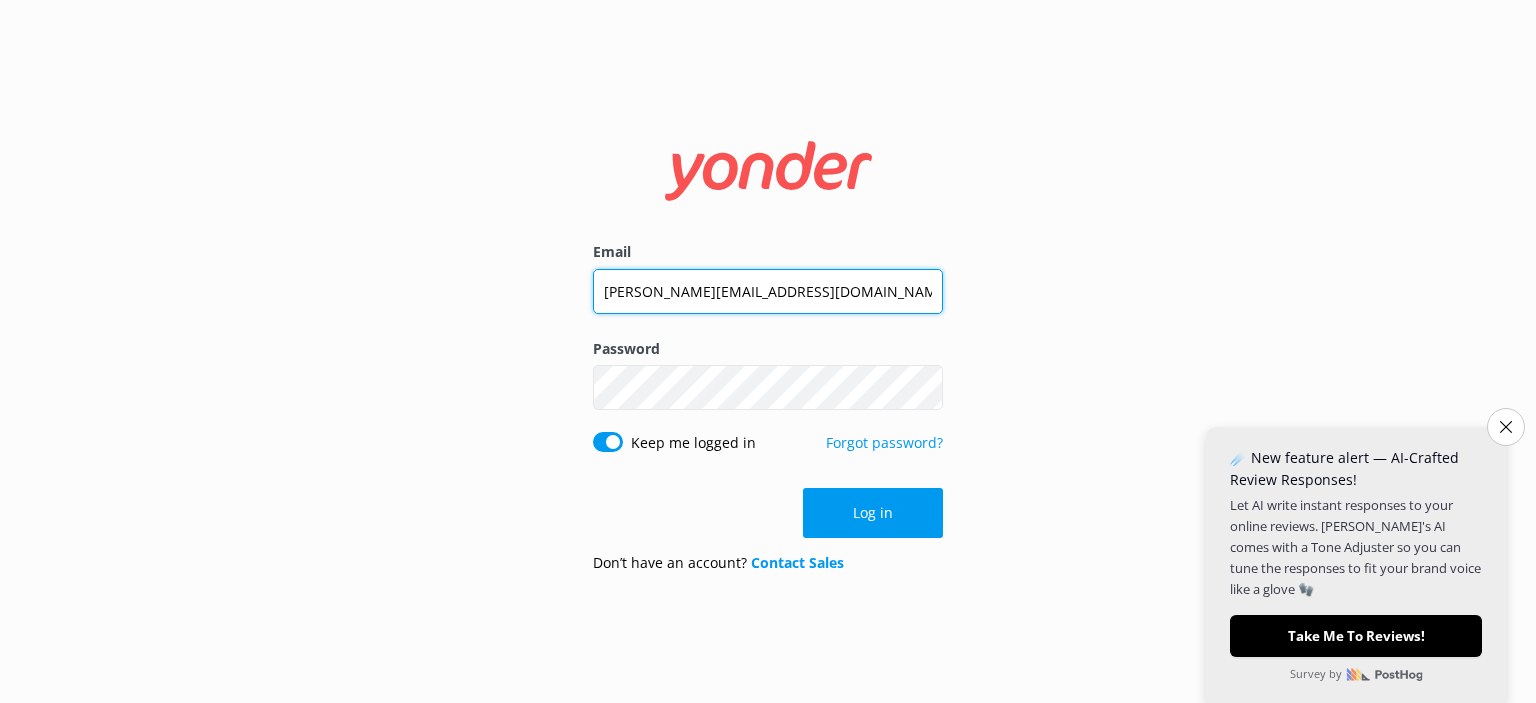 click on "[PERSON_NAME][EMAIL_ADDRESS][DOMAIN_NAME]" at bounding box center [768, 291] 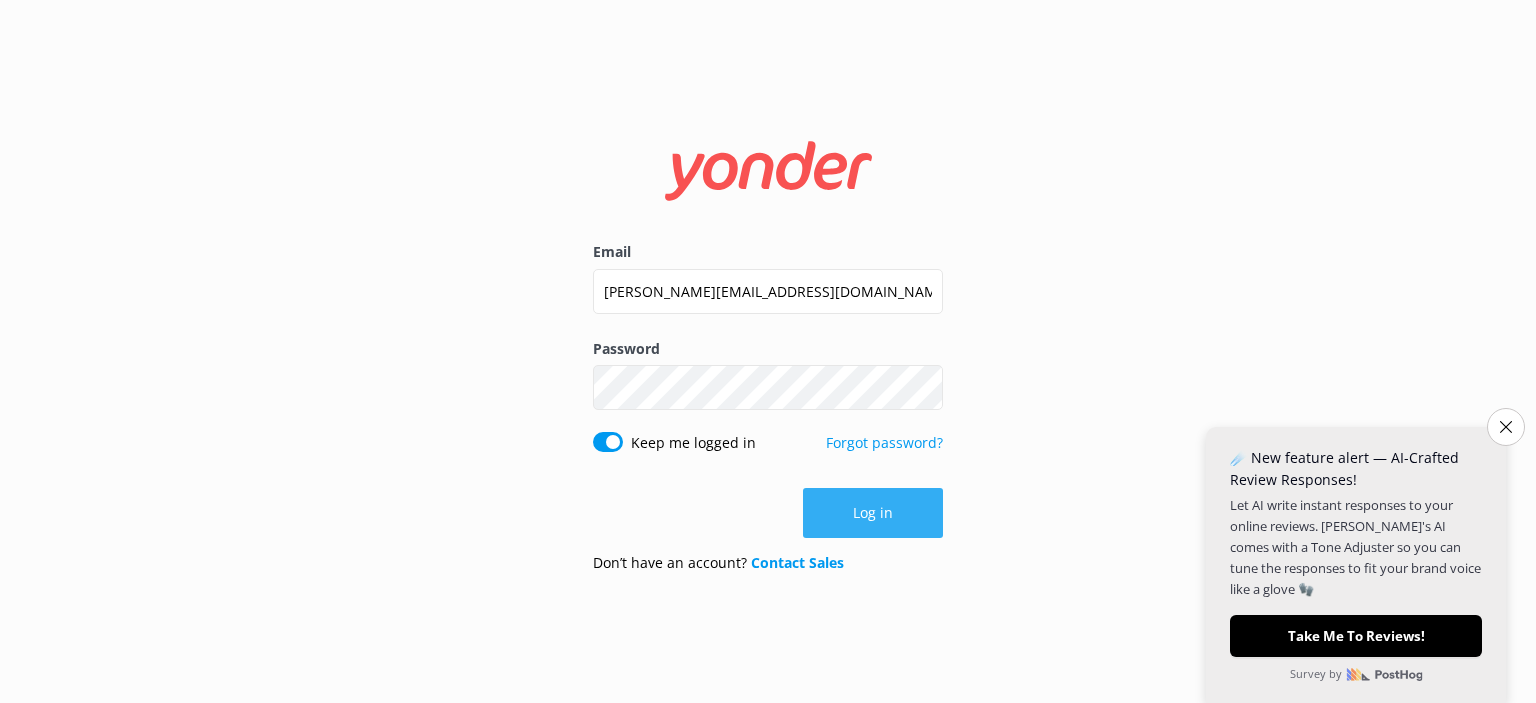 click on "Log in" at bounding box center (873, 513) 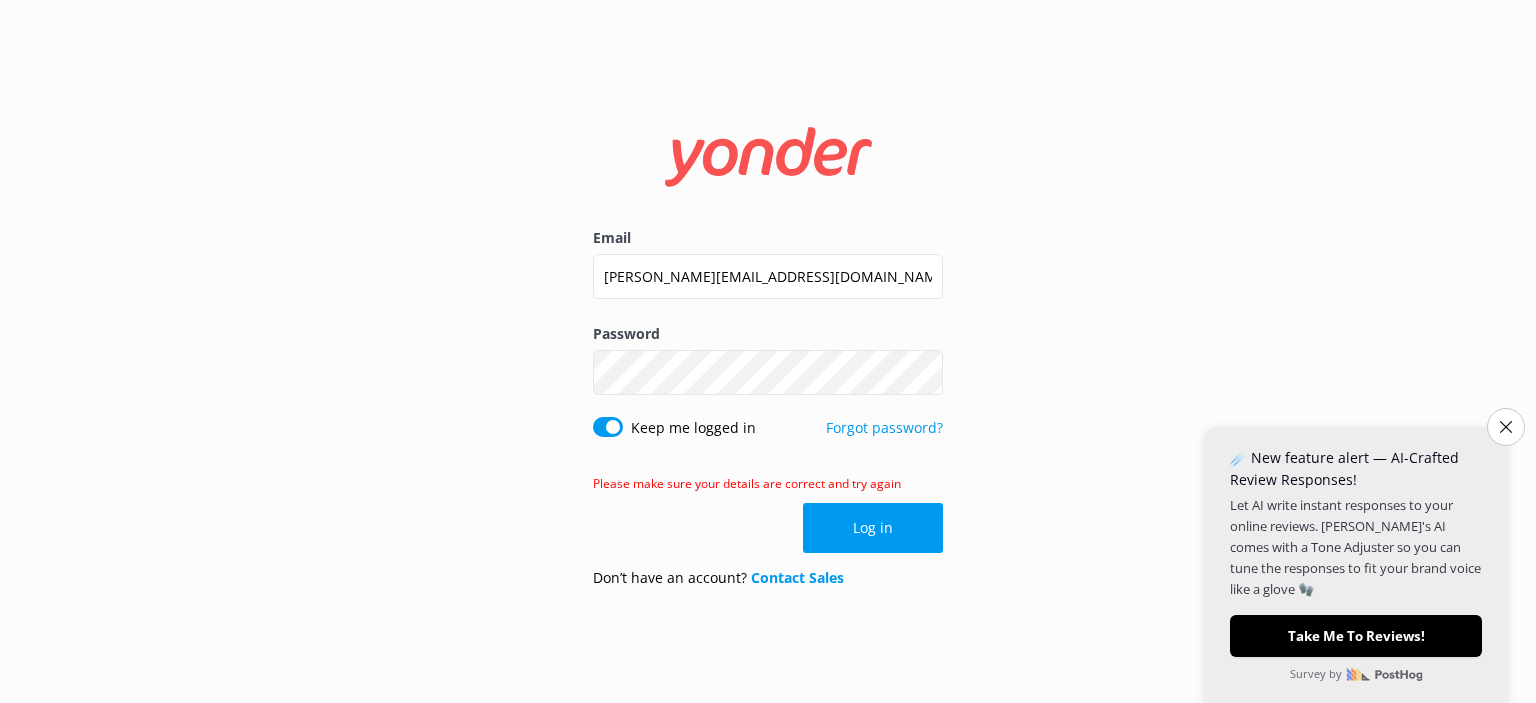 click on "Email [PERSON_NAME][EMAIL_ADDRESS][DOMAIN_NAME]" at bounding box center (768, 275) 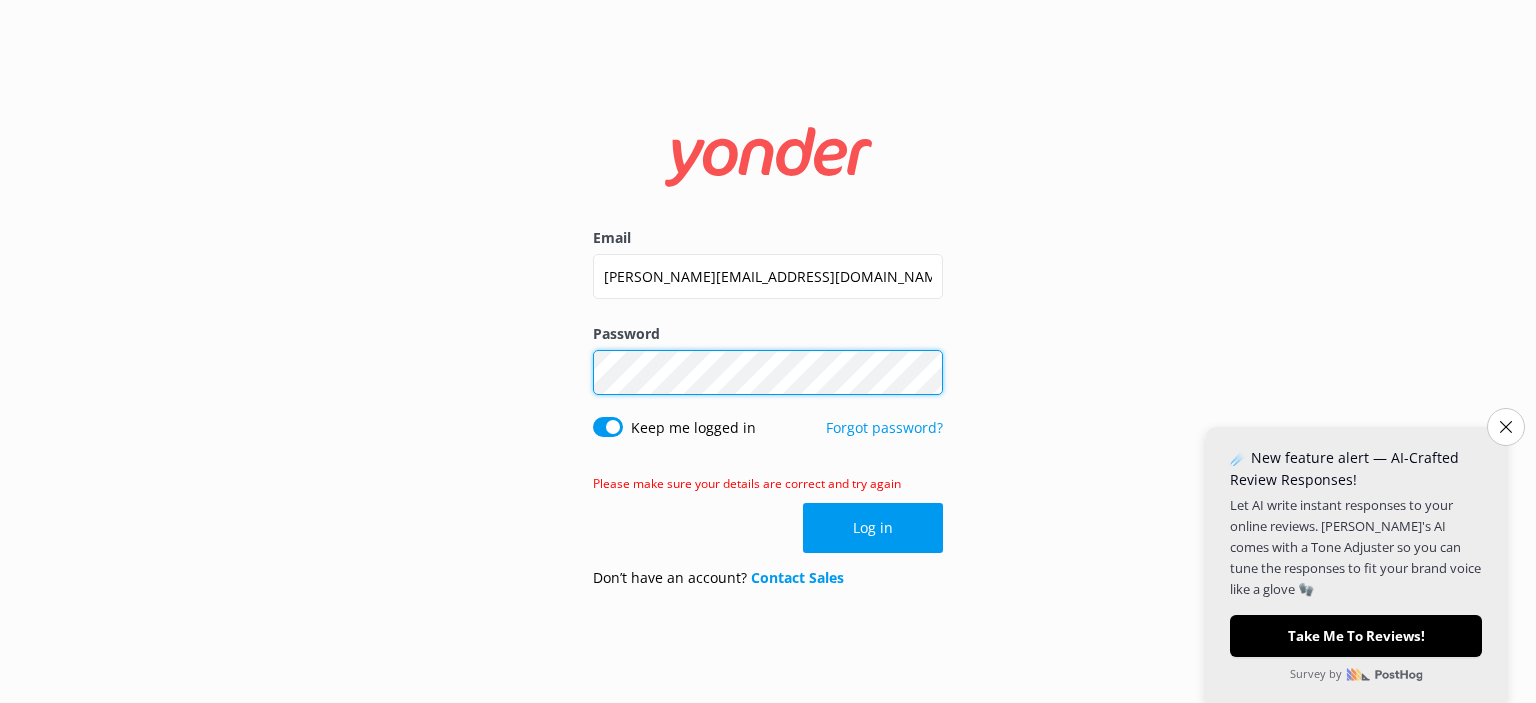 click on "Email celia@pvdtourco.com Password Show password Keep me logged in Forgot password? Please make sure your details are correct and try again Log in Don’t have an account?   Contact Sales" at bounding box center [768, 351] 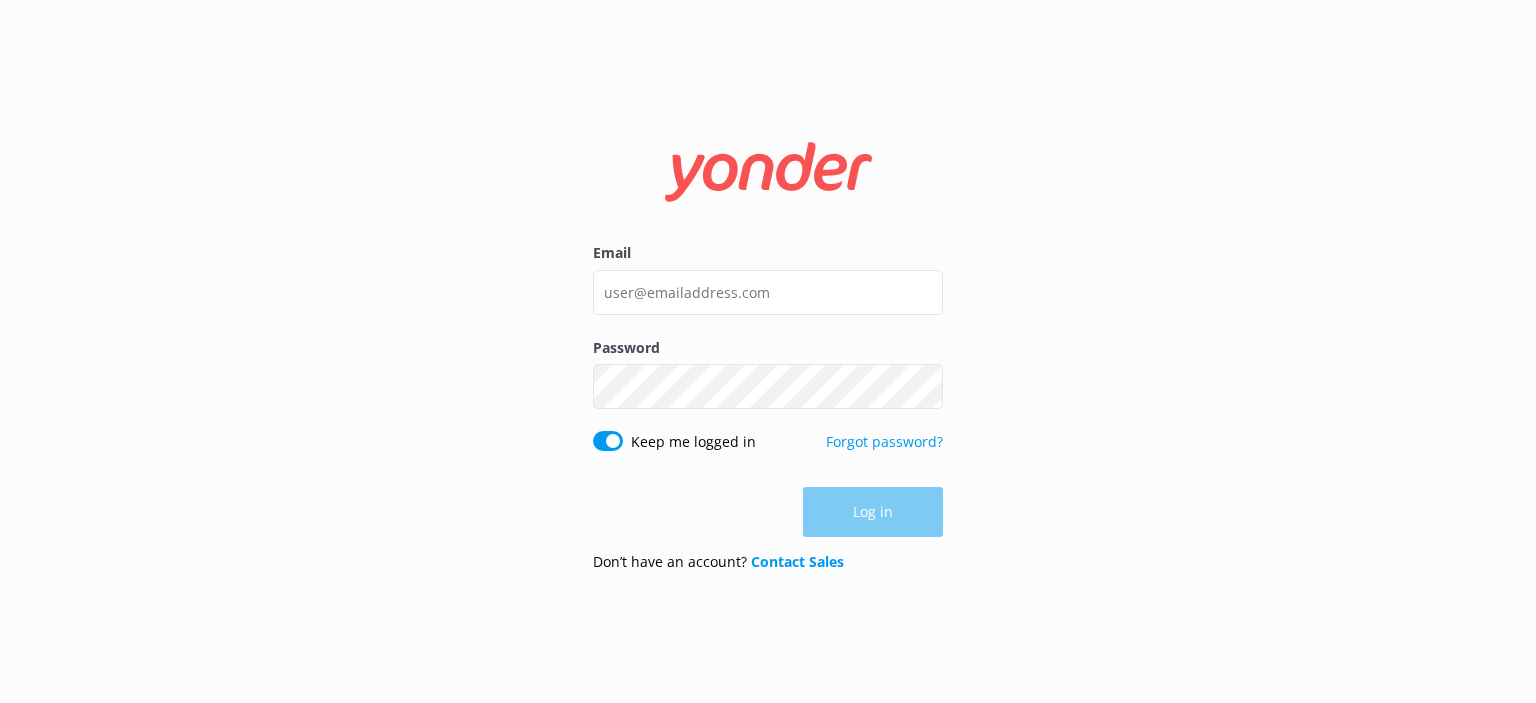 scroll, scrollTop: 0, scrollLeft: 0, axis: both 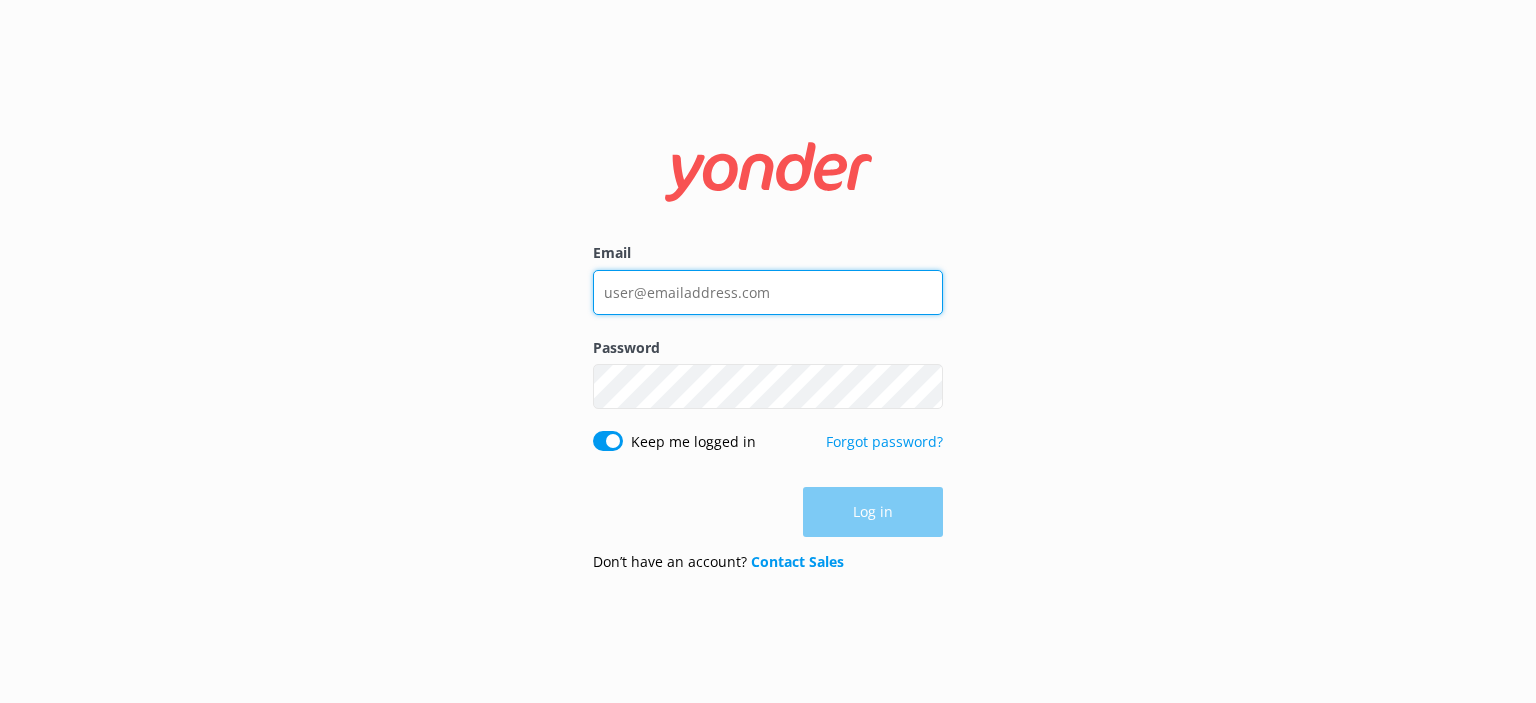 click on "Email" at bounding box center [768, 292] 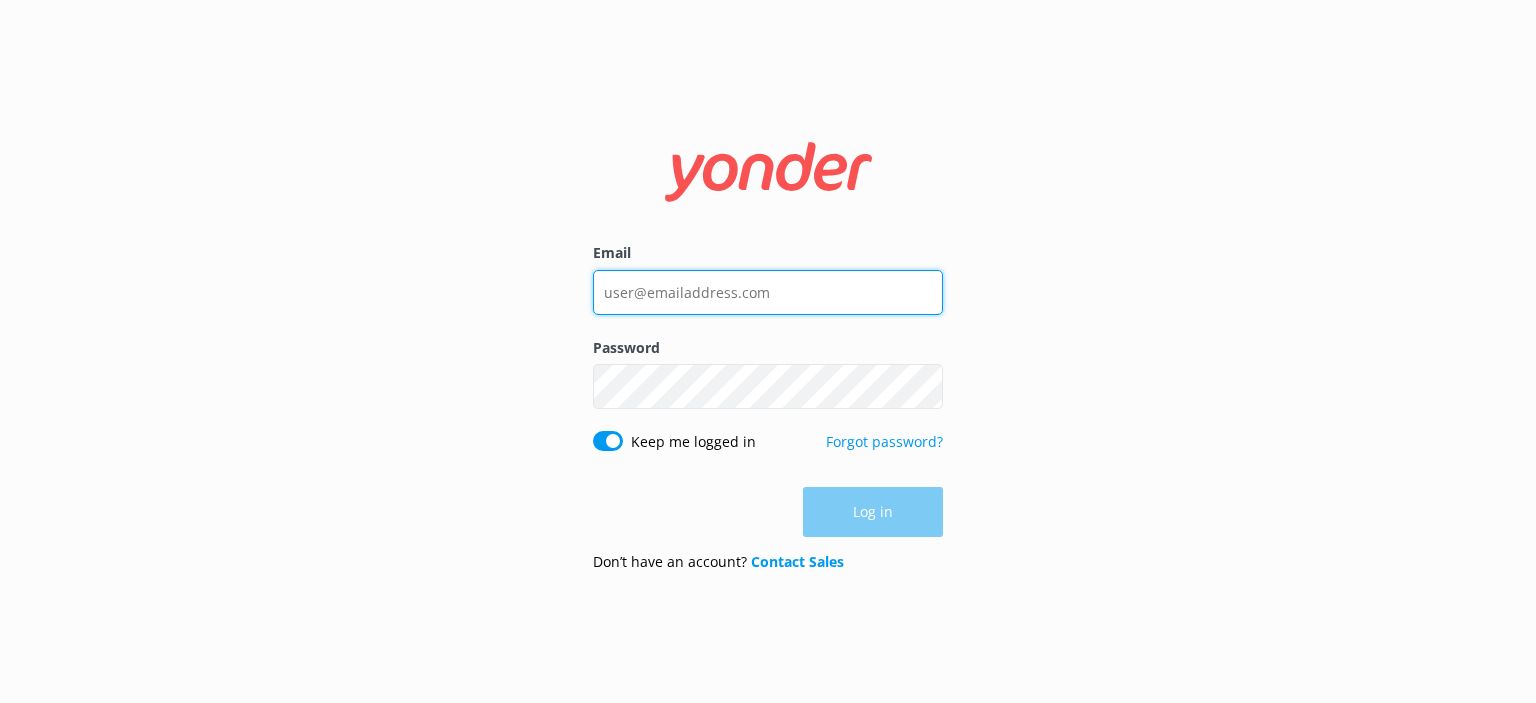 type on "[PERSON_NAME][EMAIL_ADDRESS][DOMAIN_NAME]" 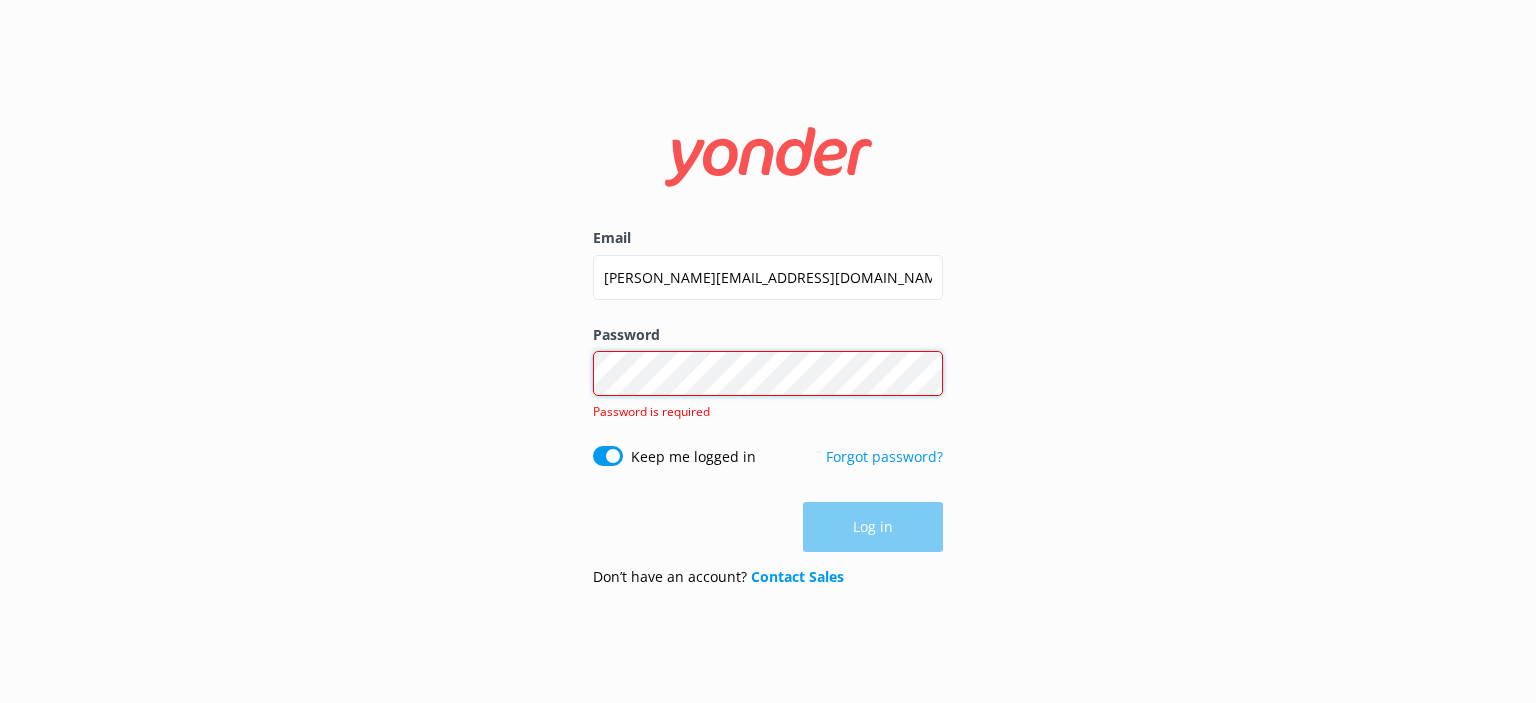 click on "Password Show password Password is required" at bounding box center (768, 385) 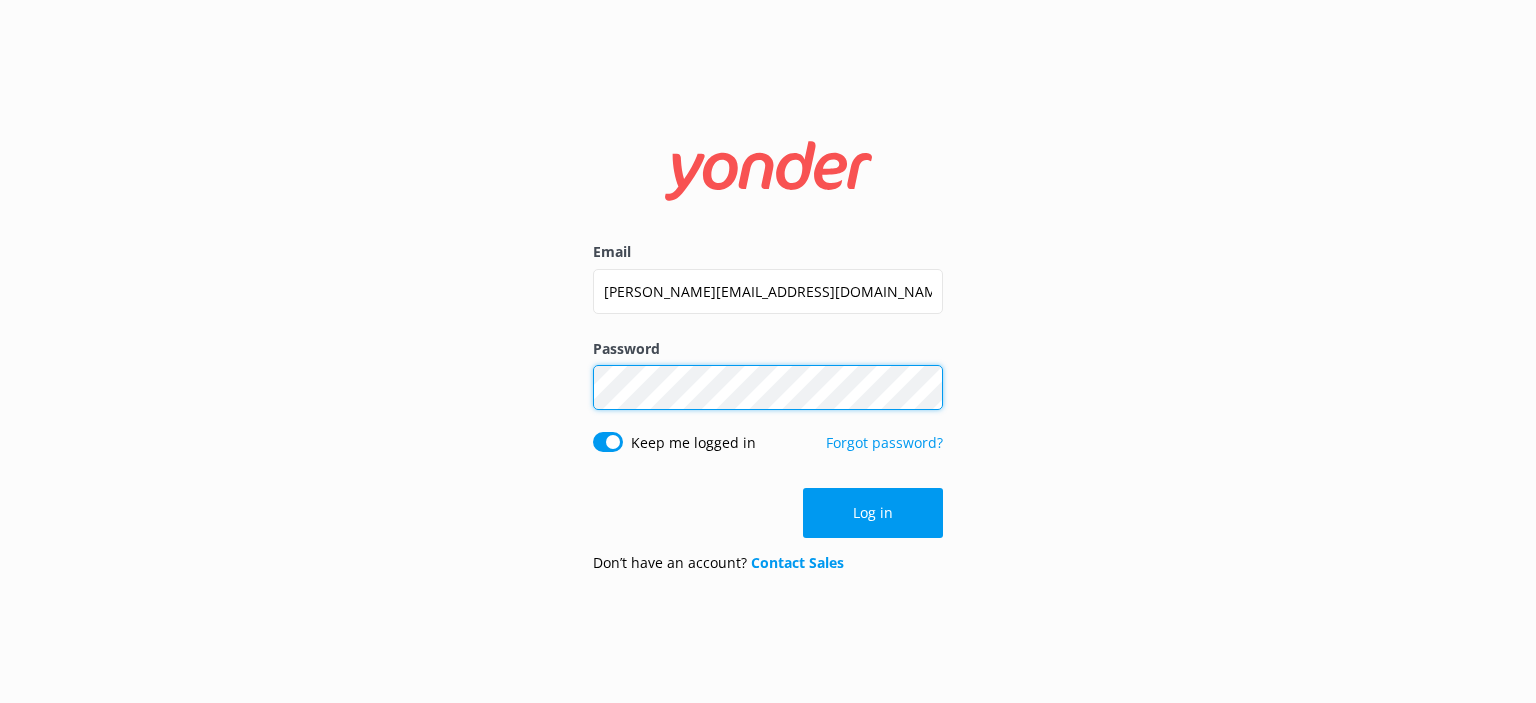 click on "Email celia@pvdtourco.com Password Show password Keep me logged in Forgot password? Log in Don’t have an account?   Contact Sales" at bounding box center [768, 351] 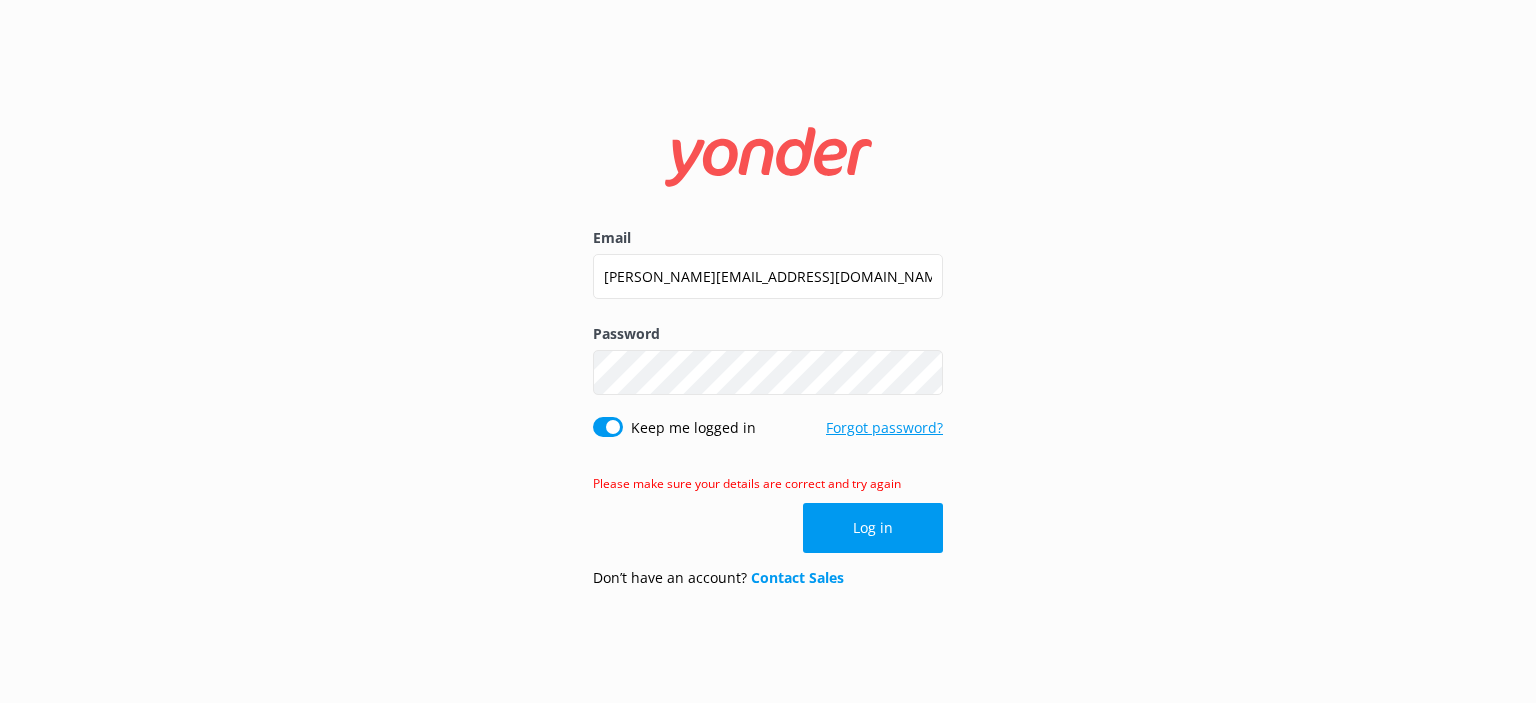 click on "Forgot password?" at bounding box center [884, 427] 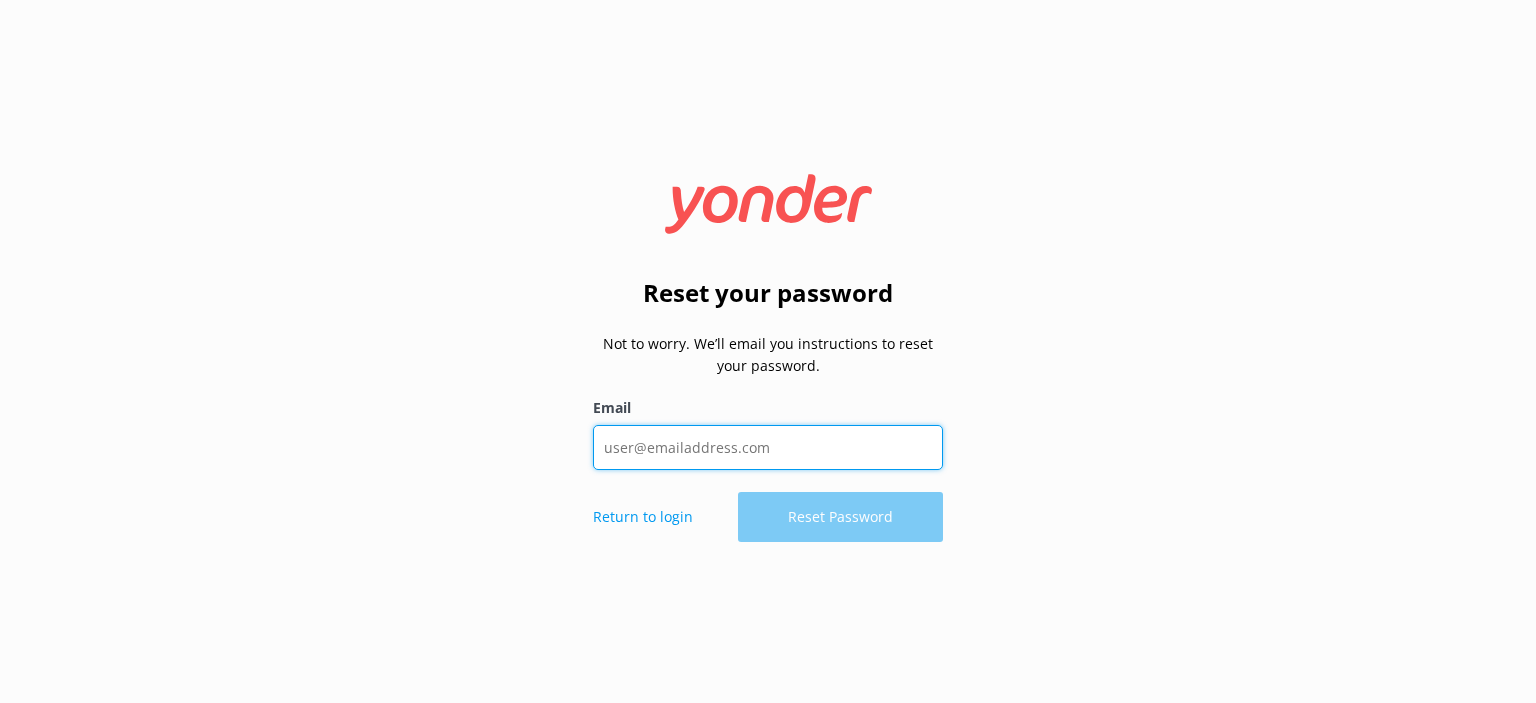 click on "Email" at bounding box center (768, 447) 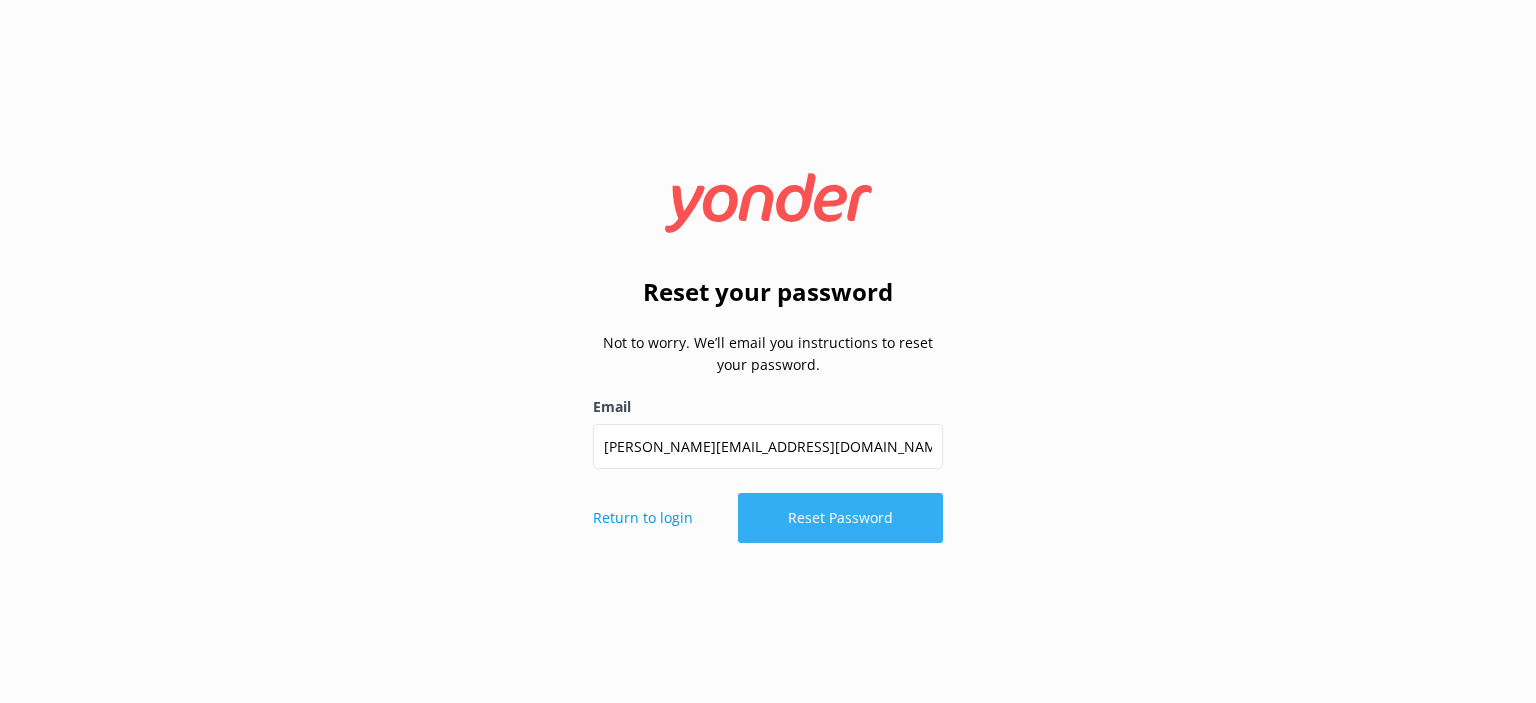 click on "Reset Password" at bounding box center [840, 518] 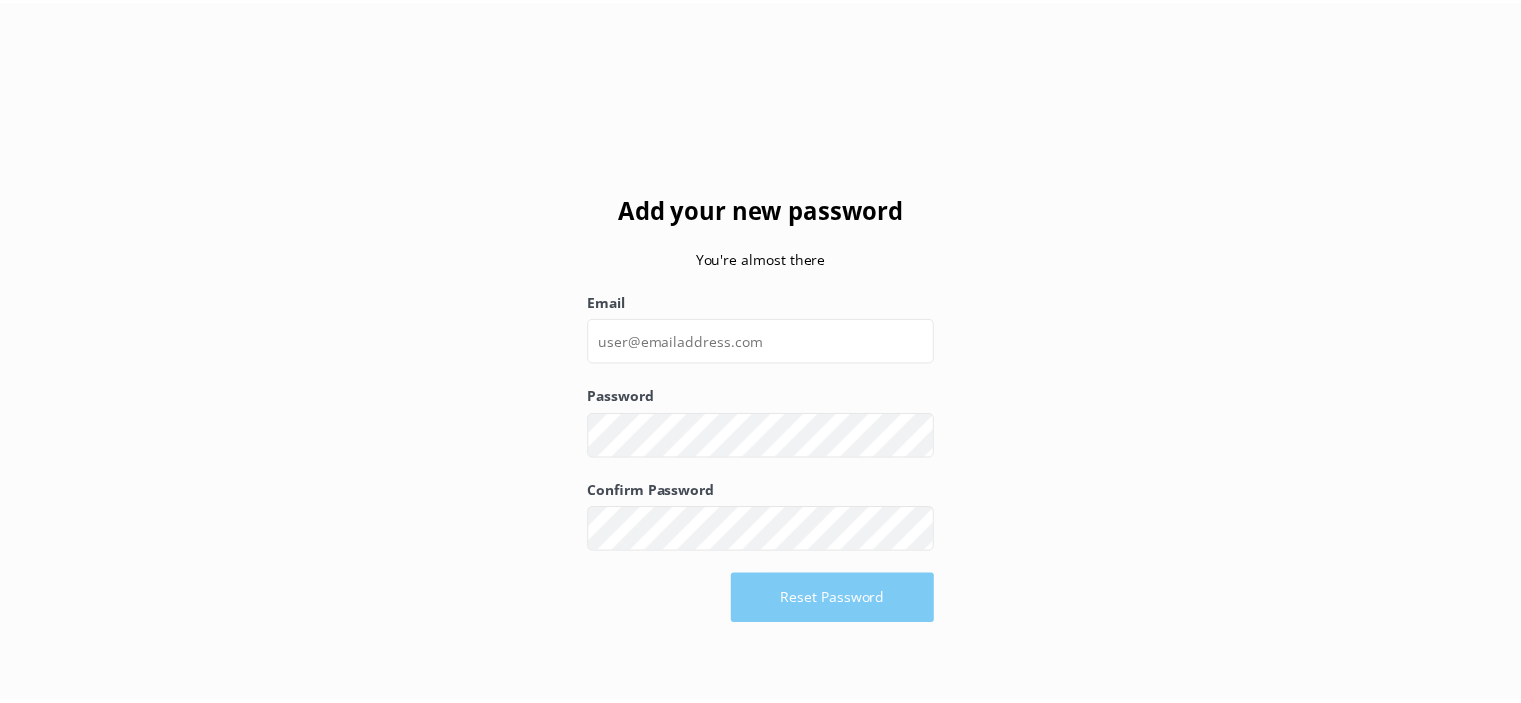 scroll, scrollTop: 0, scrollLeft: 0, axis: both 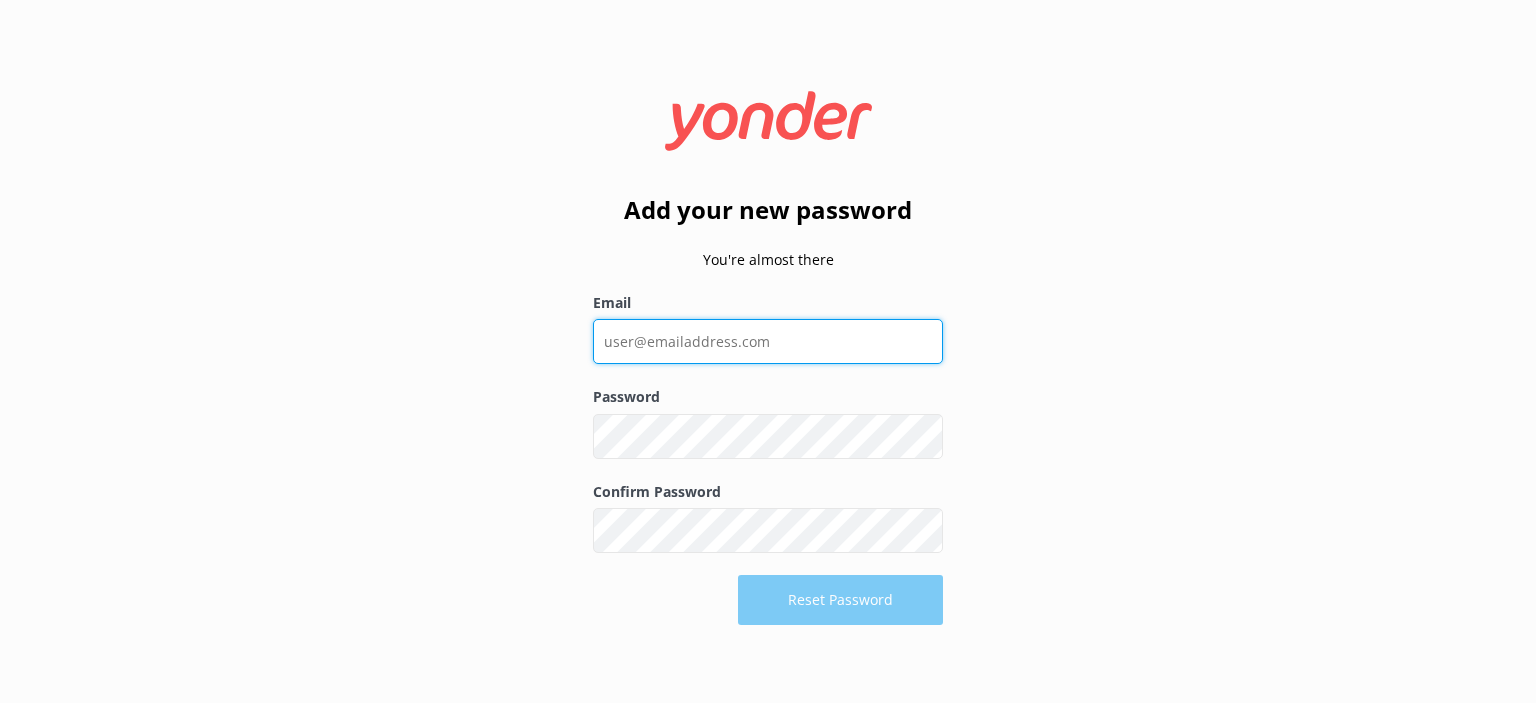 click on "Email" at bounding box center (768, 341) 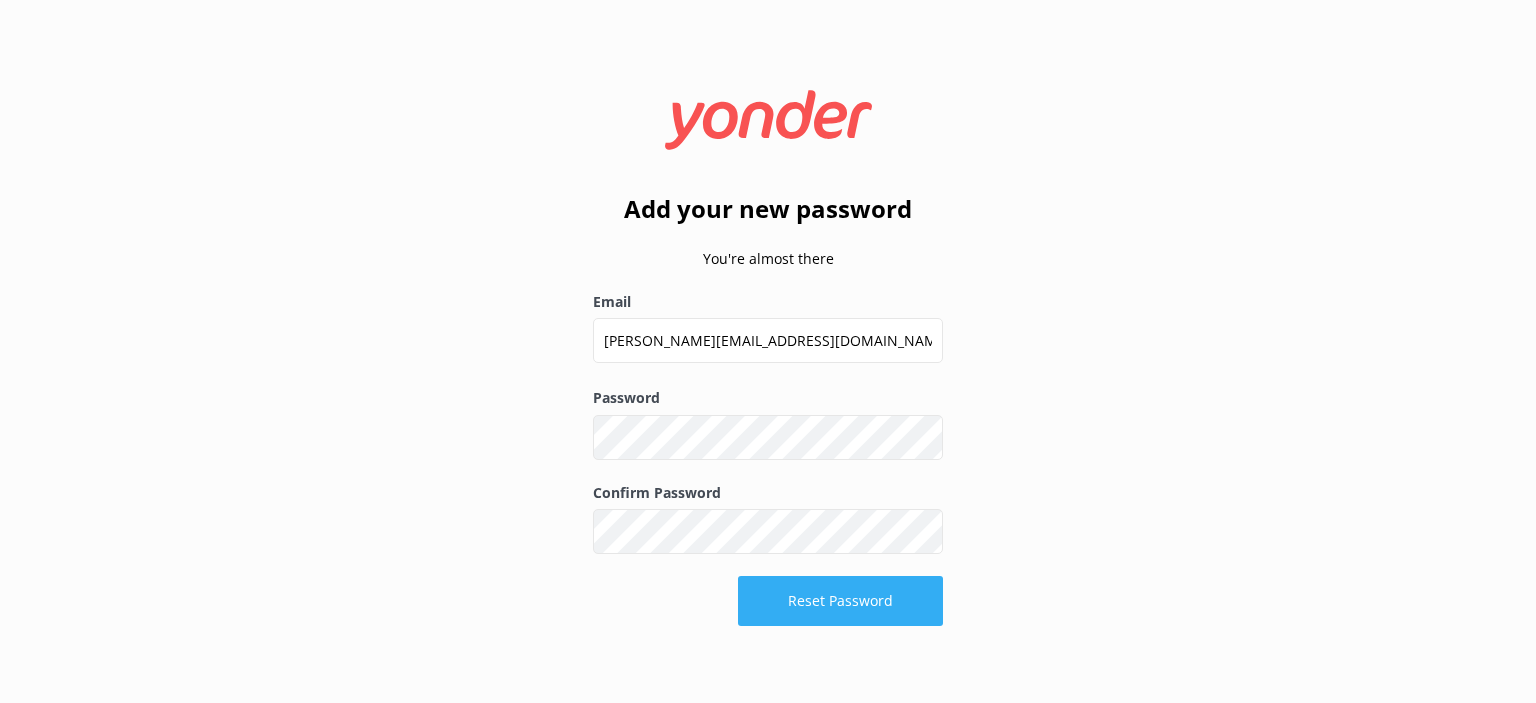 click on "Reset Password" at bounding box center [840, 601] 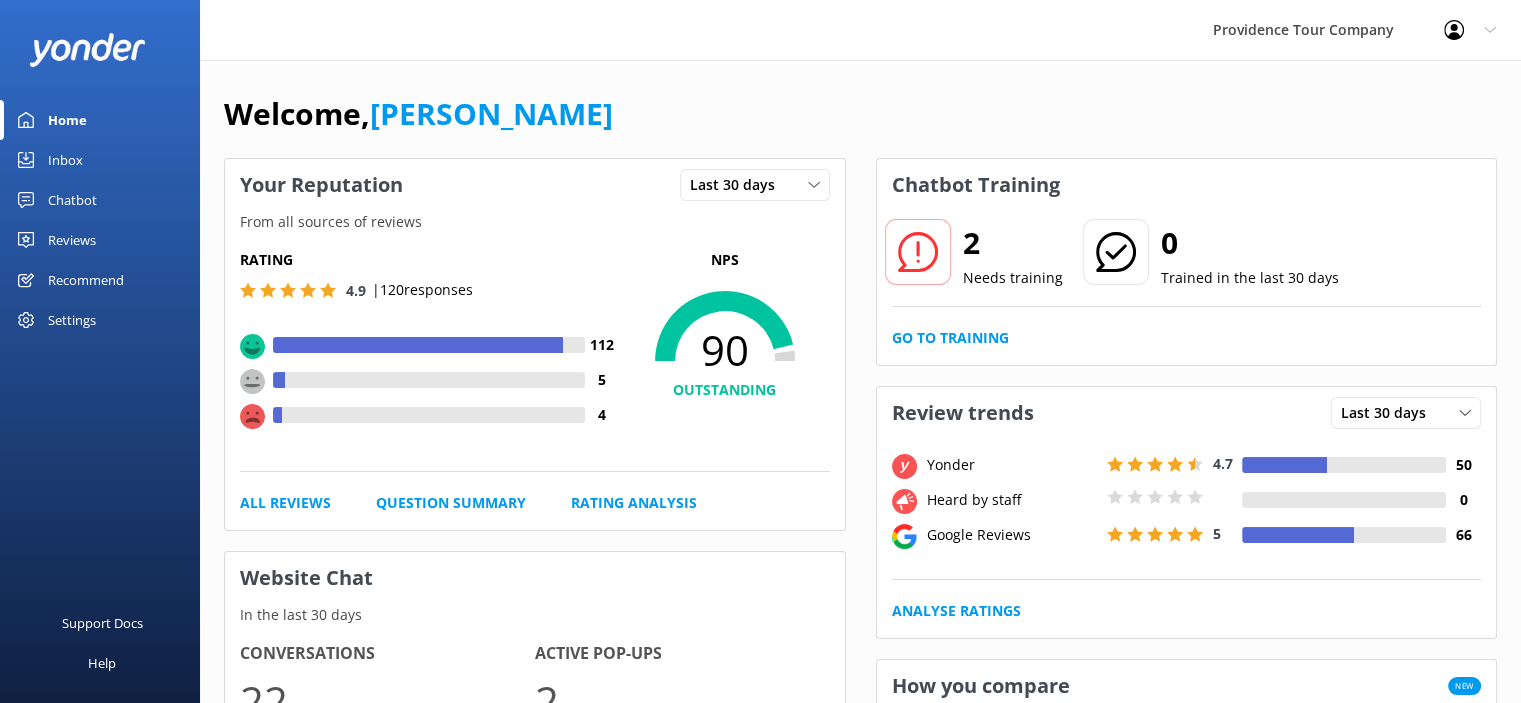click on "Reviews" at bounding box center (72, 240) 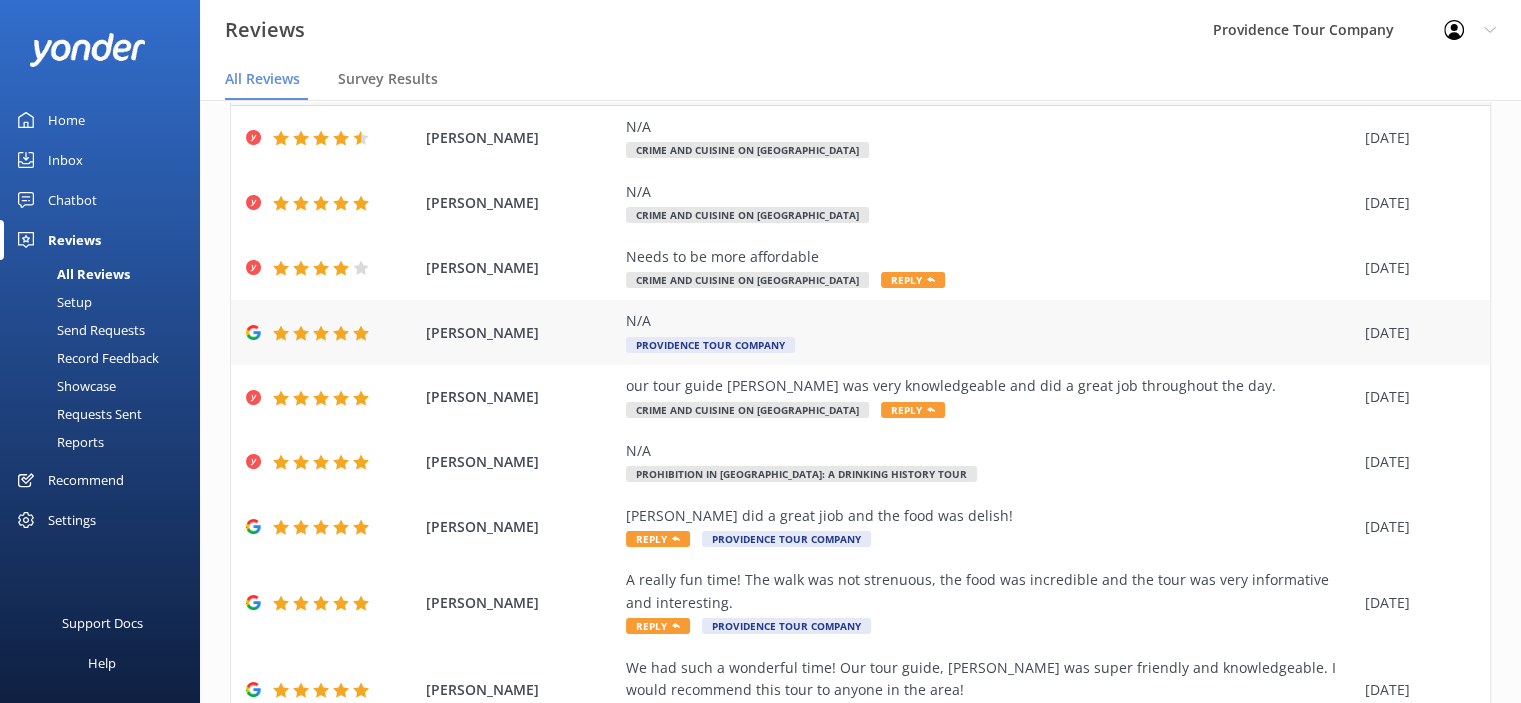 scroll, scrollTop: 0, scrollLeft: 0, axis: both 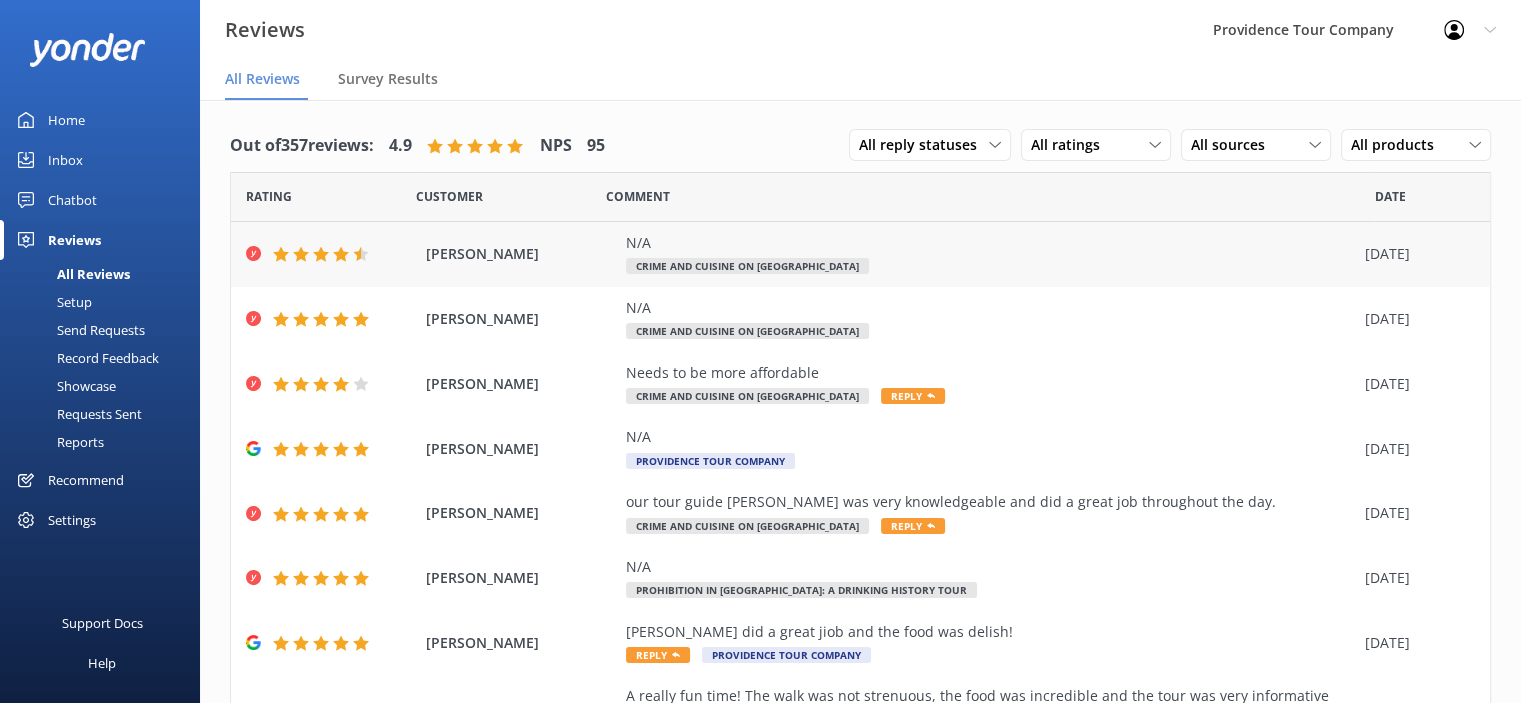 click on "Crime and Cuisine on [GEOGRAPHIC_DATA]" at bounding box center (747, 266) 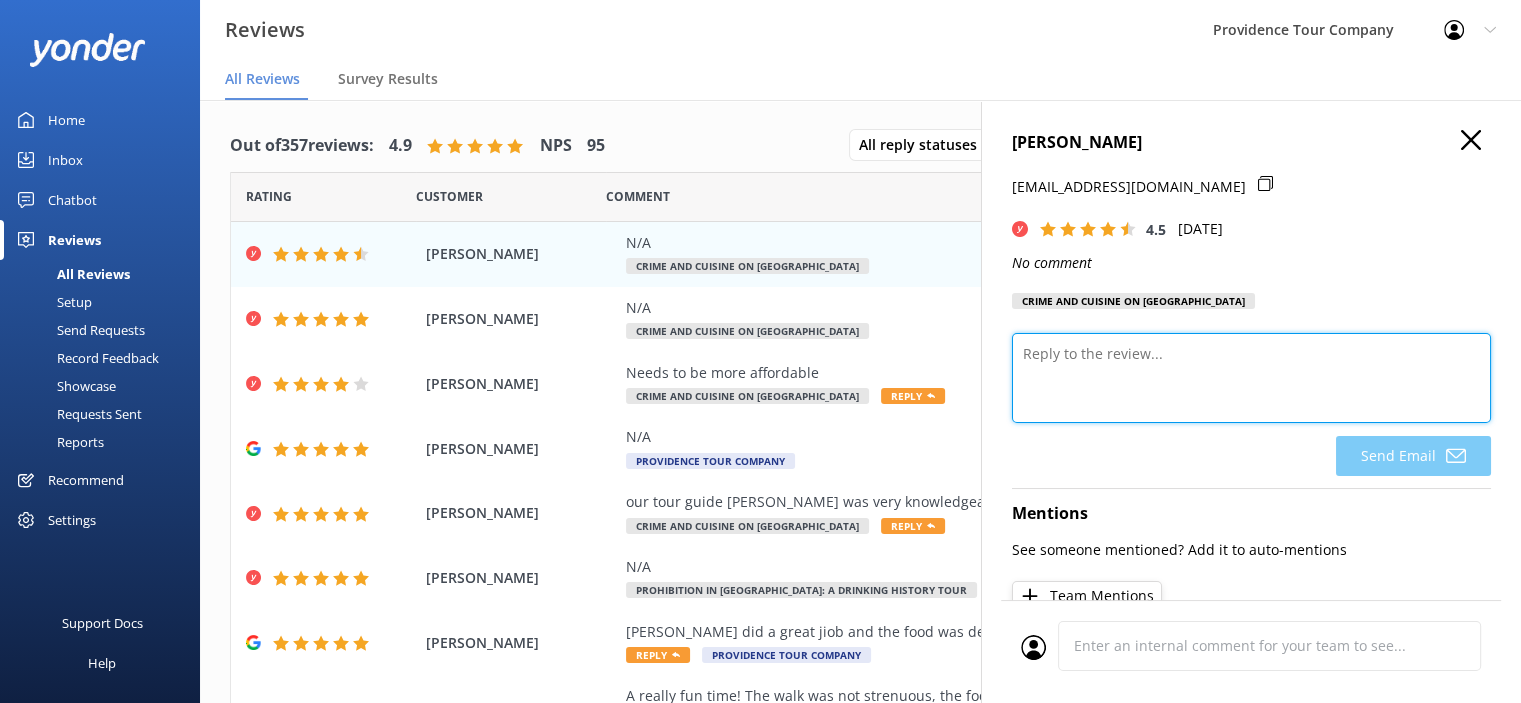 click at bounding box center (1251, 378) 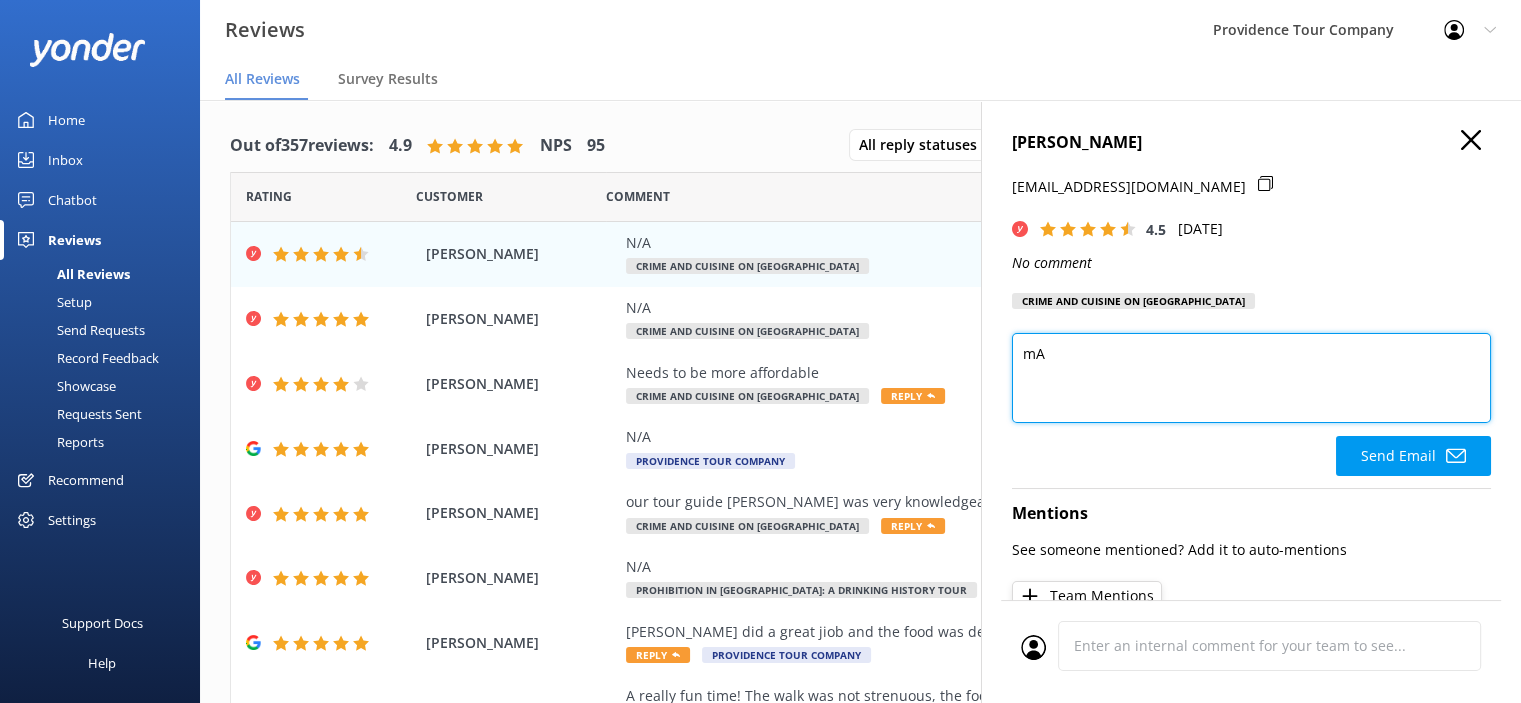 type on "m" 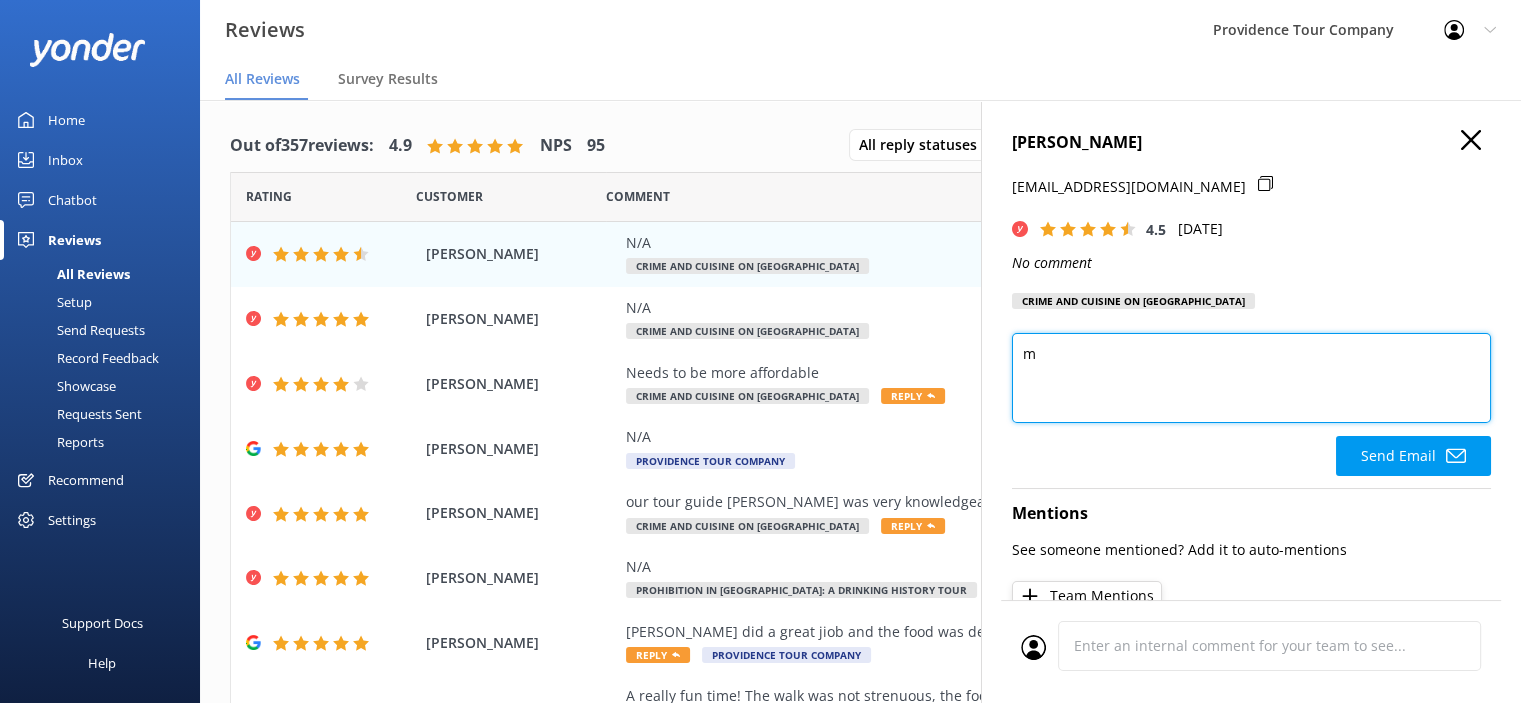 type 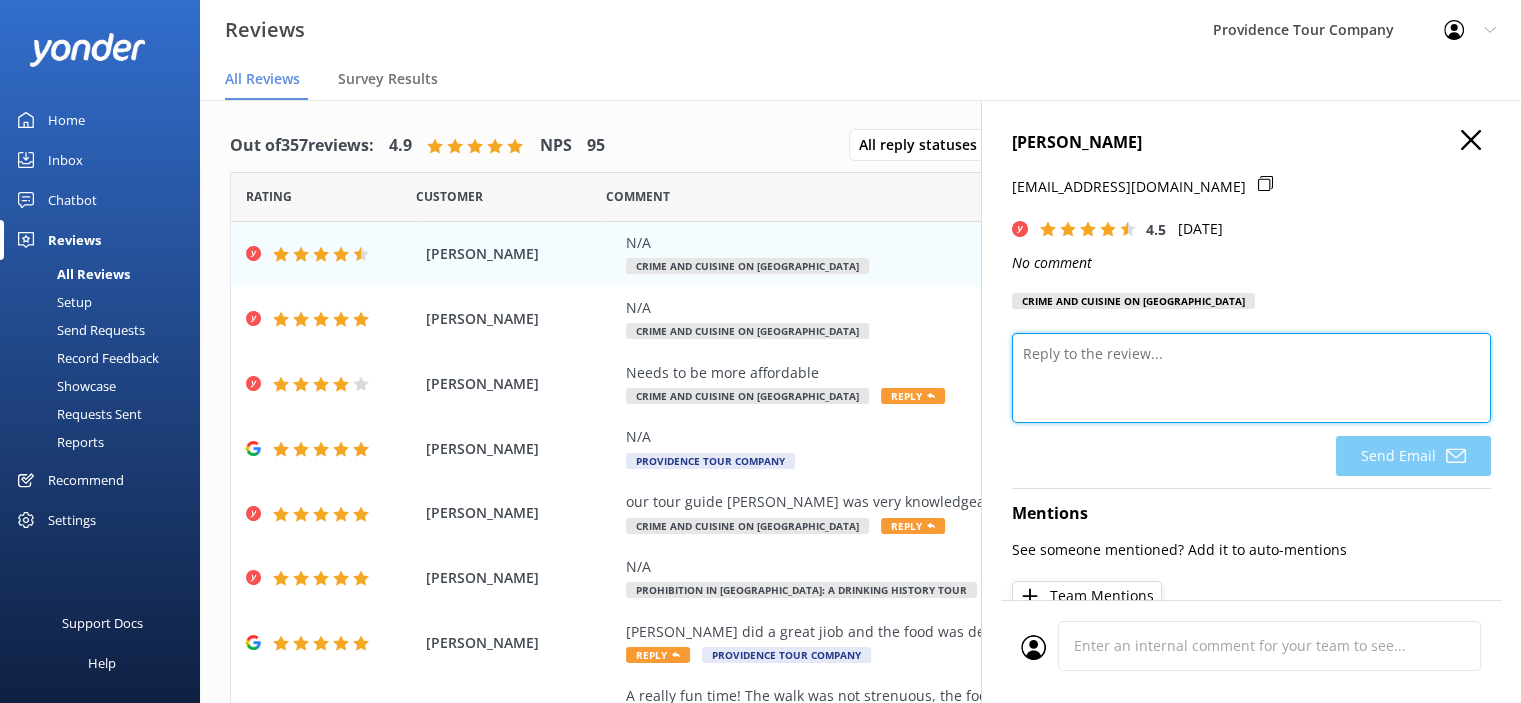 click at bounding box center [1251, 378] 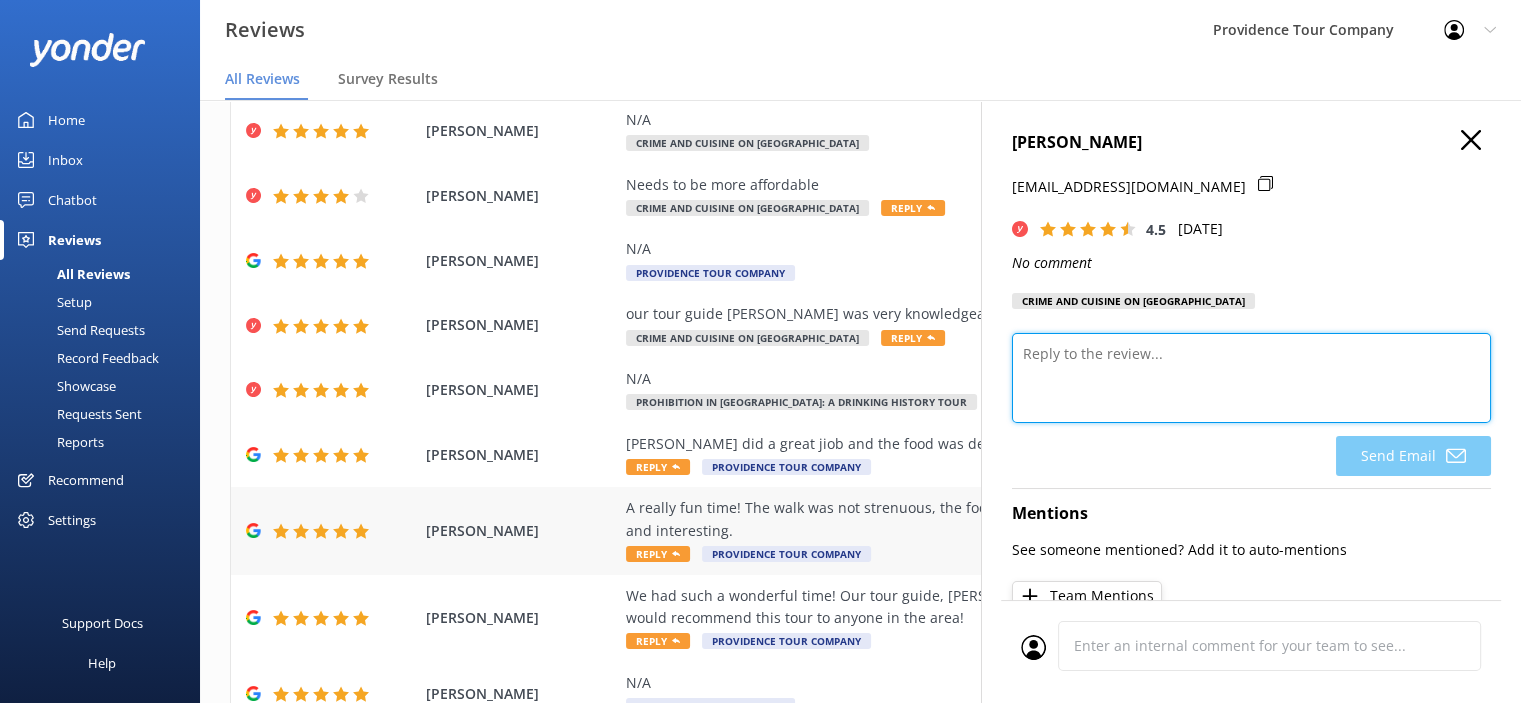 scroll, scrollTop: 200, scrollLeft: 0, axis: vertical 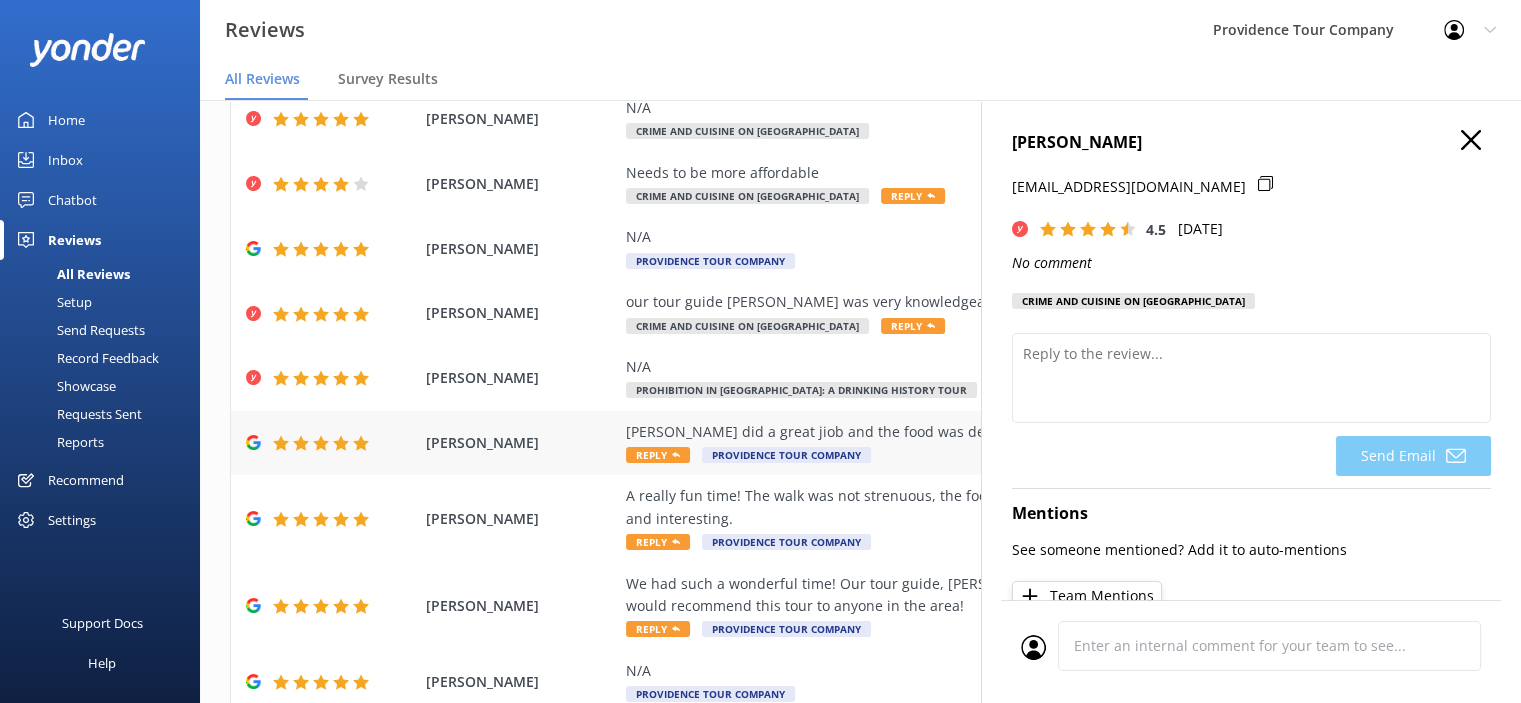 click on "Reply" at bounding box center [658, 455] 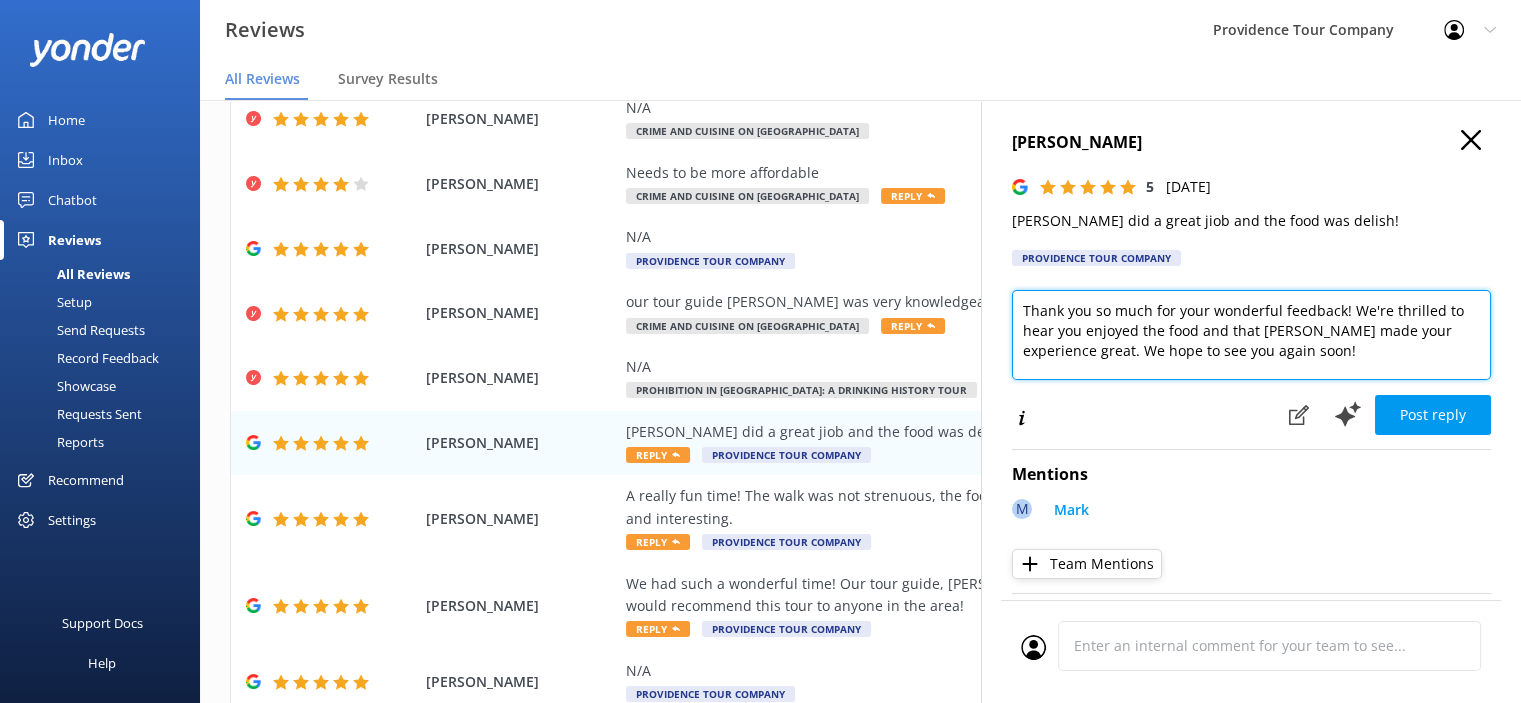 drag, startPoint x: 1283, startPoint y: 357, endPoint x: 991, endPoint y: 307, distance: 296.2499 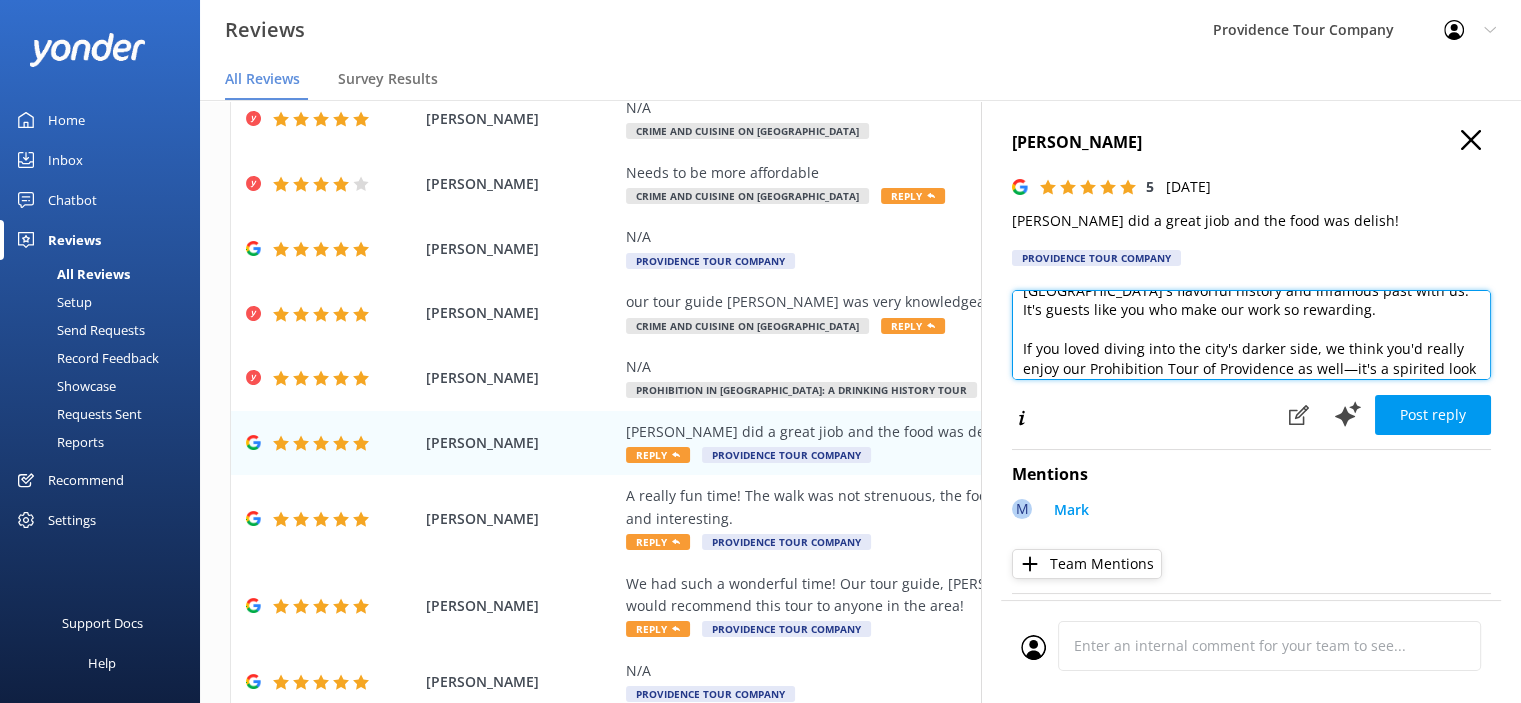scroll, scrollTop: 0, scrollLeft: 0, axis: both 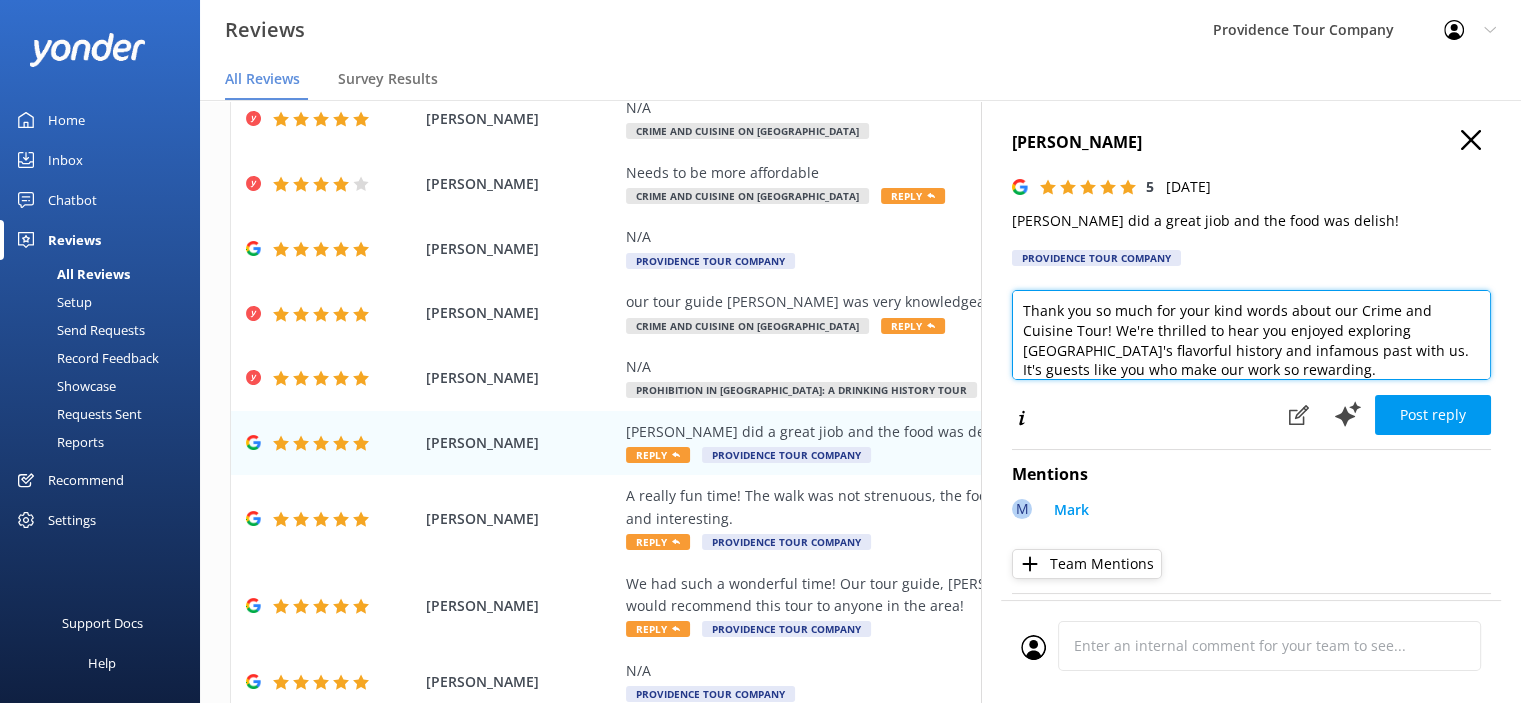 click on "Thank you so much for your kind words about our Crime and Cuisine Tour! We're thrilled to hear you enjoyed exploring [GEOGRAPHIC_DATA]'s flavorful history and infamous past with us. It's guests like you who make our work so rewarding.
If you loved diving into the city's darker side, we think you'd really enjoy our Prohibition Tour of Providence as well—it's a spirited look (pun intended!) at the hidden bars, bootleggers, and speakeasies that shaped [US_STATE] during Prohibition. We'd love to welcome you back for another unforgettable adventure through [GEOGRAPHIC_DATA]’s storied streets!" at bounding box center (1251, 335) 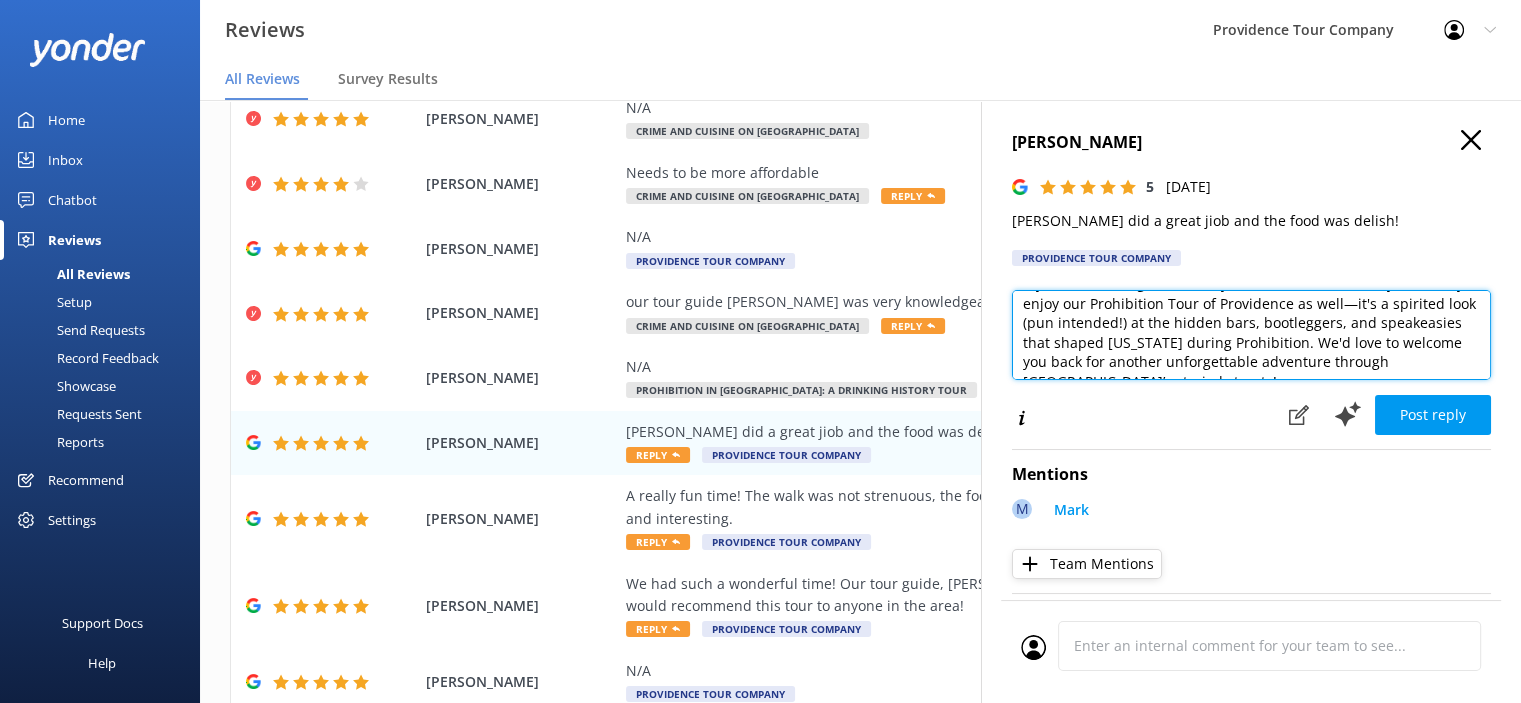 scroll, scrollTop: 166, scrollLeft: 0, axis: vertical 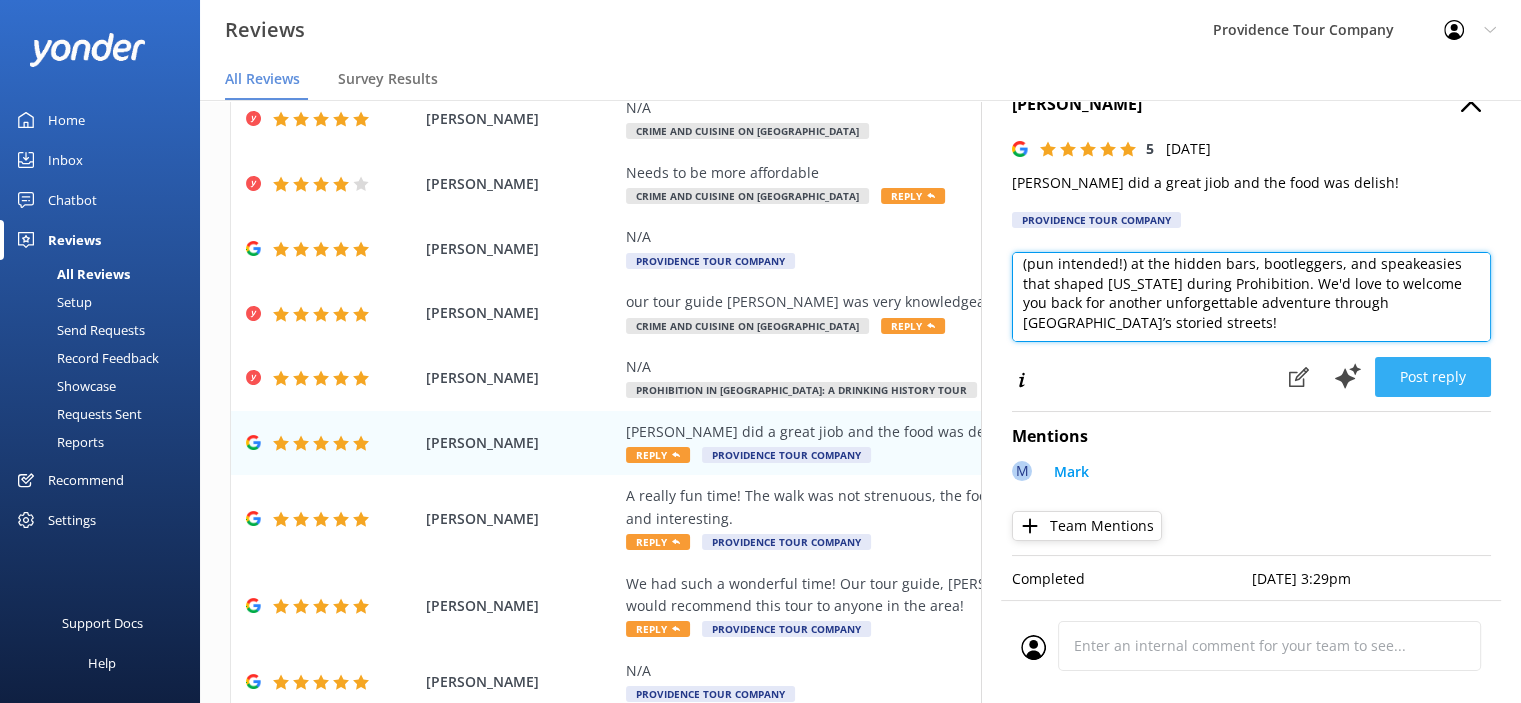 type on "Thank you so much for your kind words about our Crime and Cuisine Tour and our guide [PERSON_NAME]! We're thrilled to hear you enjoyed exploring [GEOGRAPHIC_DATA]'s flavorful history and infamous past with us. It's guests like you who make our work so rewarding.
If you loved diving into the city's darker side, we think you'd really enjoy our Prohibition Tour of Providence as well—it's a spirited look (pun intended!) at the hidden bars, bootleggers, and speakeasies that shaped [US_STATE] during Prohibition. We'd love to welcome you back for another unforgettable adventure through [GEOGRAPHIC_DATA]’s storied streets!" 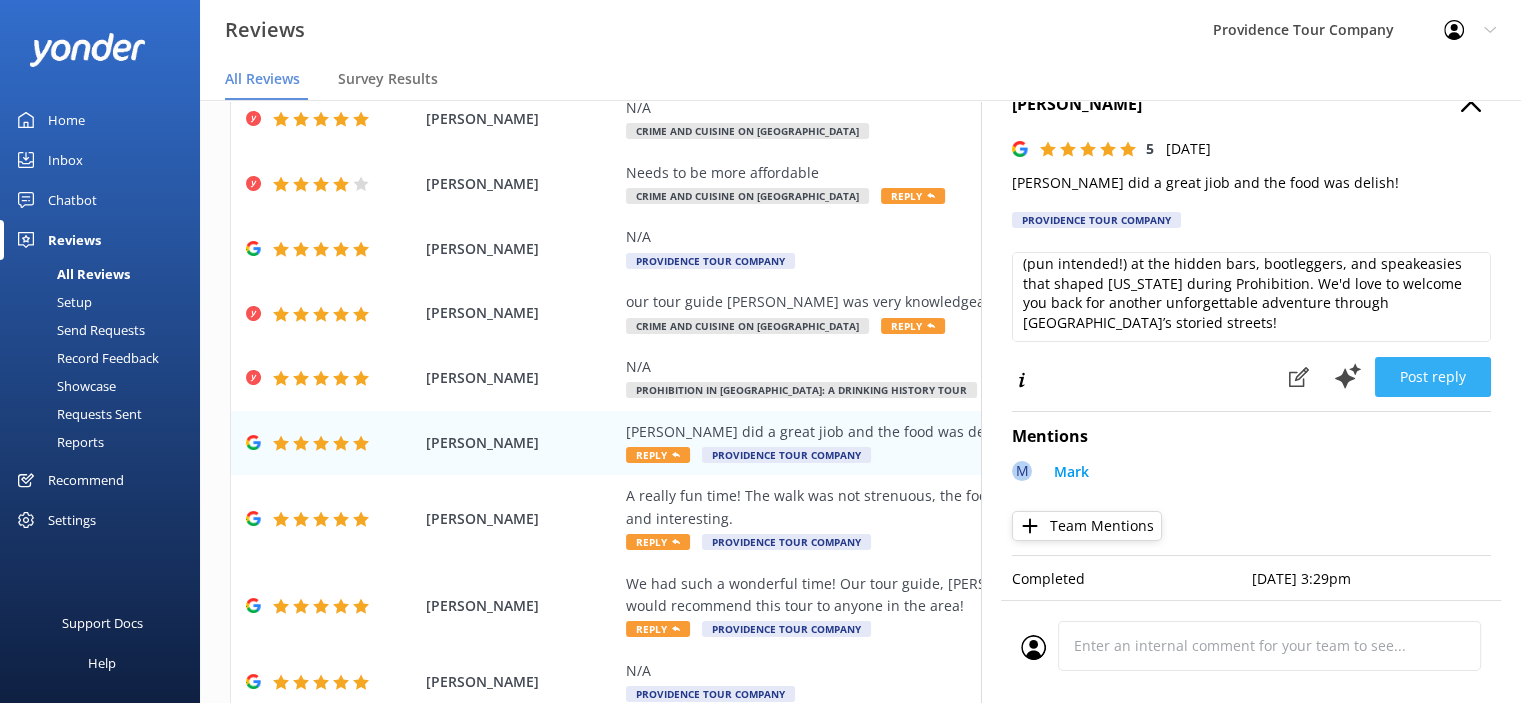 click on "Post reply" at bounding box center [1433, 377] 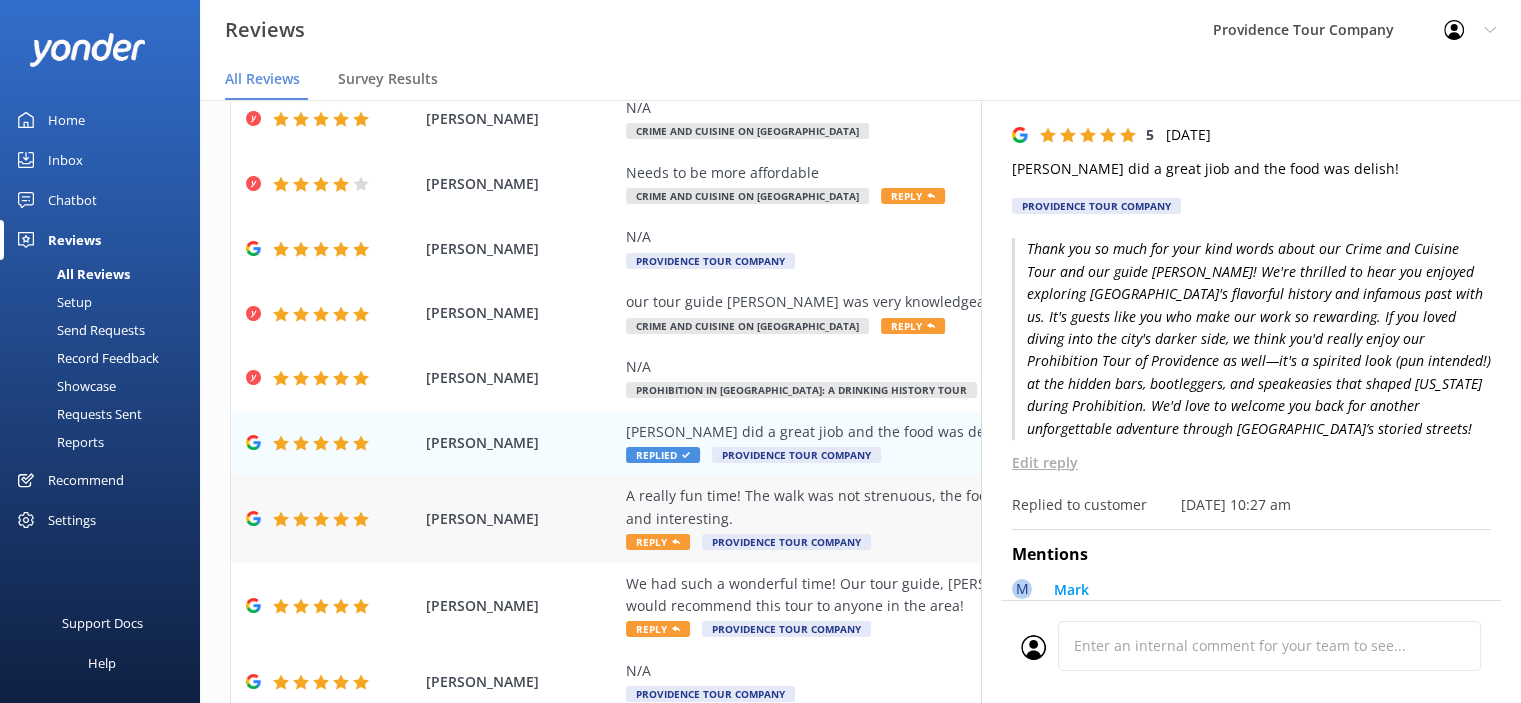 click on "Reply" at bounding box center (658, 542) 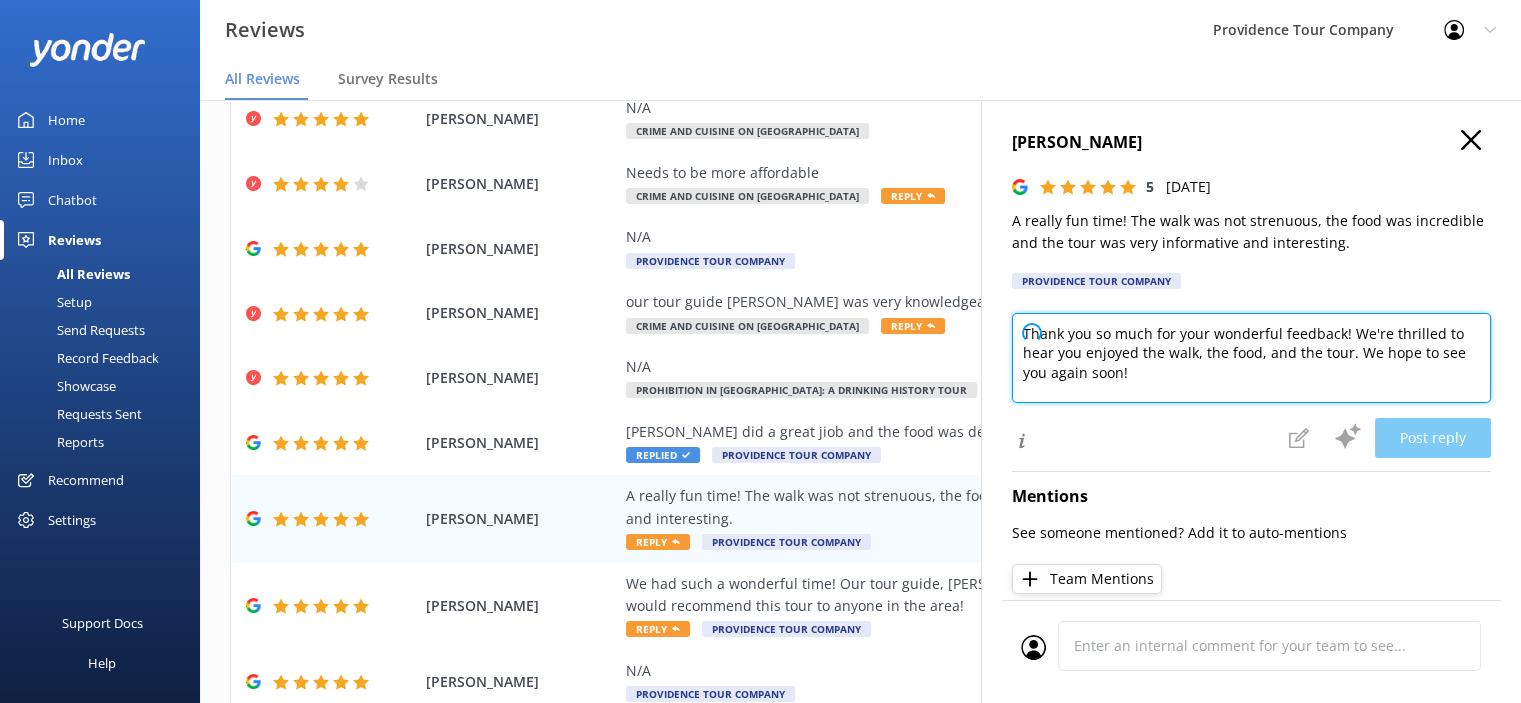 click on "Thank you so much for your wonderful feedback! We're thrilled to hear you enjoyed the walk, the food, and the tour. We hope to see you again soon!" at bounding box center [1251, 358] 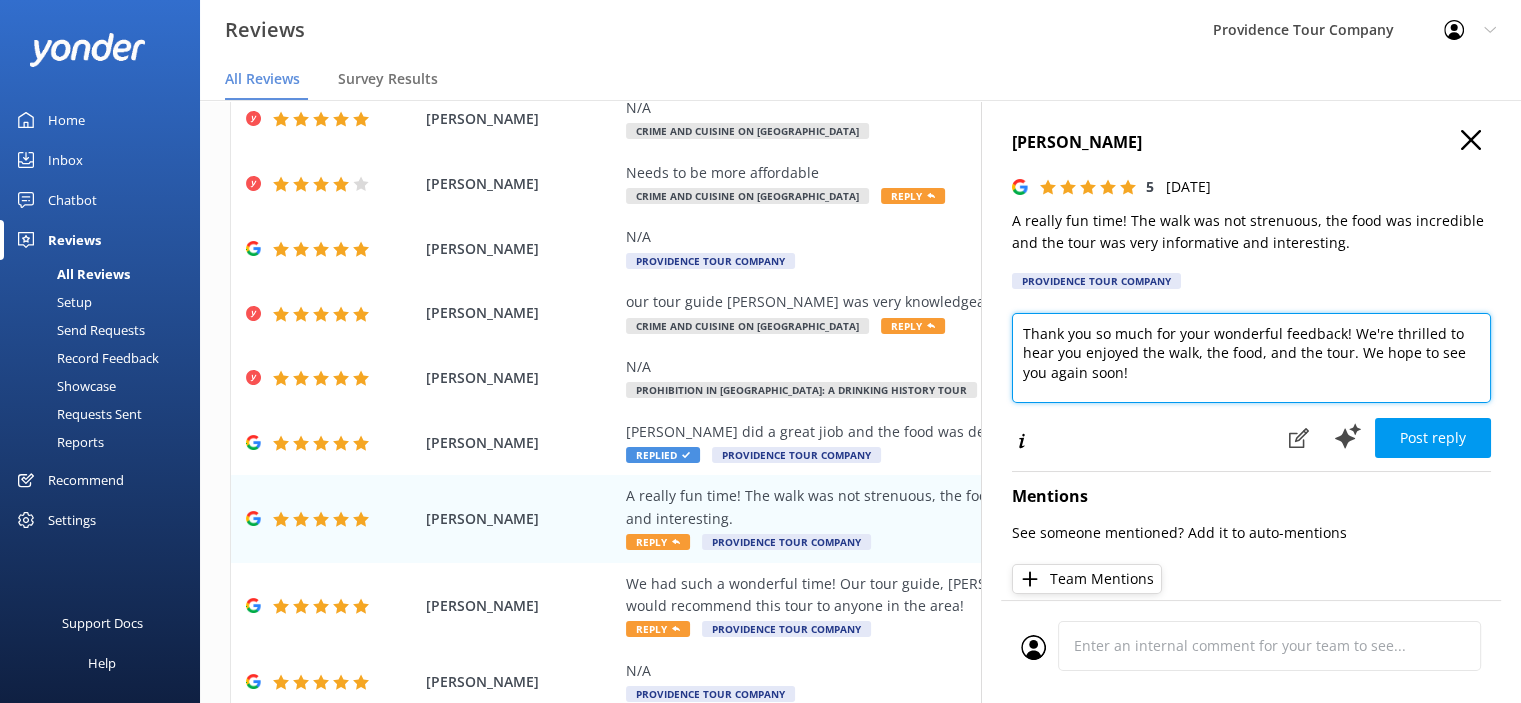paste on "Thank you for the great review of our Crime and Cuisine Tour! We're so glad you enjoyed exploring [GEOGRAPHIC_DATA]’s flavors and infamous history with us.
If you’re up for more hidden stories and local lore, check out our Prohibition Tour of Providence—a fun dive into the city’s speakeasies, bootleggers, and Roaring Twenties secrets. We’d love to have you back for another unique tour!" 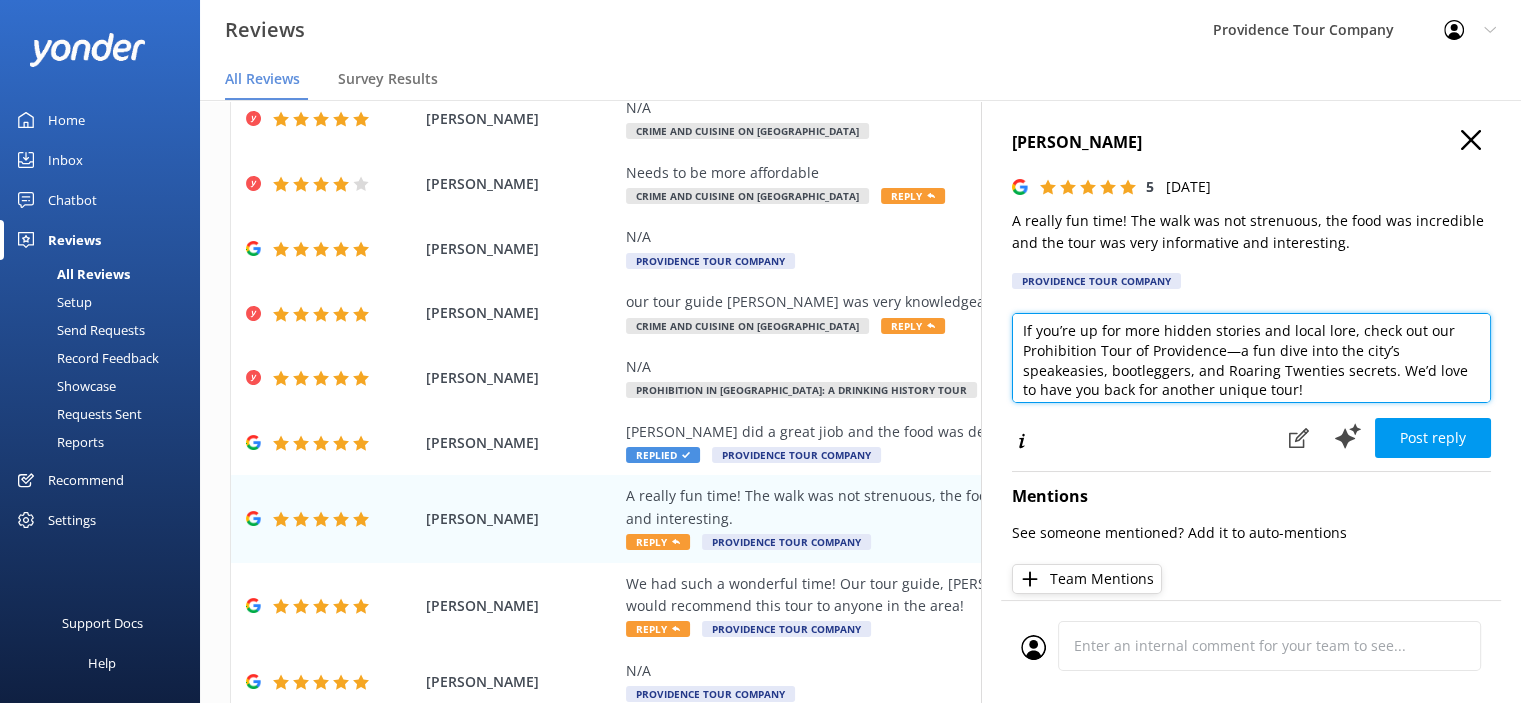 scroll, scrollTop: 127, scrollLeft: 0, axis: vertical 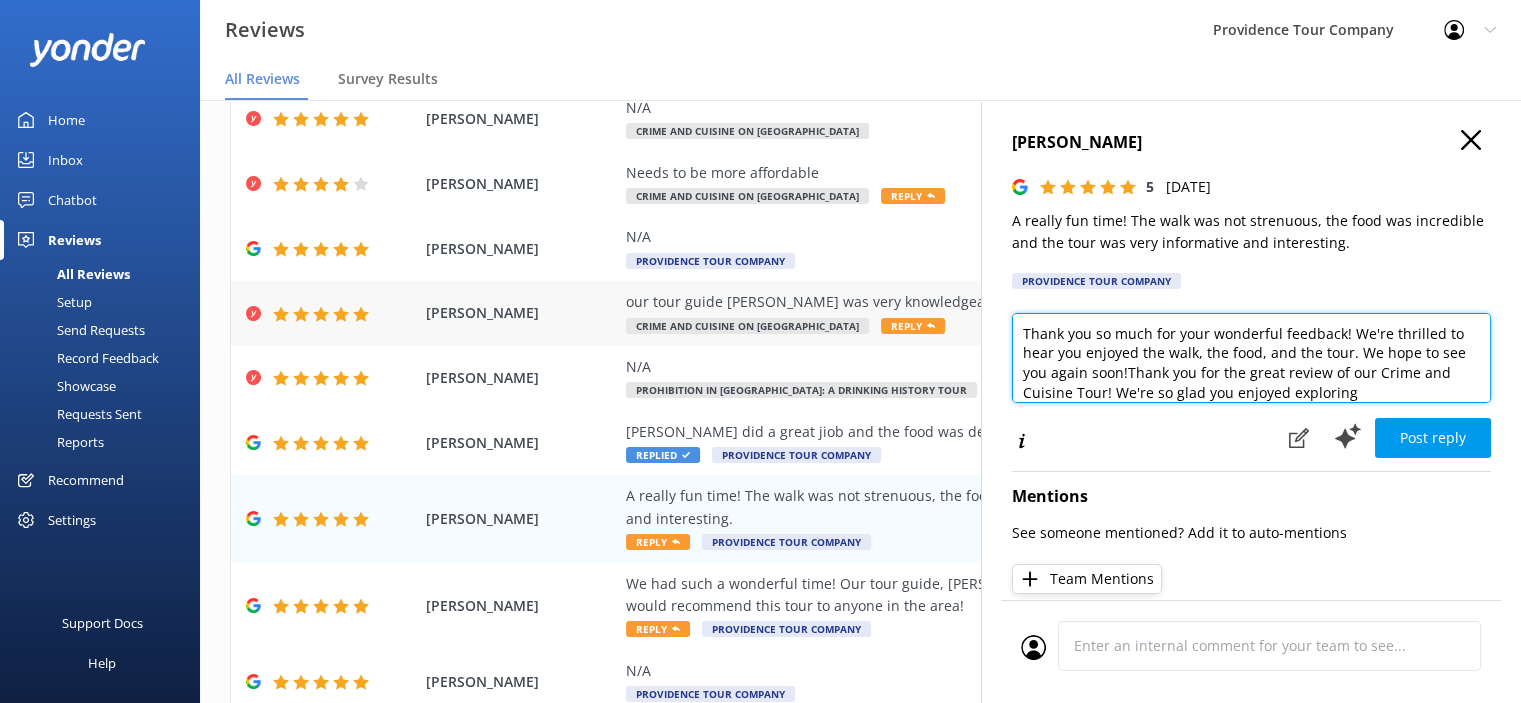 drag, startPoint x: 1199, startPoint y: 348, endPoint x: 924, endPoint y: 291, distance: 280.84515 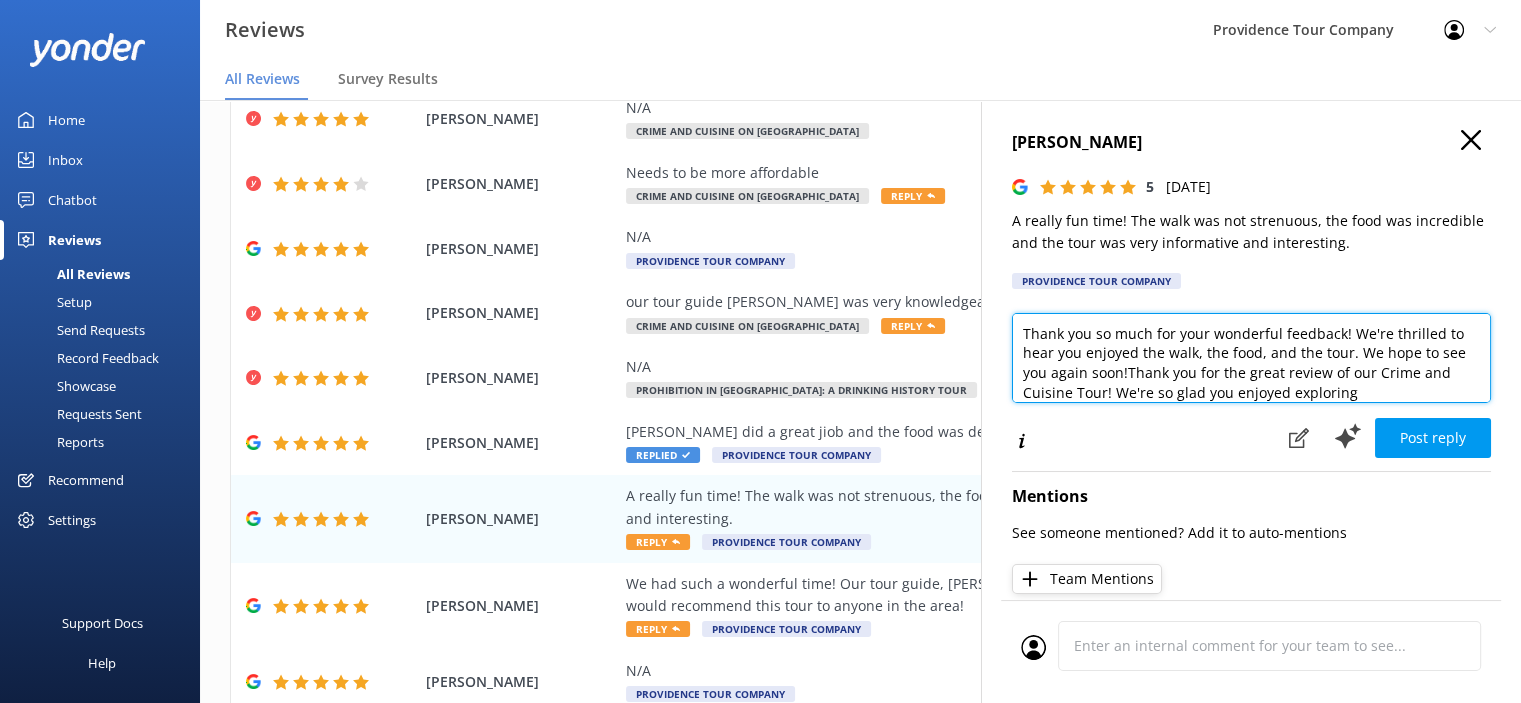 paste 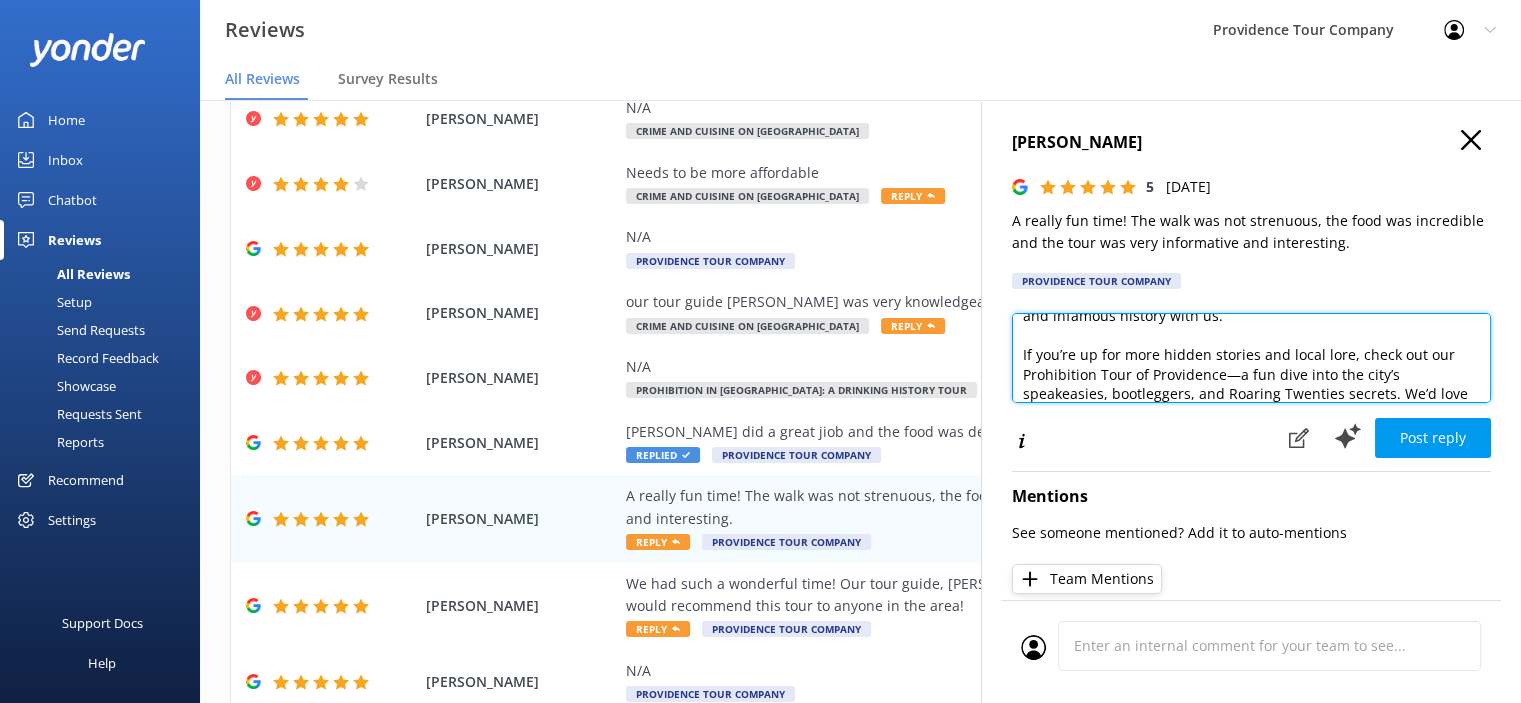 scroll, scrollTop: 88, scrollLeft: 0, axis: vertical 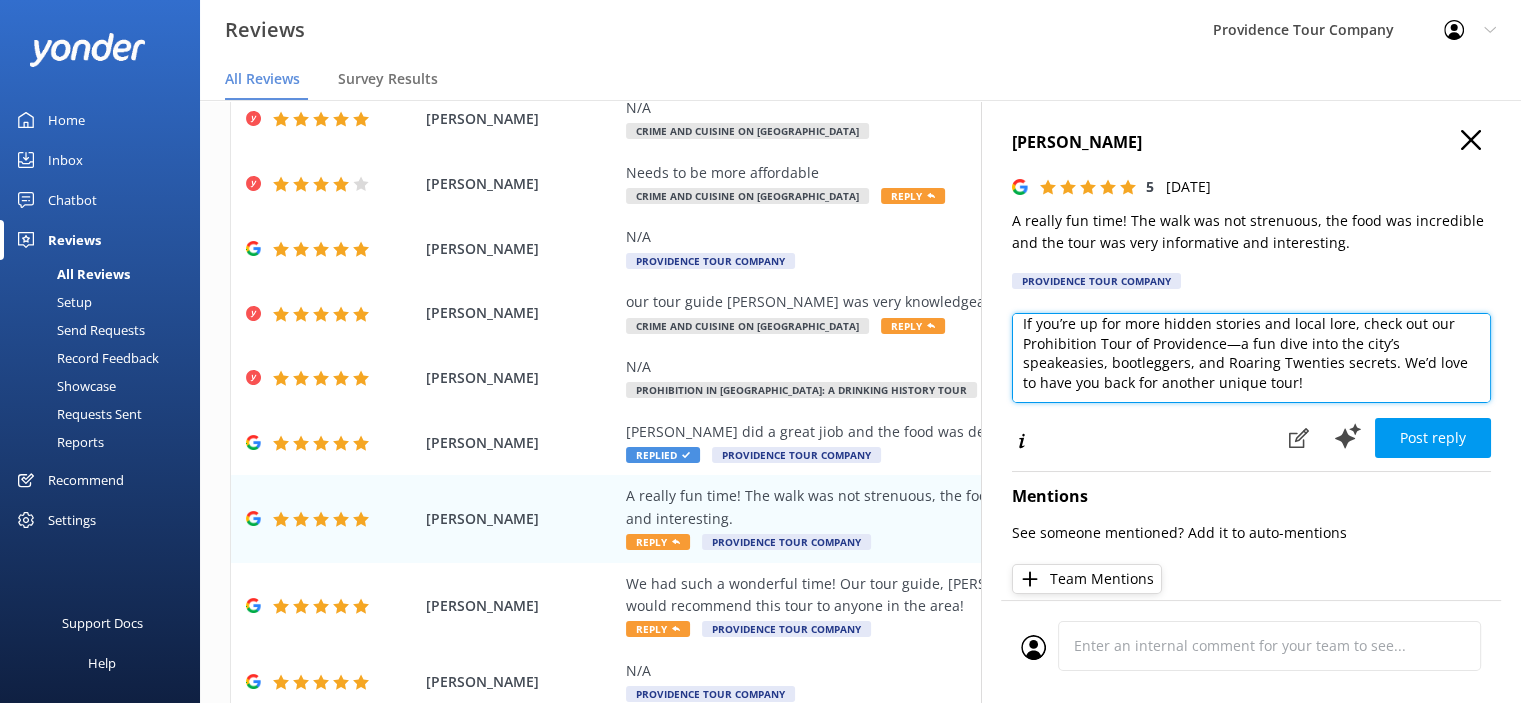 drag, startPoint x: 1357, startPoint y: 371, endPoint x: 1357, endPoint y: 388, distance: 17 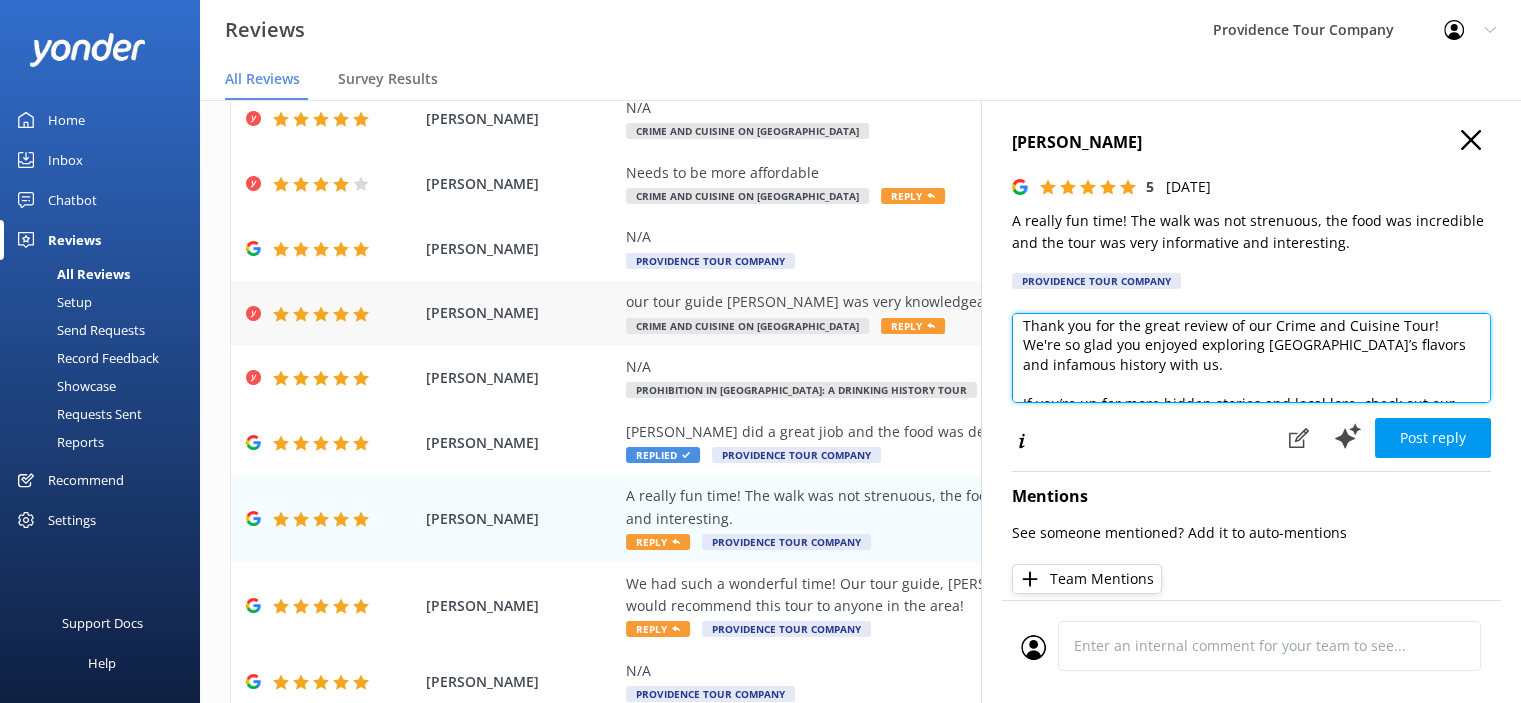 scroll, scrollTop: 0, scrollLeft: 0, axis: both 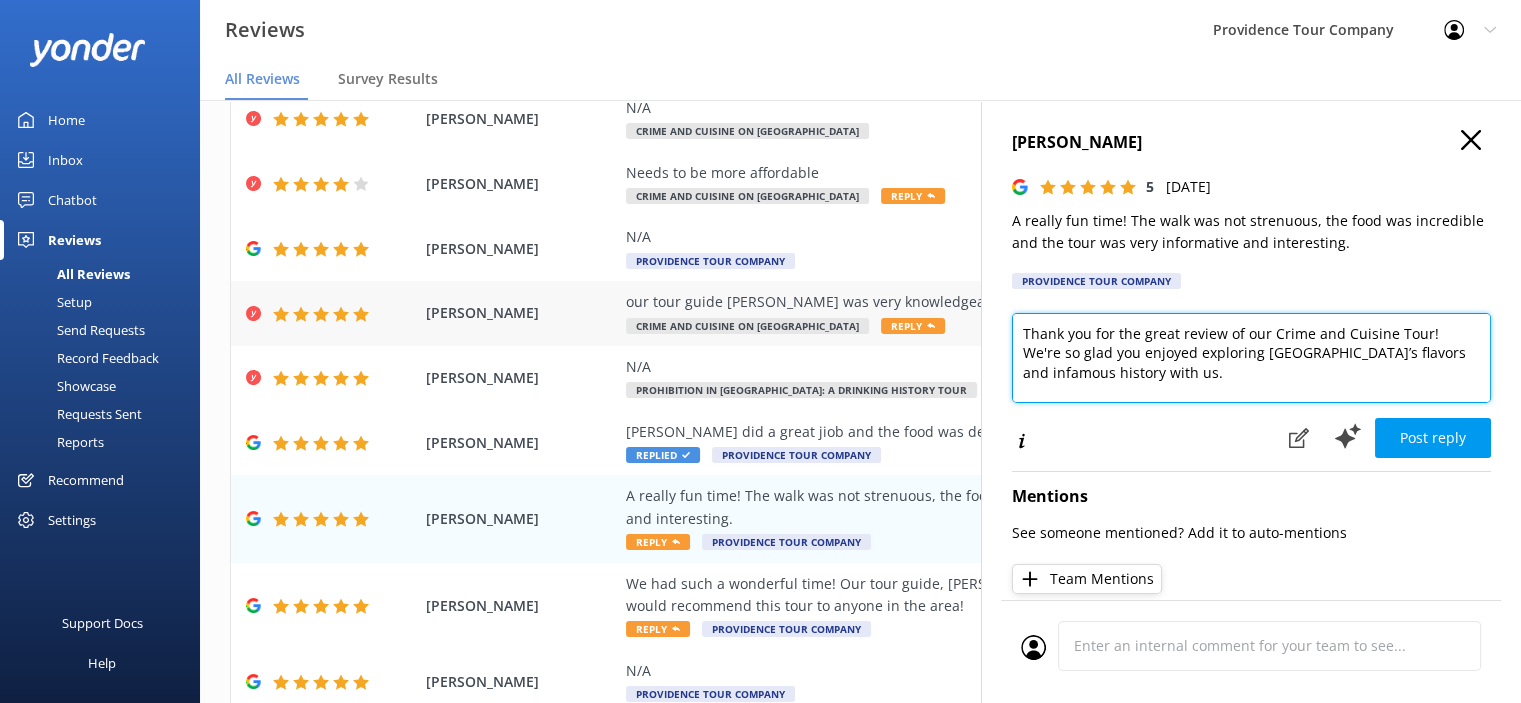 drag, startPoint x: 1240, startPoint y: 348, endPoint x: 964, endPoint y: 313, distance: 278.21036 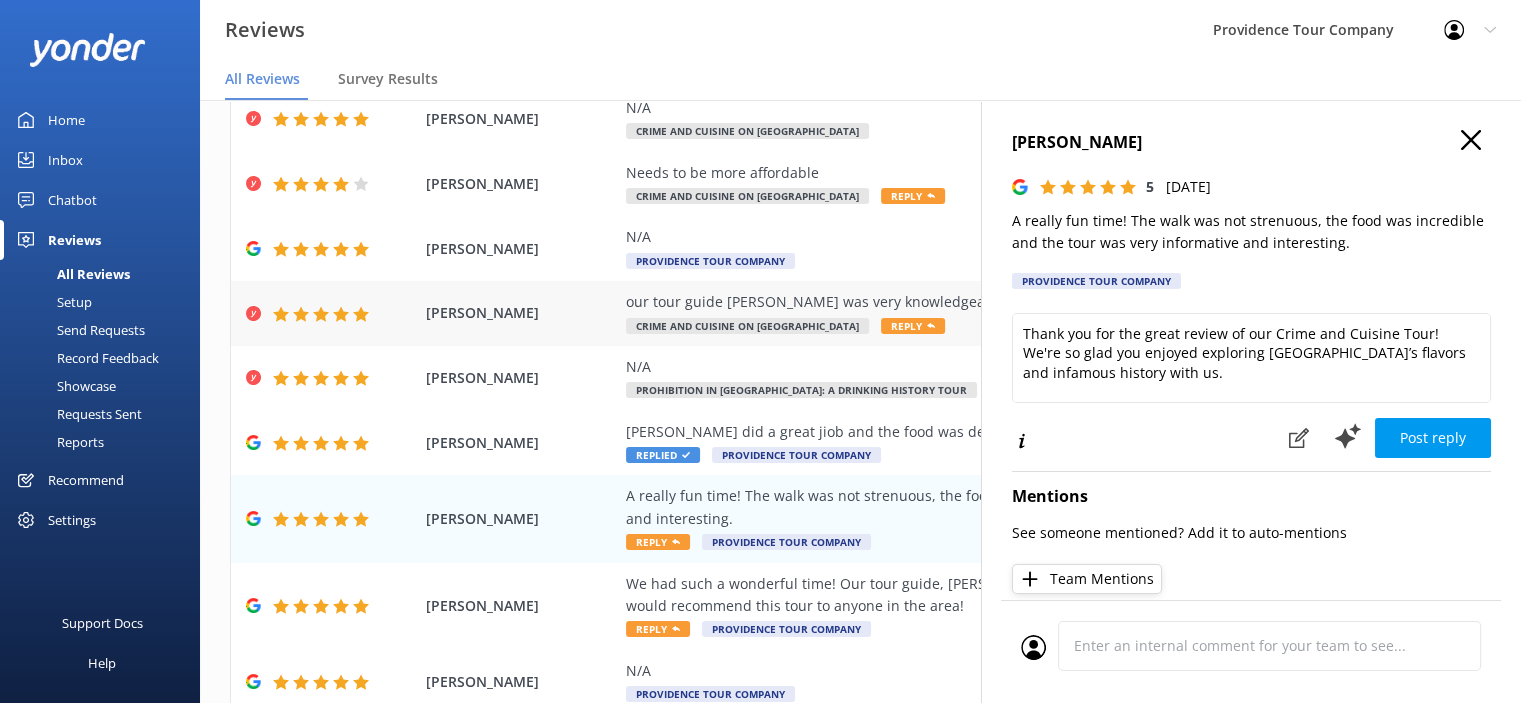 click on "our tour guide [PERSON_NAME] was very knowledgeable and did a great job throughout the day." at bounding box center [990, 302] 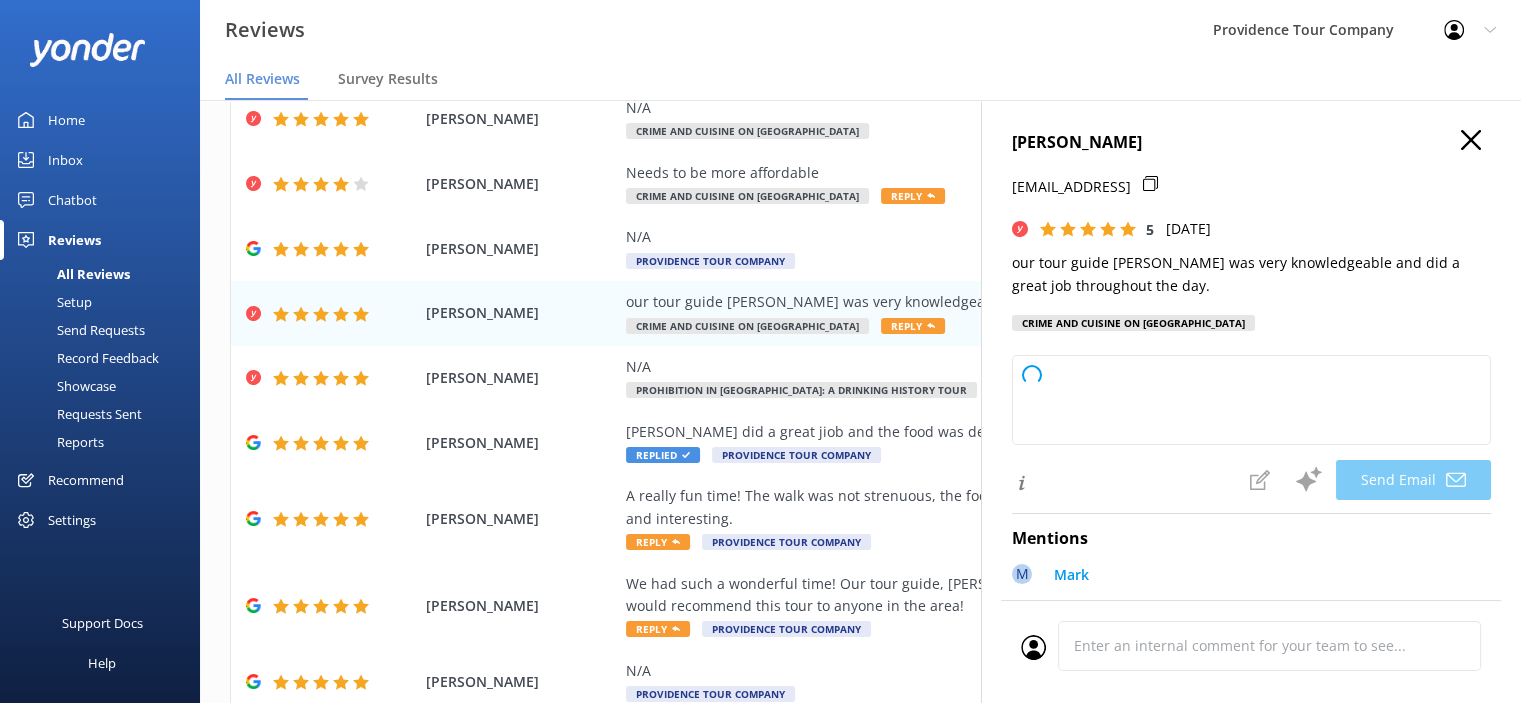 type on "Thank you so much for your kind words, [PERSON_NAME]! We're delighted to hear you had a great experience with [PERSON_NAME] as your guide. We hope to welcome you on another tour soon!" 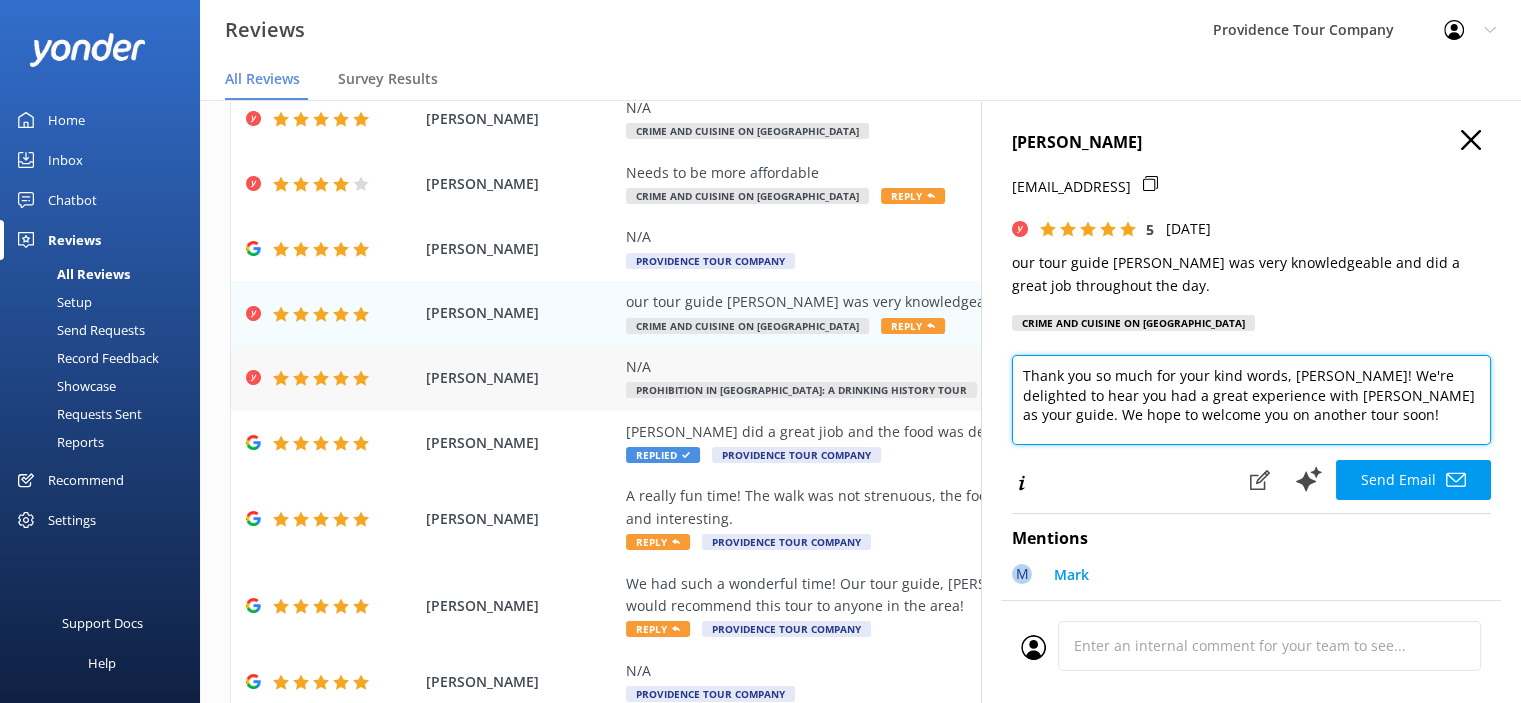 drag, startPoint x: 1295, startPoint y: 418, endPoint x: 913, endPoint y: 378, distance: 384.08853 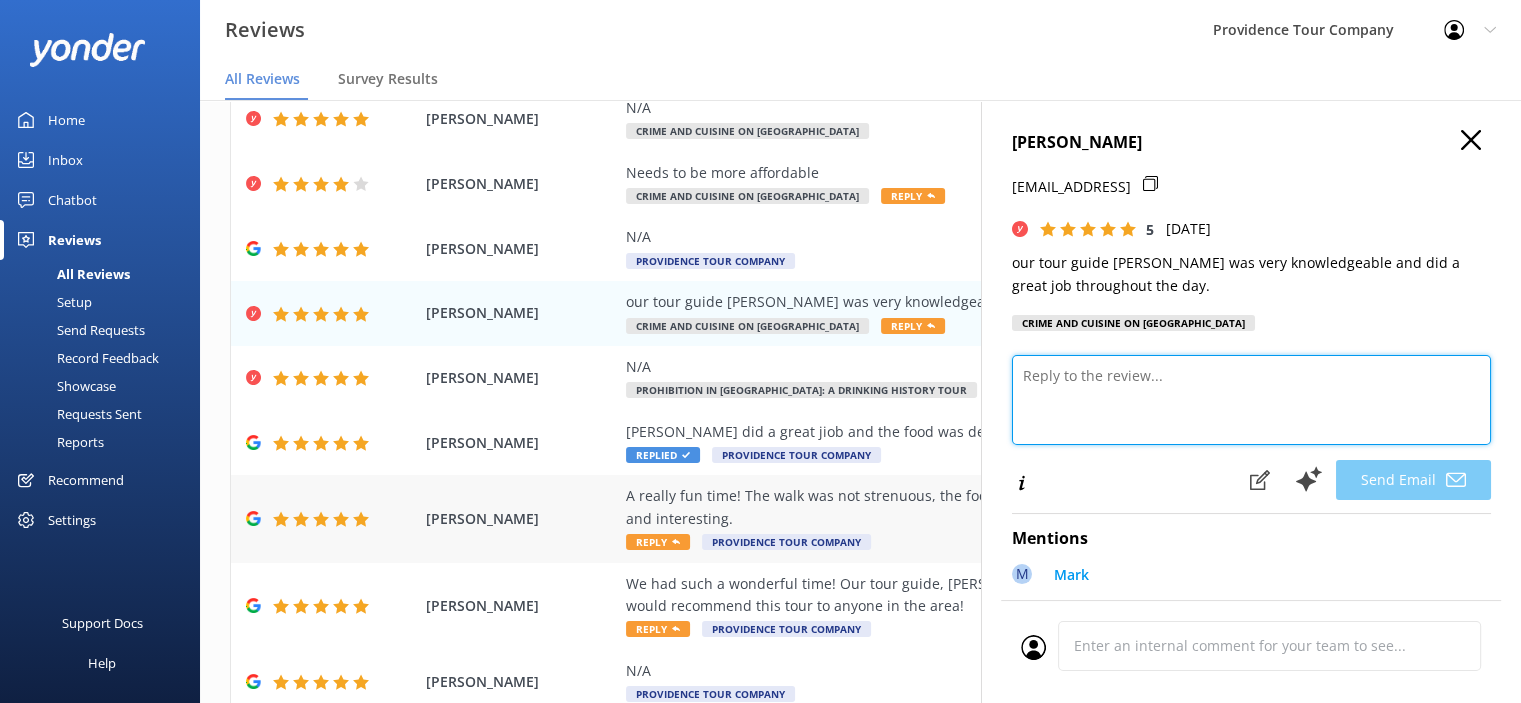 type 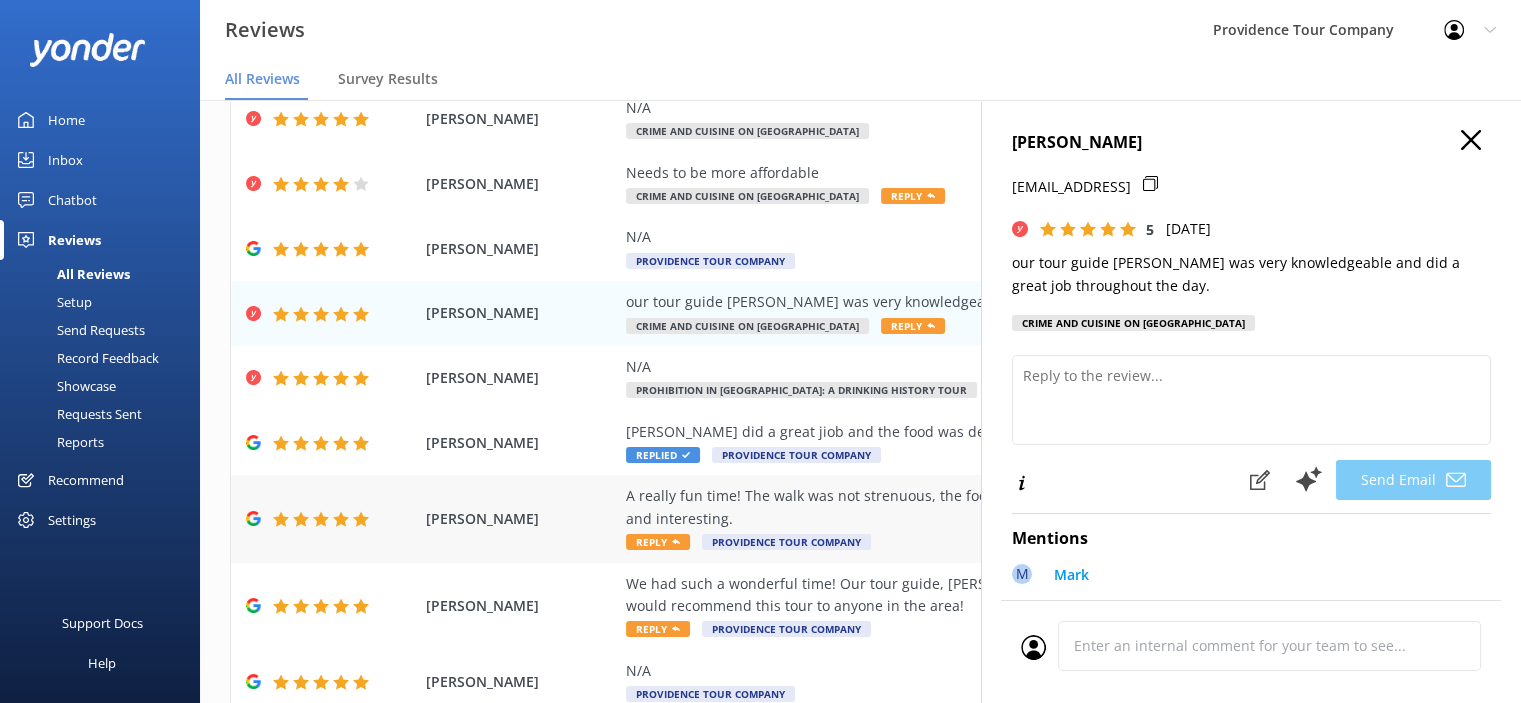 click on "Reply" at bounding box center [658, 542] 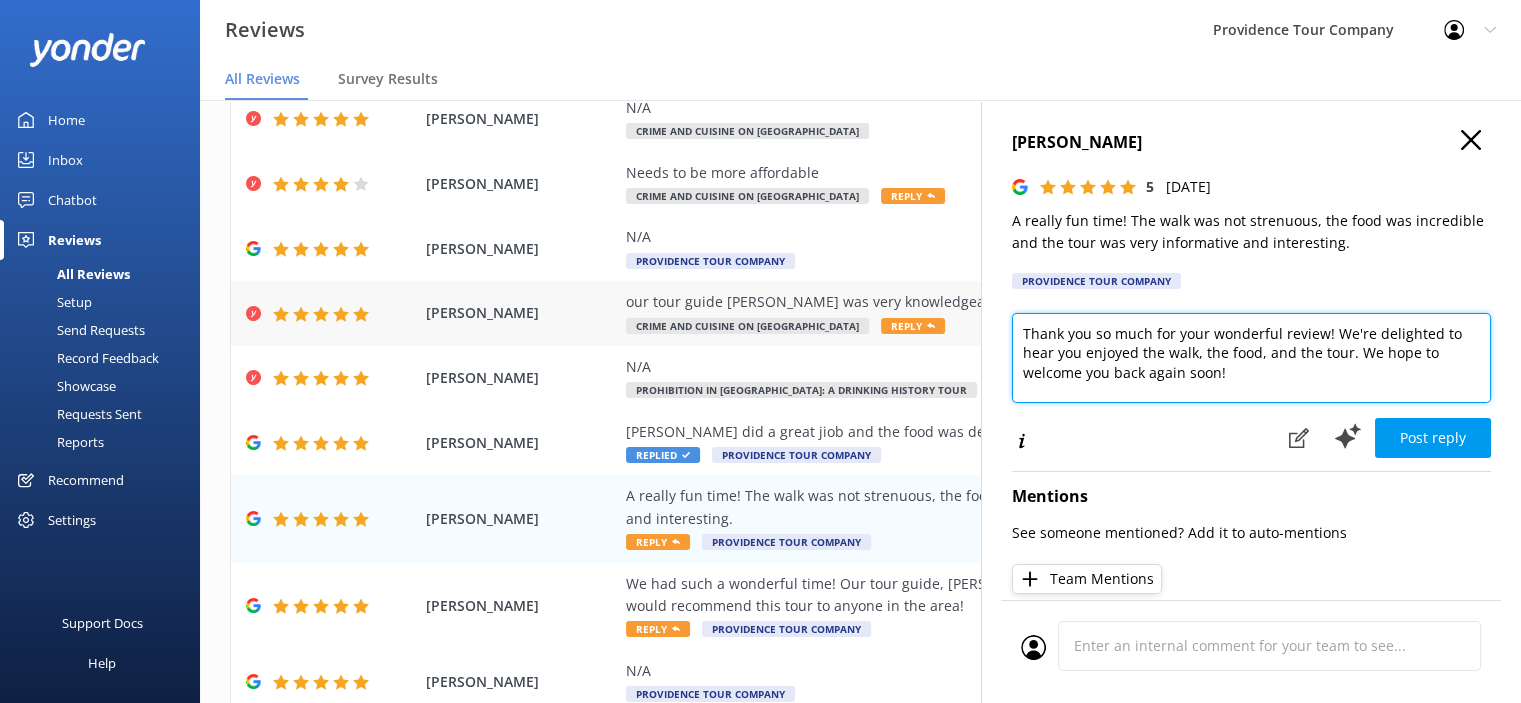drag, startPoint x: 1232, startPoint y: 385, endPoint x: 964, endPoint y: 333, distance: 272.99817 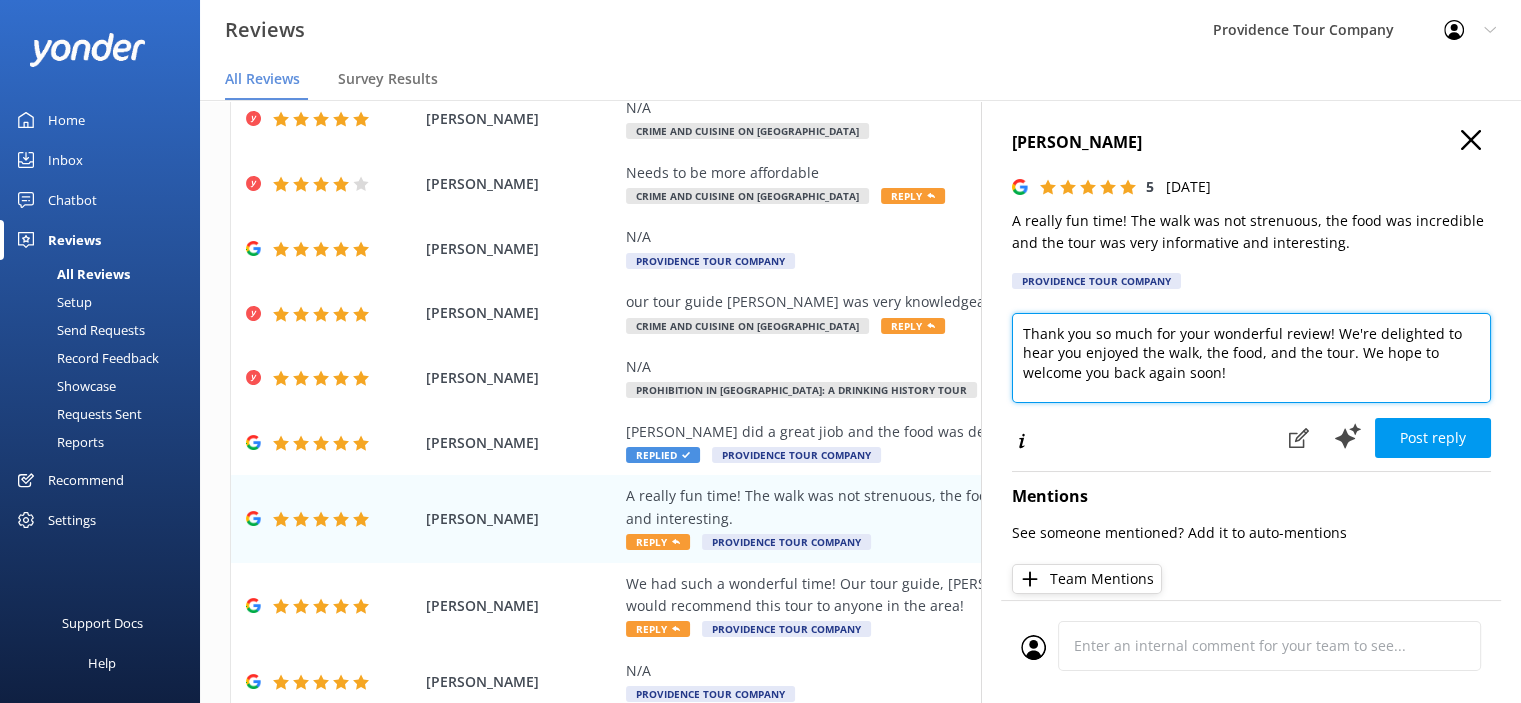 paste on "for the great review of our Crime and Cuisine Tour! We're so glad you enjoyed exploring [GEOGRAPHIC_DATA]’s flavors and infamous history with us.
If you’re up for more hidden stories and local lore, check out our Prohibition Tour of Providence—a fun dive into the city’s speakeasies, bootleggers, and Roaring Twenties secrets. We’d love to have you back for another unique tour" 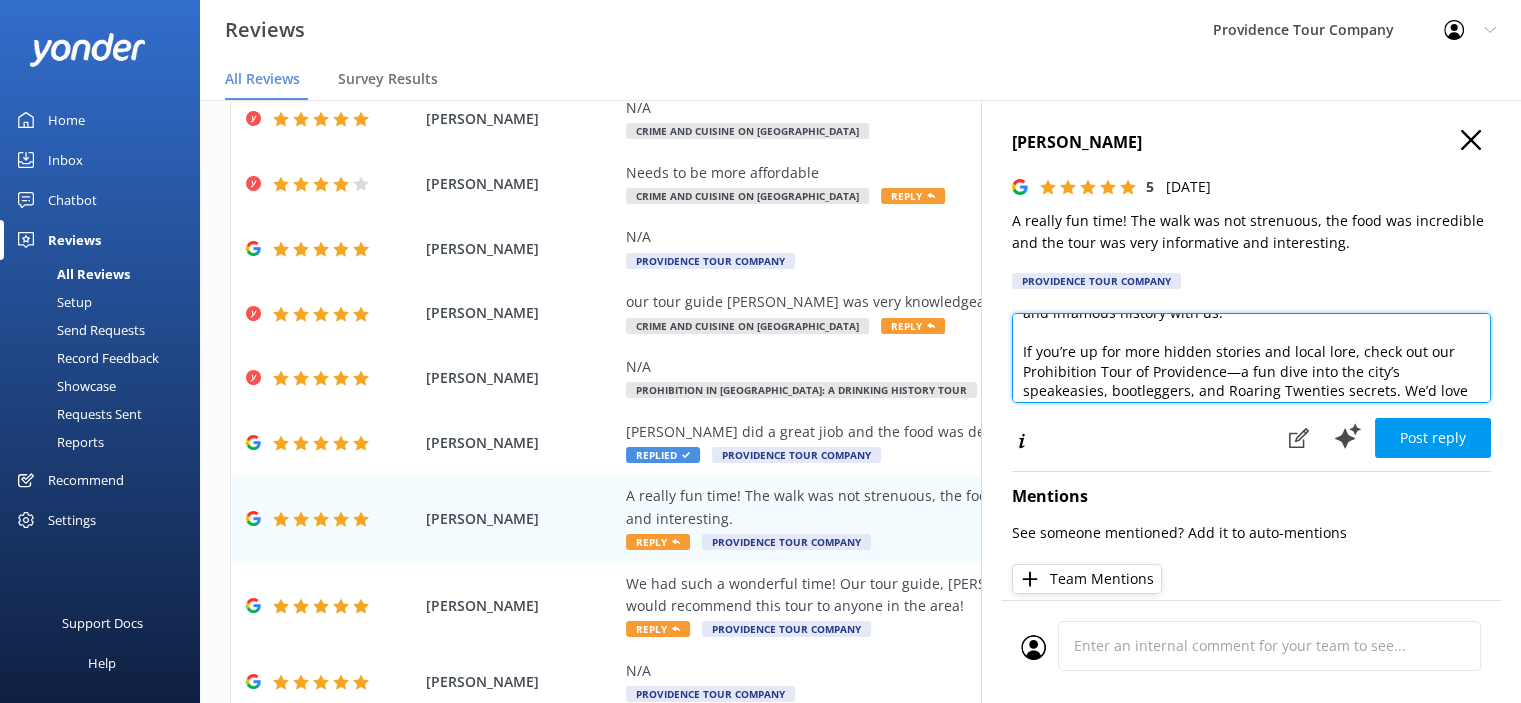 scroll, scrollTop: 88, scrollLeft: 0, axis: vertical 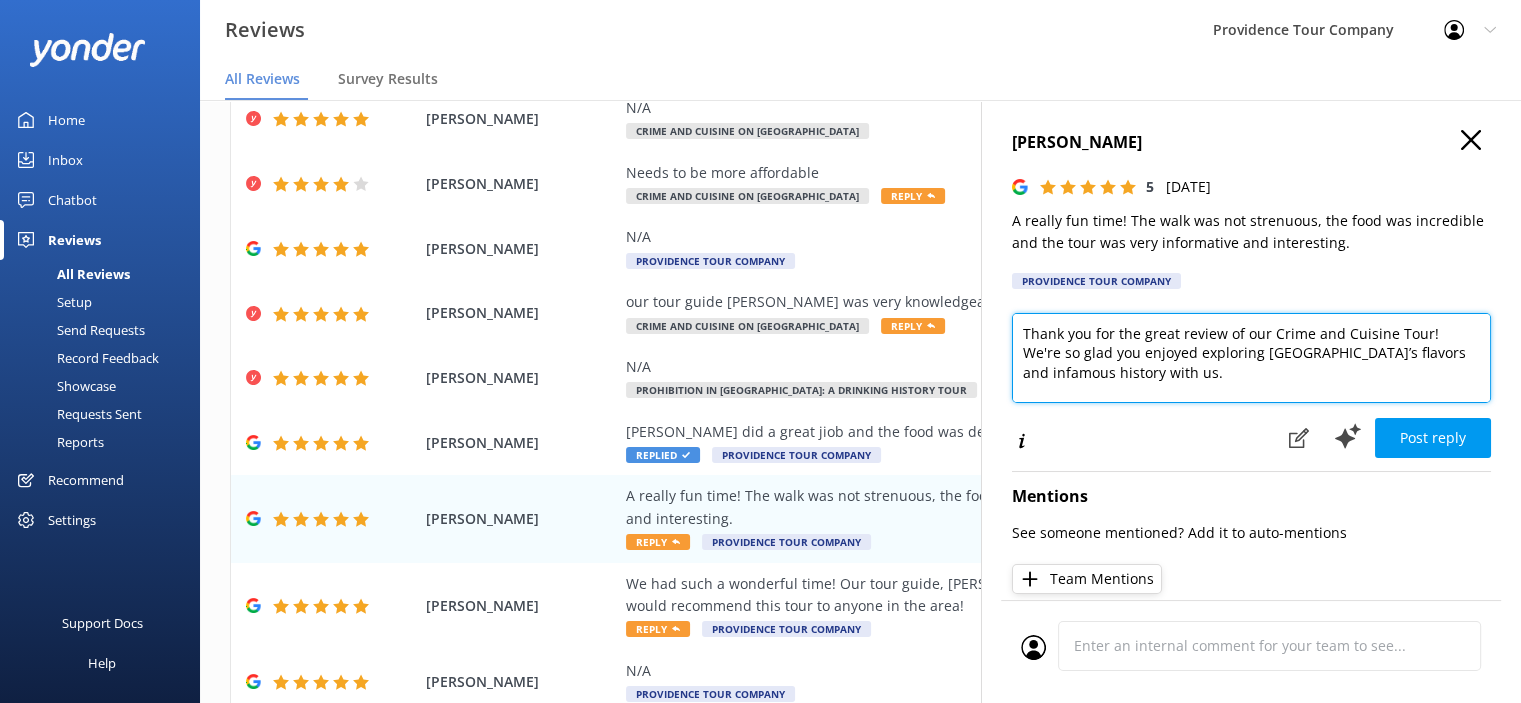 click on "Thank you for the great review of our Crime and Cuisine Tour! We're so glad you enjoyed exploring [GEOGRAPHIC_DATA]’s flavors and infamous history with us.
If you’re up for more hidden stories and local lore, check out our Prohibition Tour of Providence—a fun dive into the city’s speakeasies, bootleggers, and Roaring Twenties secrets. We’d love to have you back for another unique tour!" at bounding box center [1251, 358] 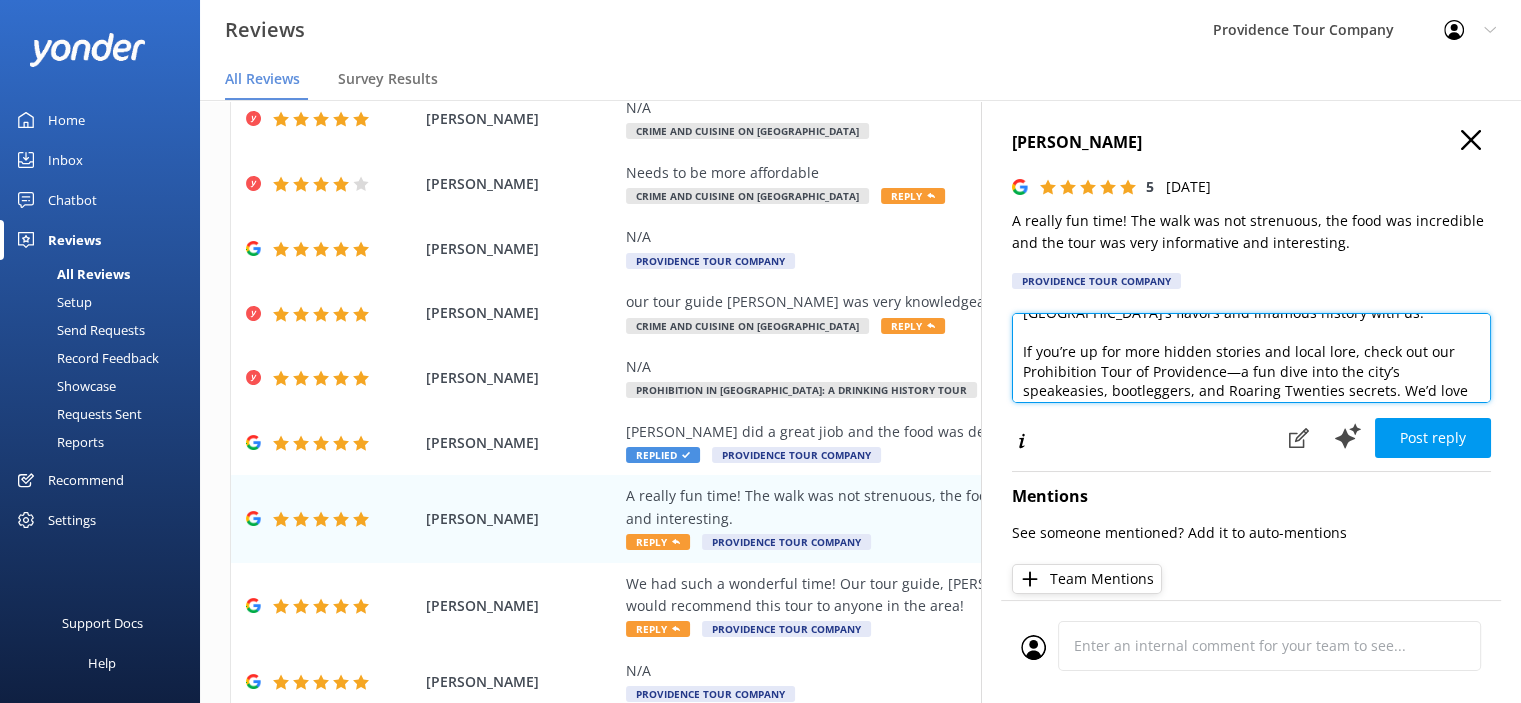 scroll, scrollTop: 88, scrollLeft: 0, axis: vertical 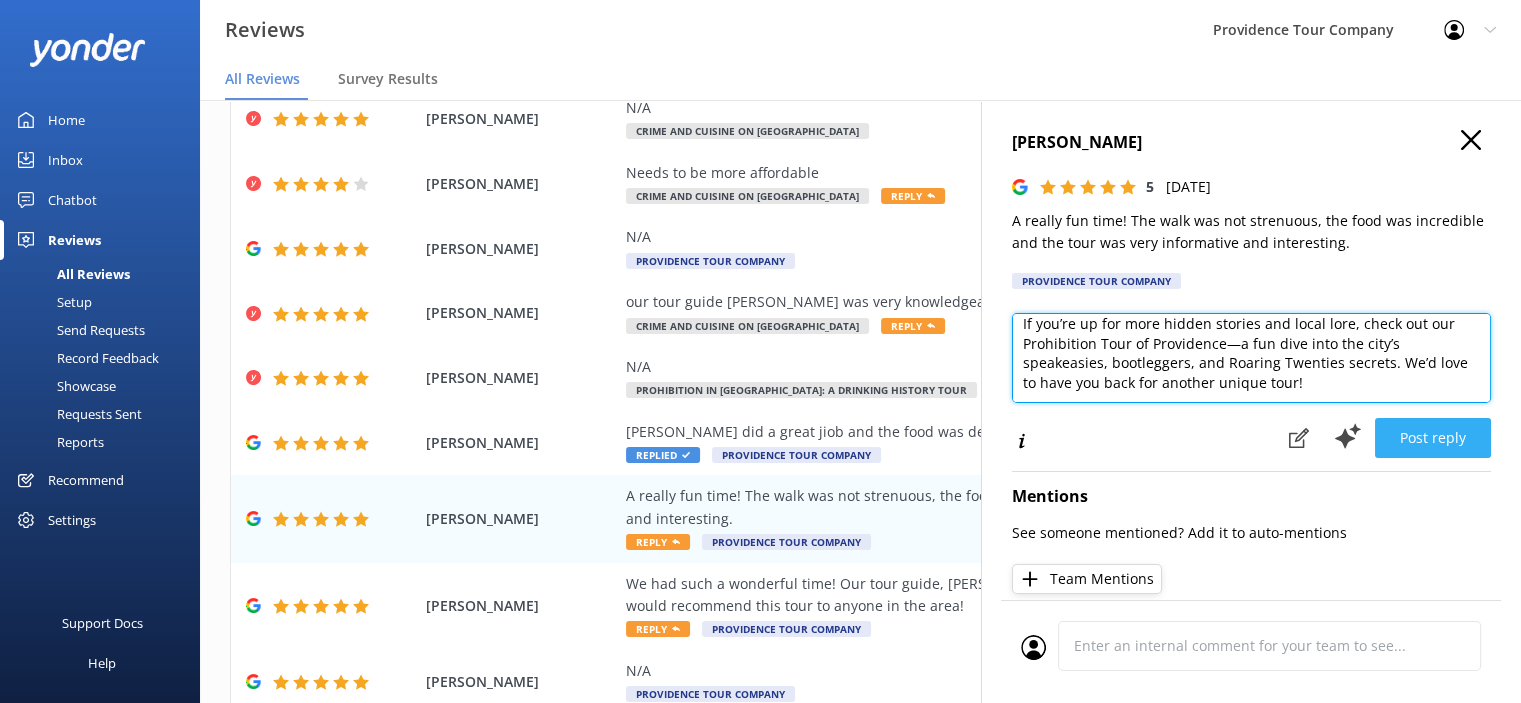 type on "Hi [PERSON_NAME] , Thank you for the great review of our Crime and Cuisine Tour! We're so glad you enjoyed exploring [GEOGRAPHIC_DATA]’s flavors and infamous history with us.
If you’re up for more hidden stories and local lore, check out our Prohibition Tour of Providence—a fun dive into the city’s speakeasies, bootleggers, and Roaring Twenties secrets. We’d love to have you back for another unique tour!" 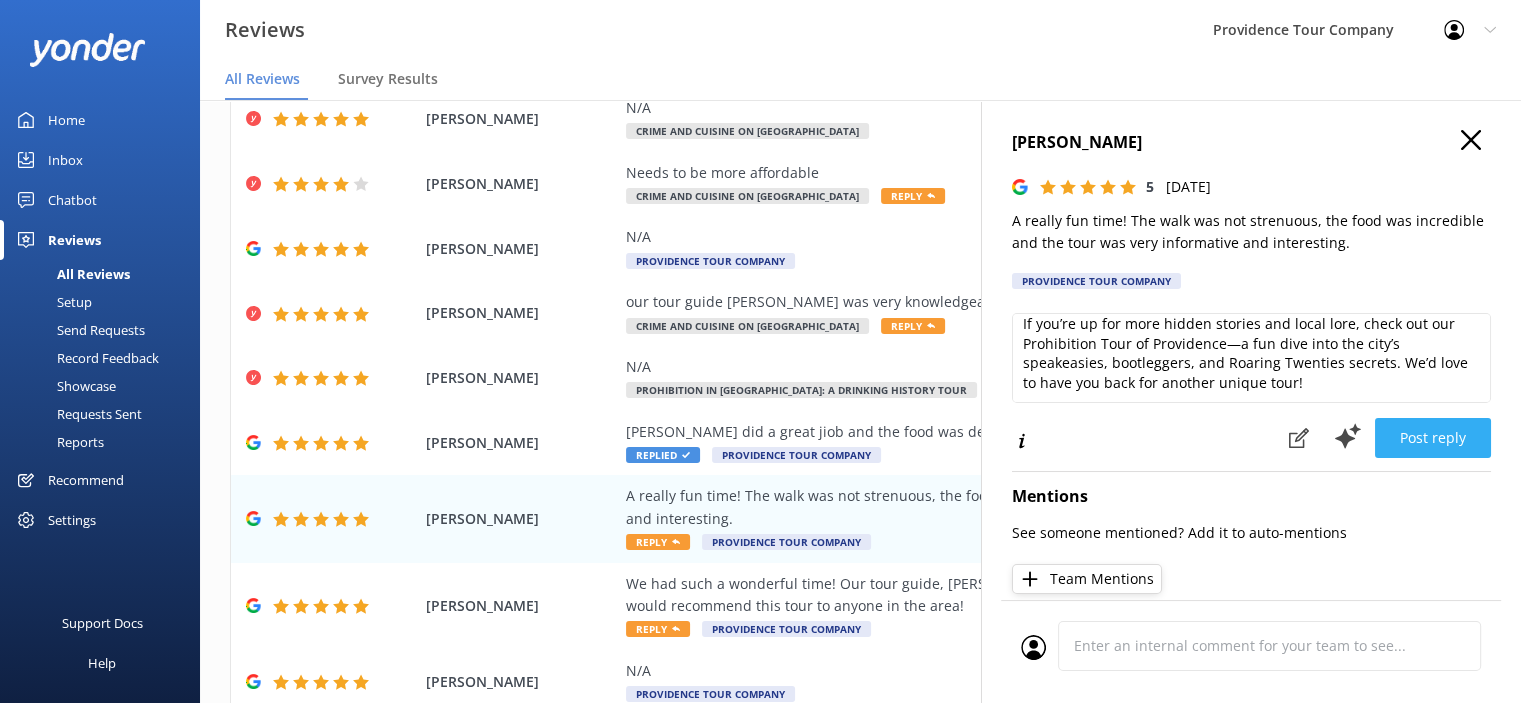 click on "Post reply" at bounding box center [1433, 438] 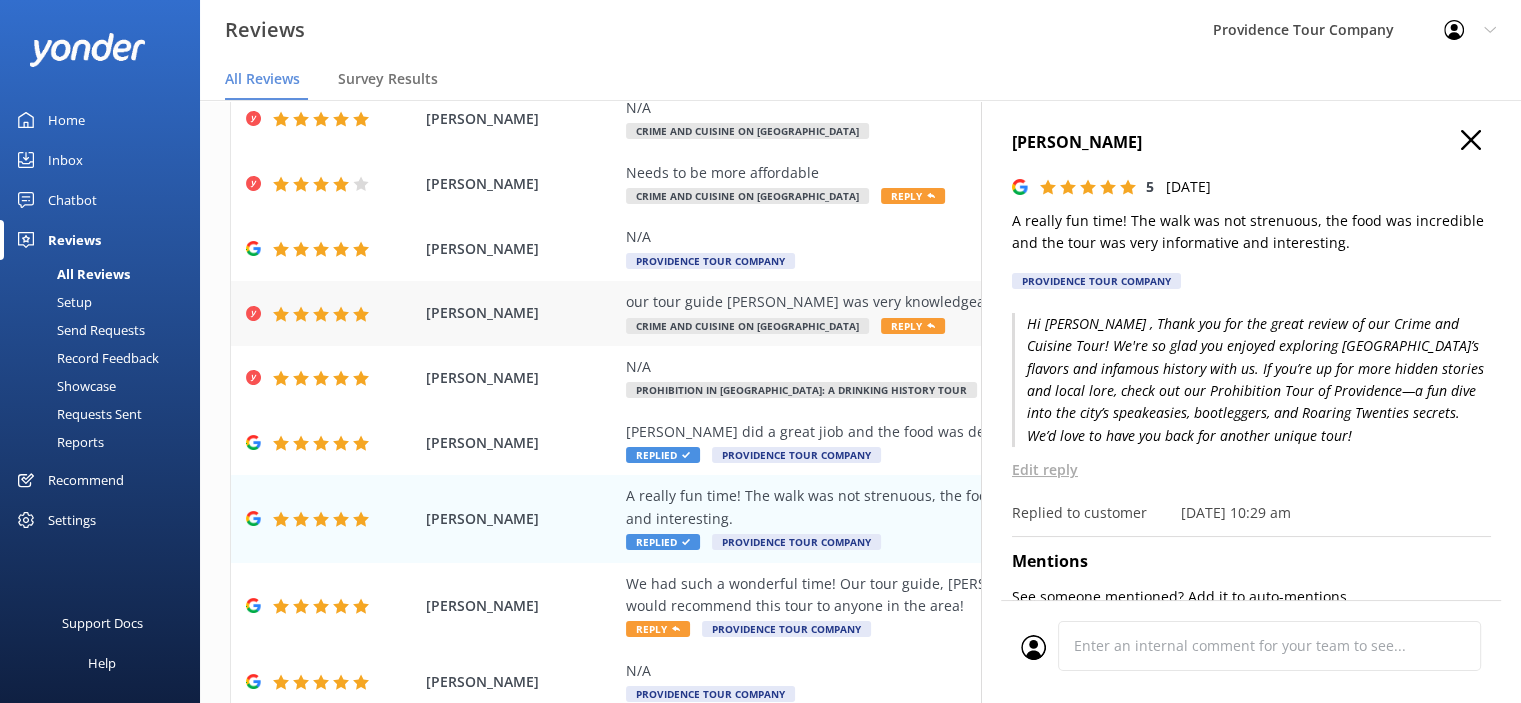 click 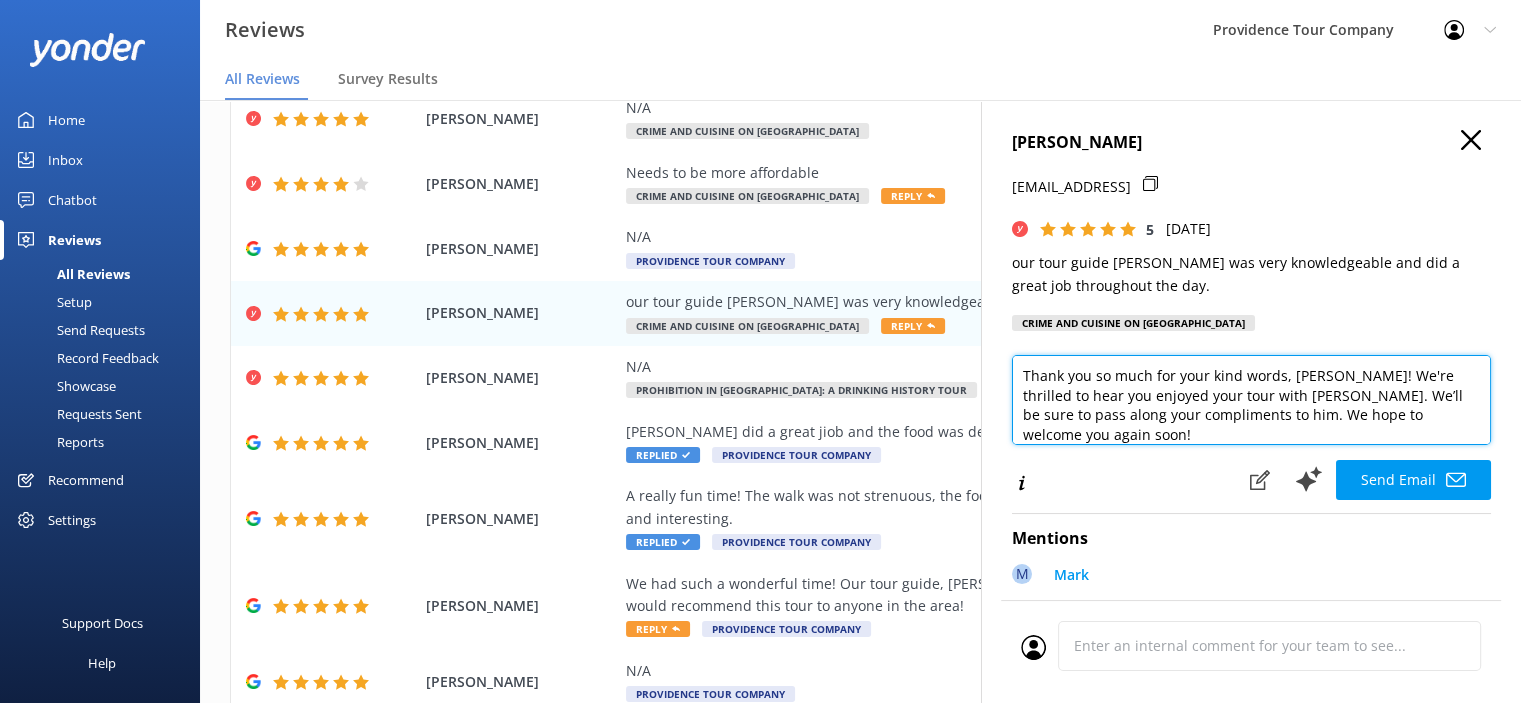 drag, startPoint x: 1444, startPoint y: 415, endPoint x: 1004, endPoint y: 359, distance: 443.54932 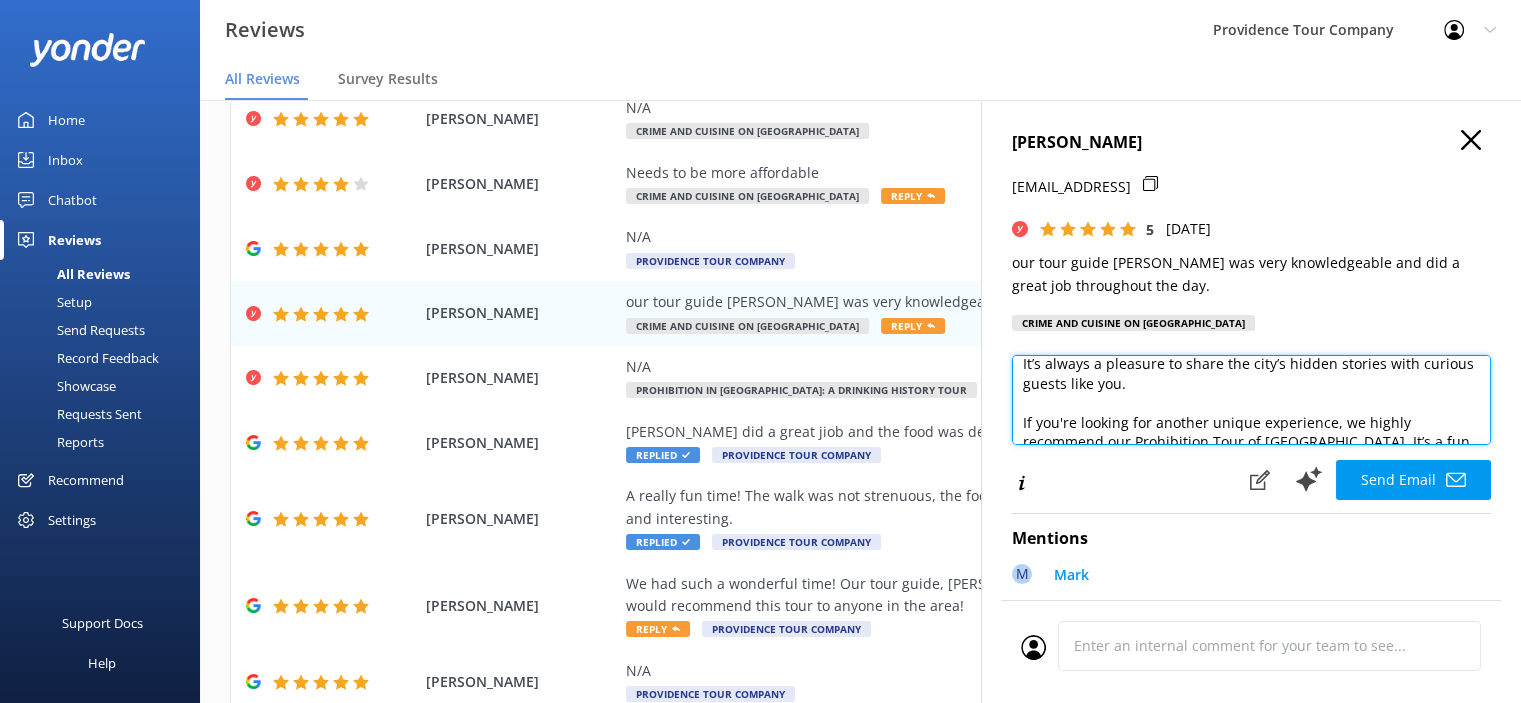 scroll, scrollTop: 0, scrollLeft: 0, axis: both 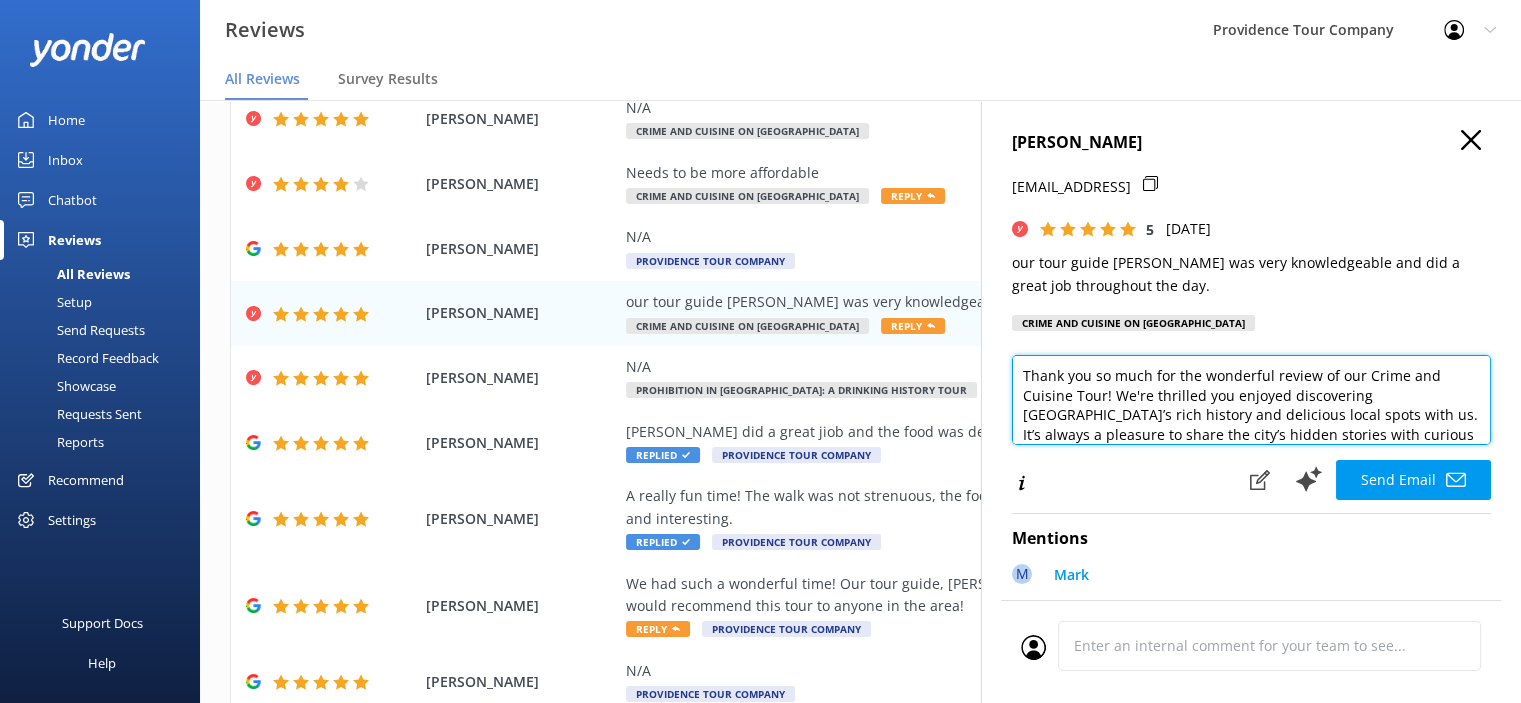 click on "Thank you so much for the wonderful review of our Crime and Cuisine Tour! We're thrilled you enjoyed discovering [GEOGRAPHIC_DATA]’s rich history and delicious local spots with us. It’s always a pleasure to share the city’s hidden stories with curious guests like you.
If you're looking for another unique experience, we highly recommend our Prohibition Tour of [GEOGRAPHIC_DATA]. It’s a fun and fascinating look into the city’s speakeasies, bootleggers, and underground scene during the 1920s. We’d love to welcome you back for more stories and surprises!" at bounding box center (1251, 400) 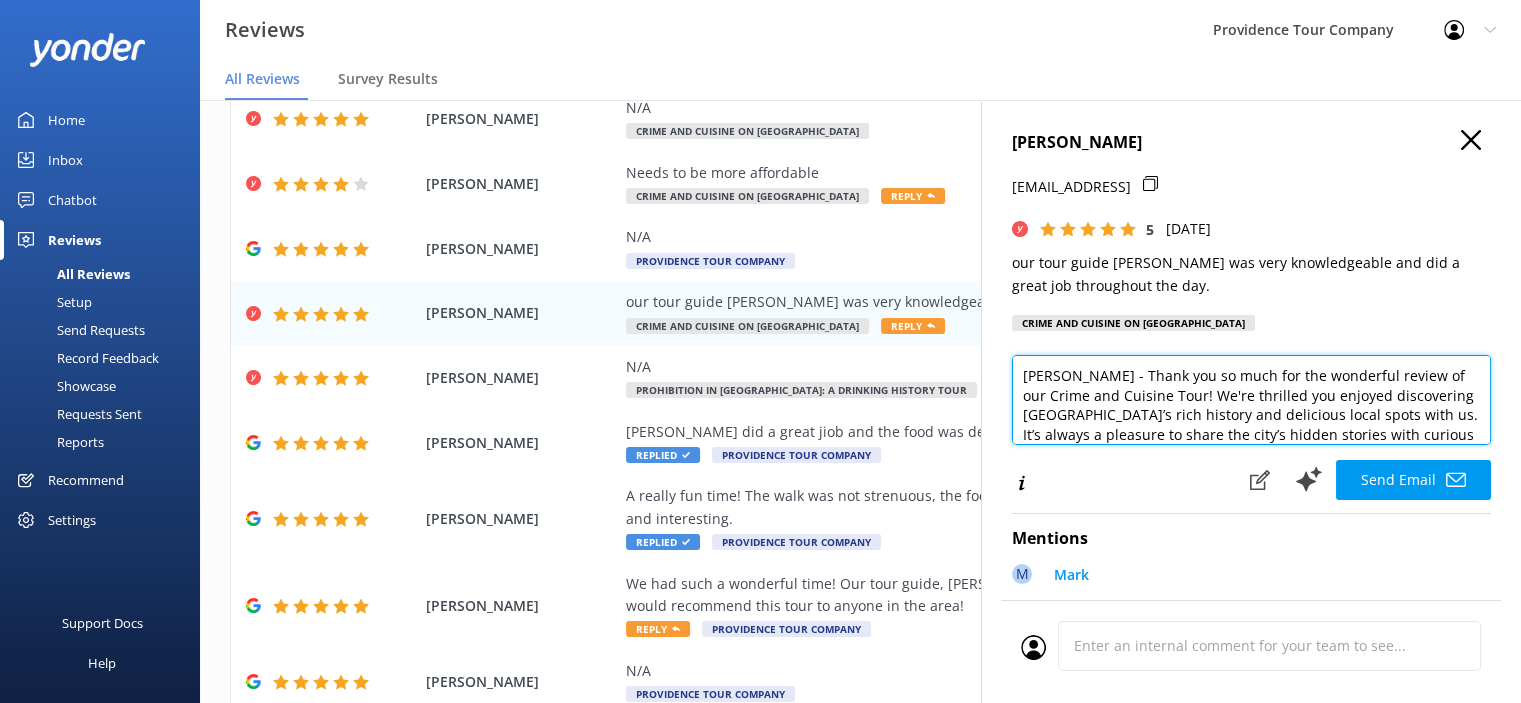 scroll, scrollTop: 100, scrollLeft: 0, axis: vertical 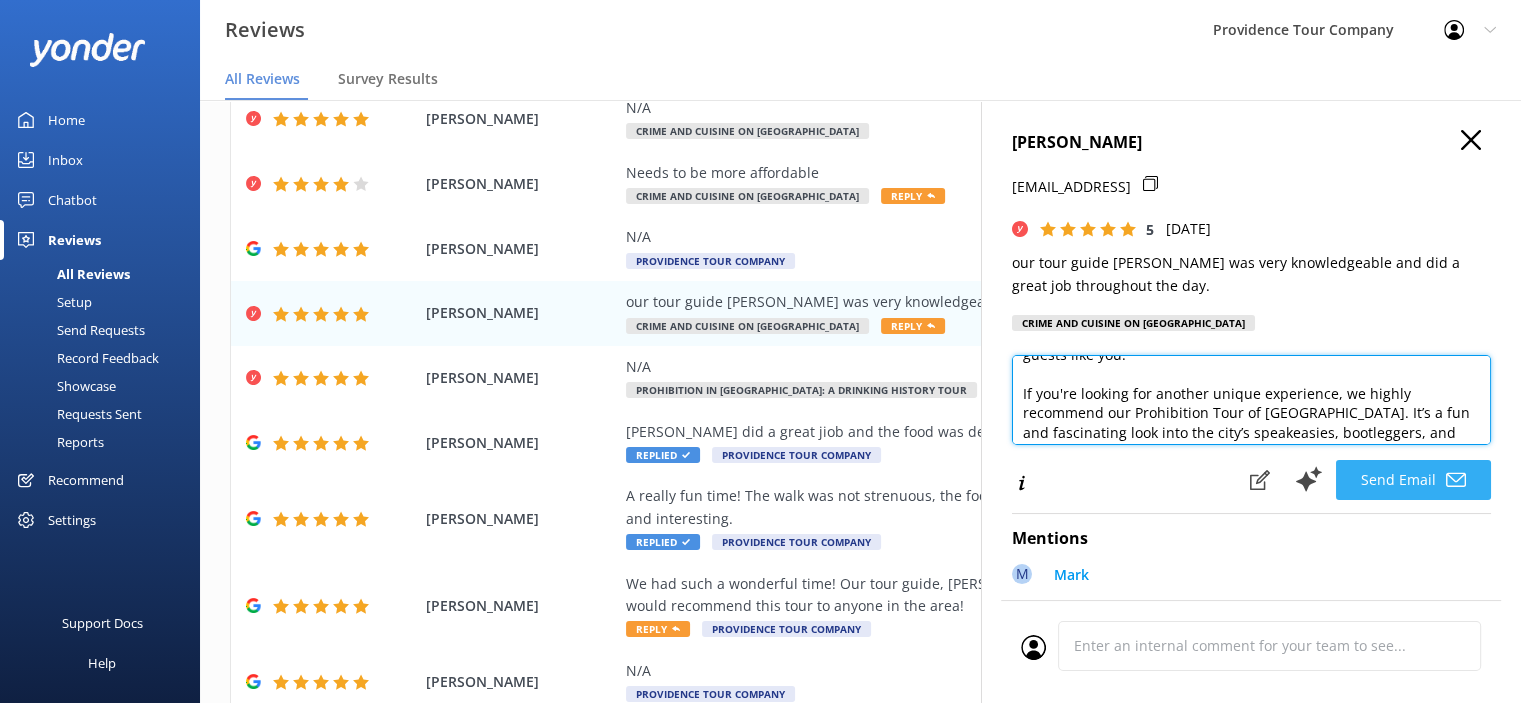 type on "[PERSON_NAME] - Thank you so much for the wonderful review of our Crime and Cuisine Tour! We're thrilled you enjoyed discovering [GEOGRAPHIC_DATA]’s rich history and delicious local spots with us. It’s always a pleasure to share the city’s hidden stories with curious guests like you.
If you're looking for another unique experience, we highly recommend our Prohibition Tour of [GEOGRAPHIC_DATA]. It’s a fun and fascinating look into the city’s speakeasies, bootleggers, and underground scene during the 1920s. We’d love to welcome you back for more stories and surprises!" 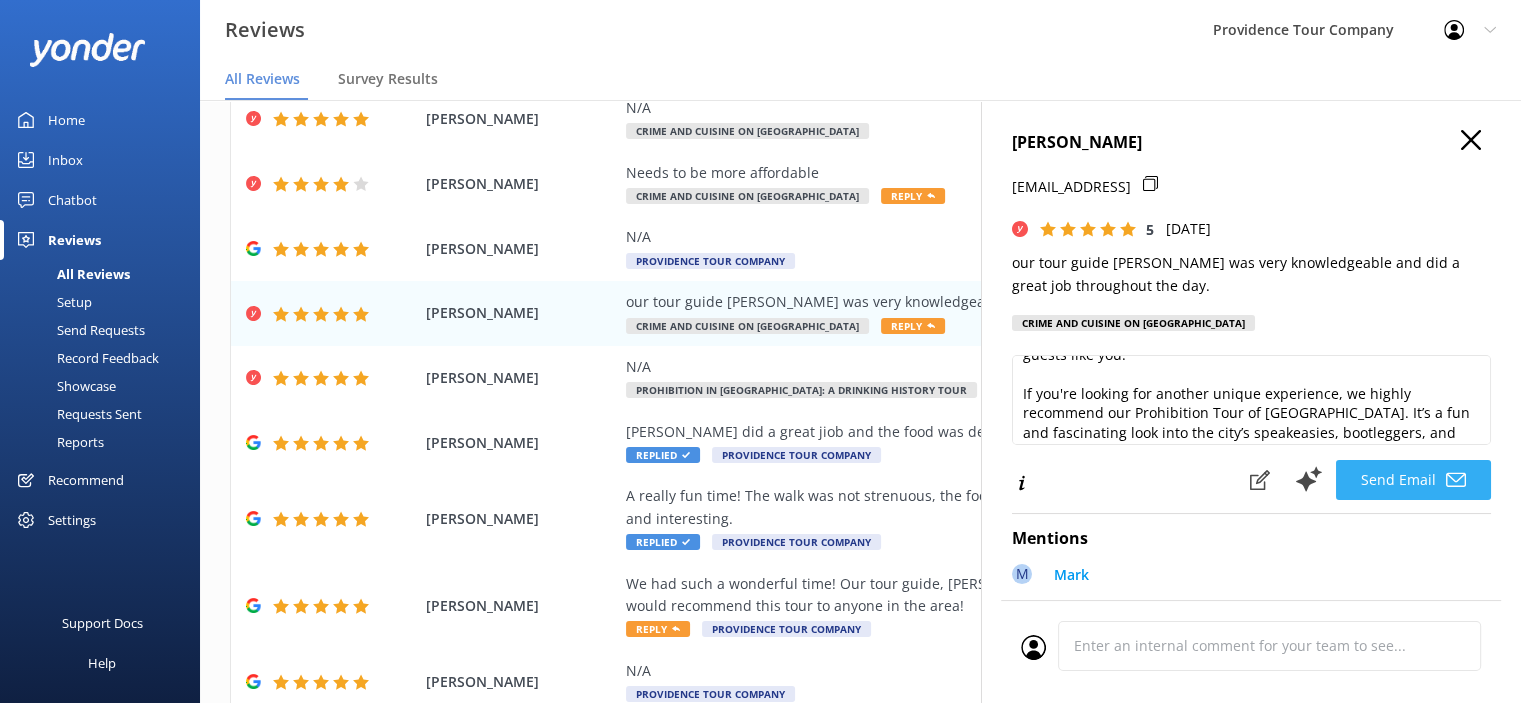 click on "Send Email" at bounding box center (1413, 480) 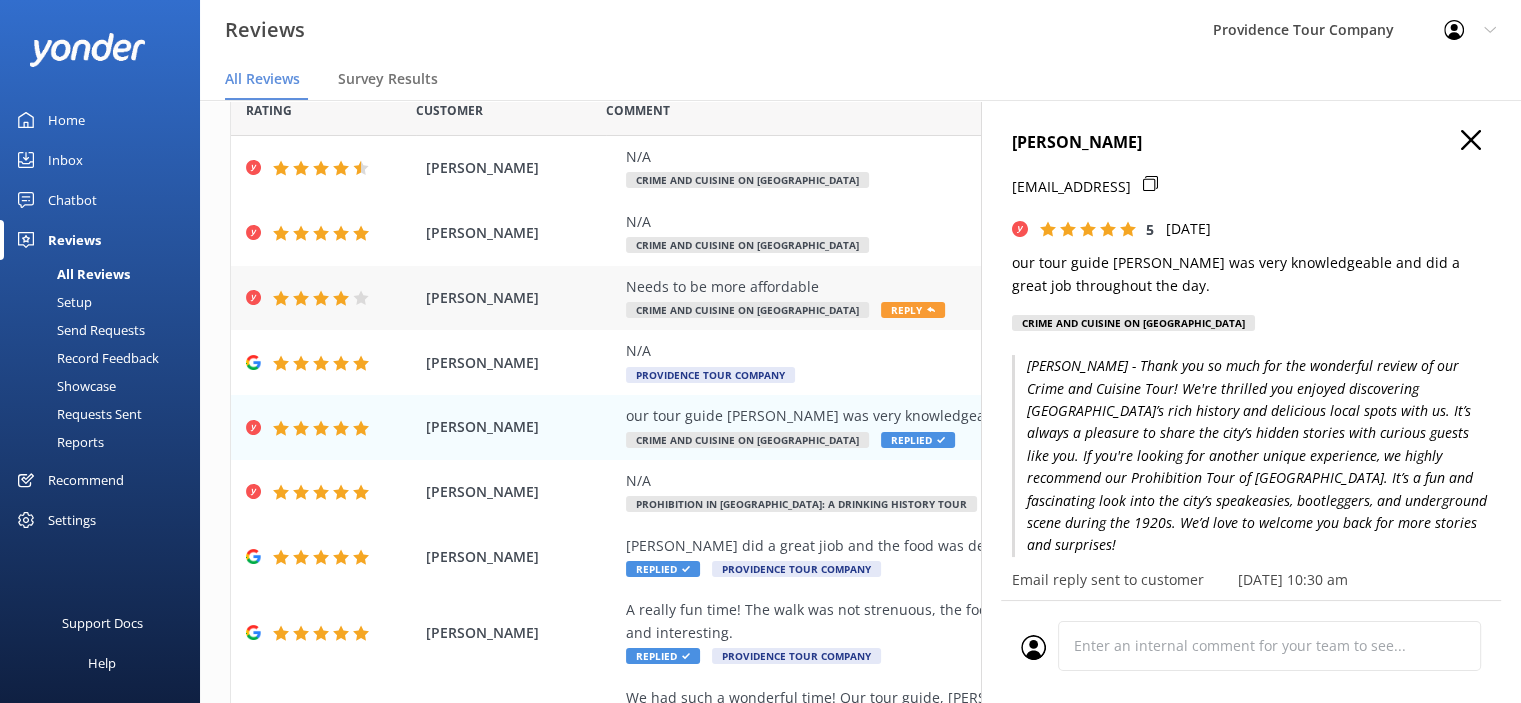 scroll, scrollTop: 0, scrollLeft: 0, axis: both 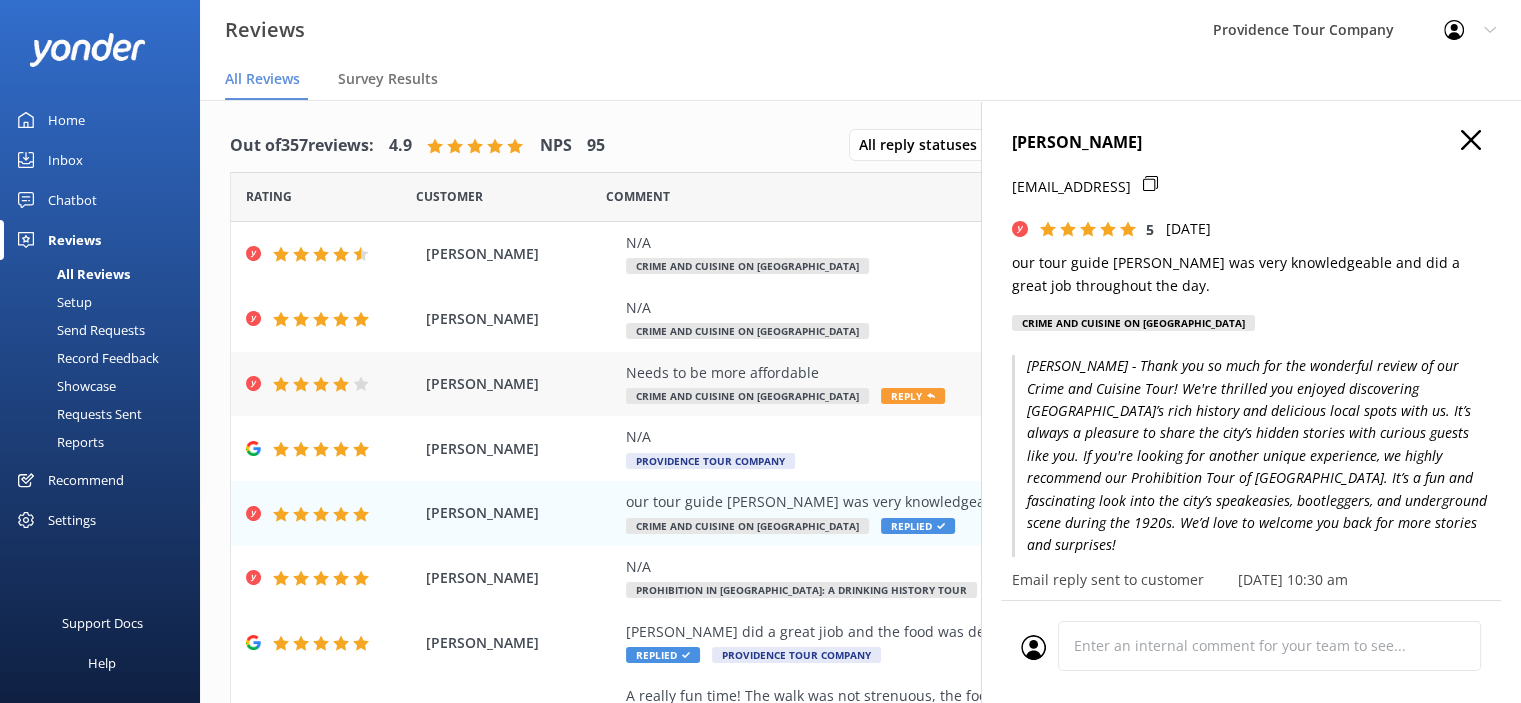 click on "Reply" at bounding box center (913, 396) 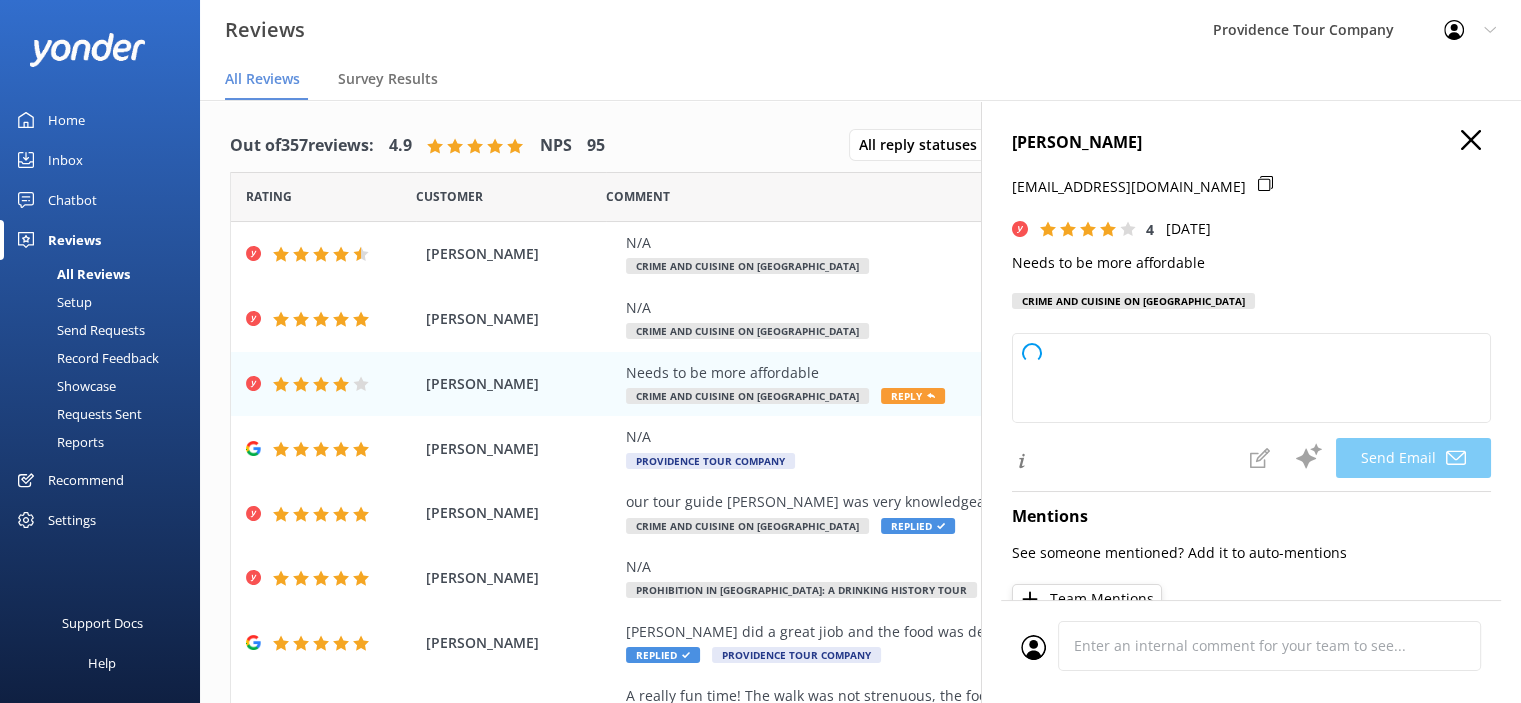type on "Thank you for your feedback, [PERSON_NAME]! We appreciate your suggestion and will keep it in mind as we continue to improve. We're glad you enjoyed your experience overall, and hope to see you again soon!" 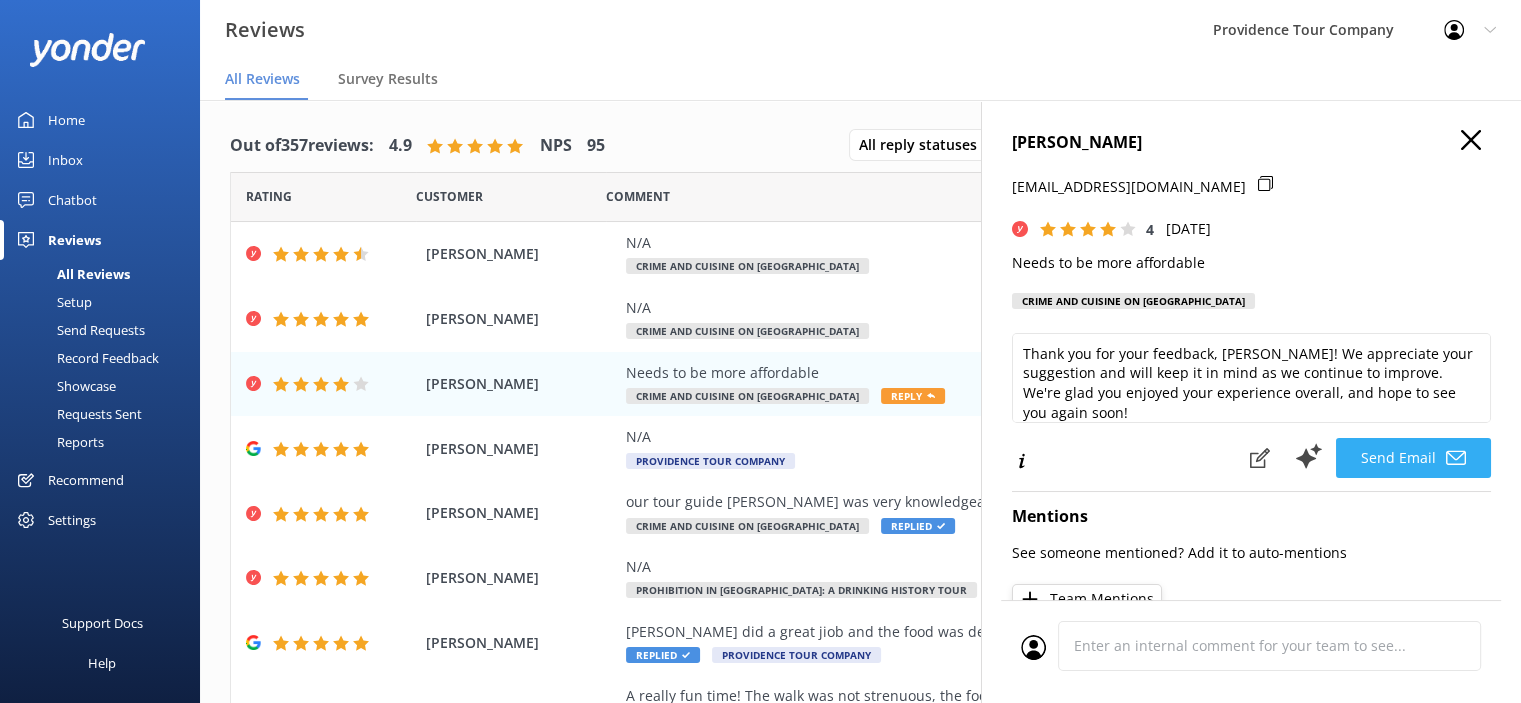 click on "Send Email" at bounding box center (1413, 458) 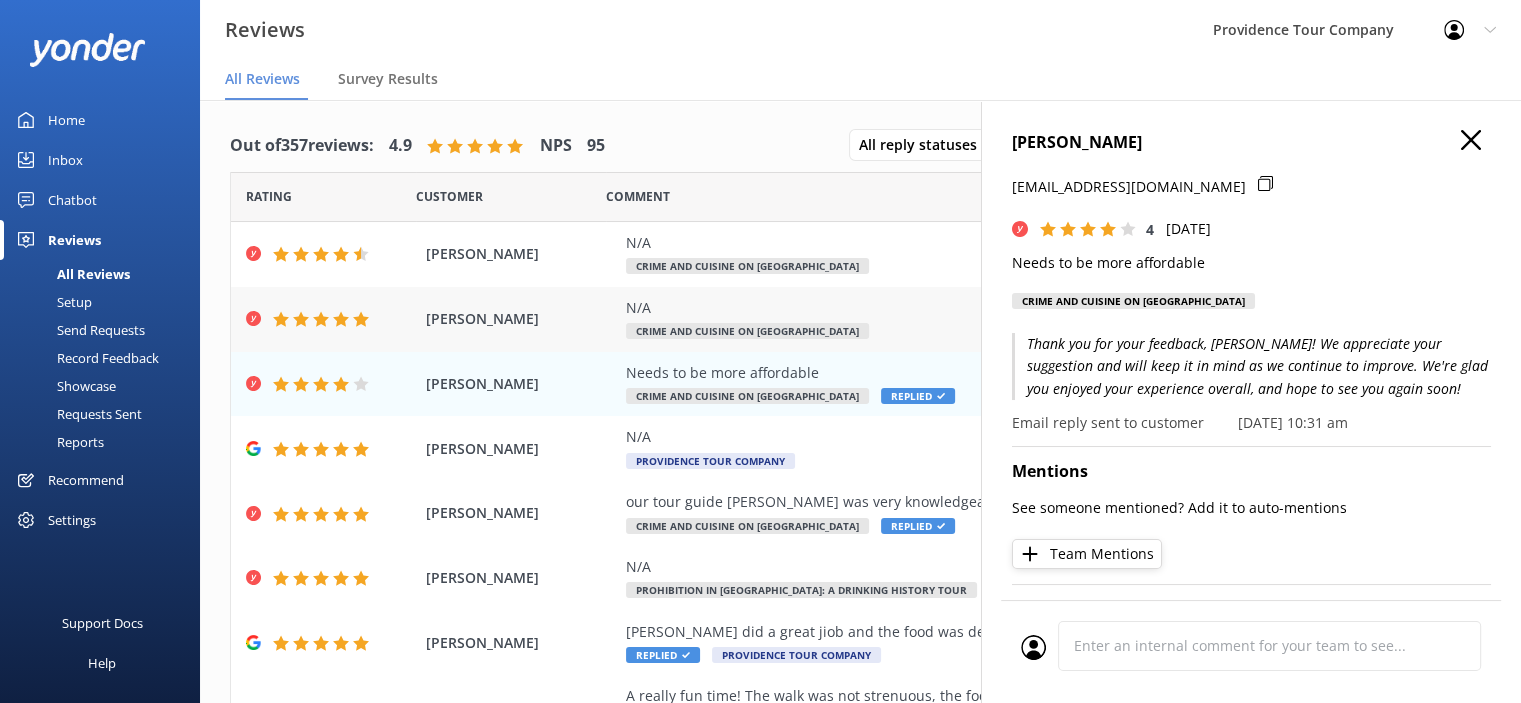 click on "N/A" at bounding box center (990, 308) 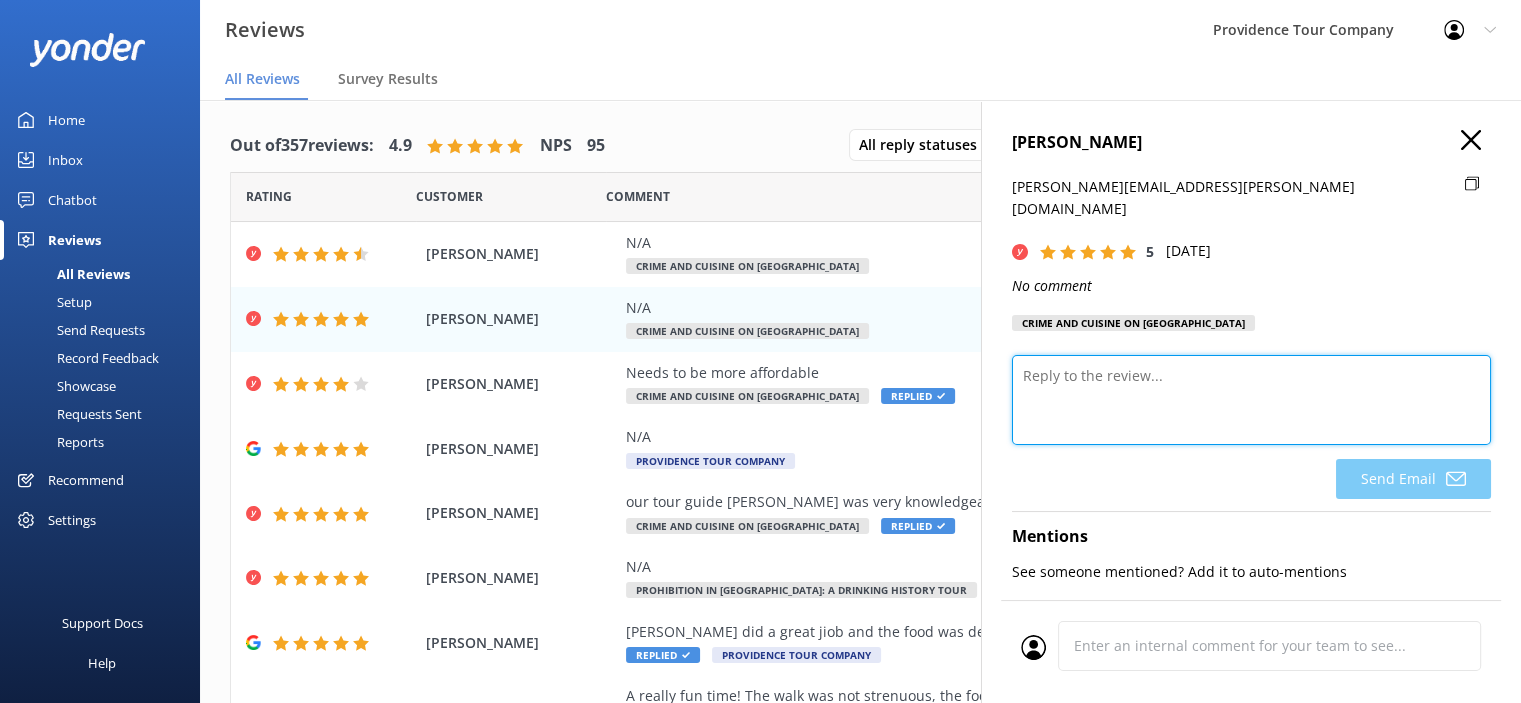 click at bounding box center [1251, 400] 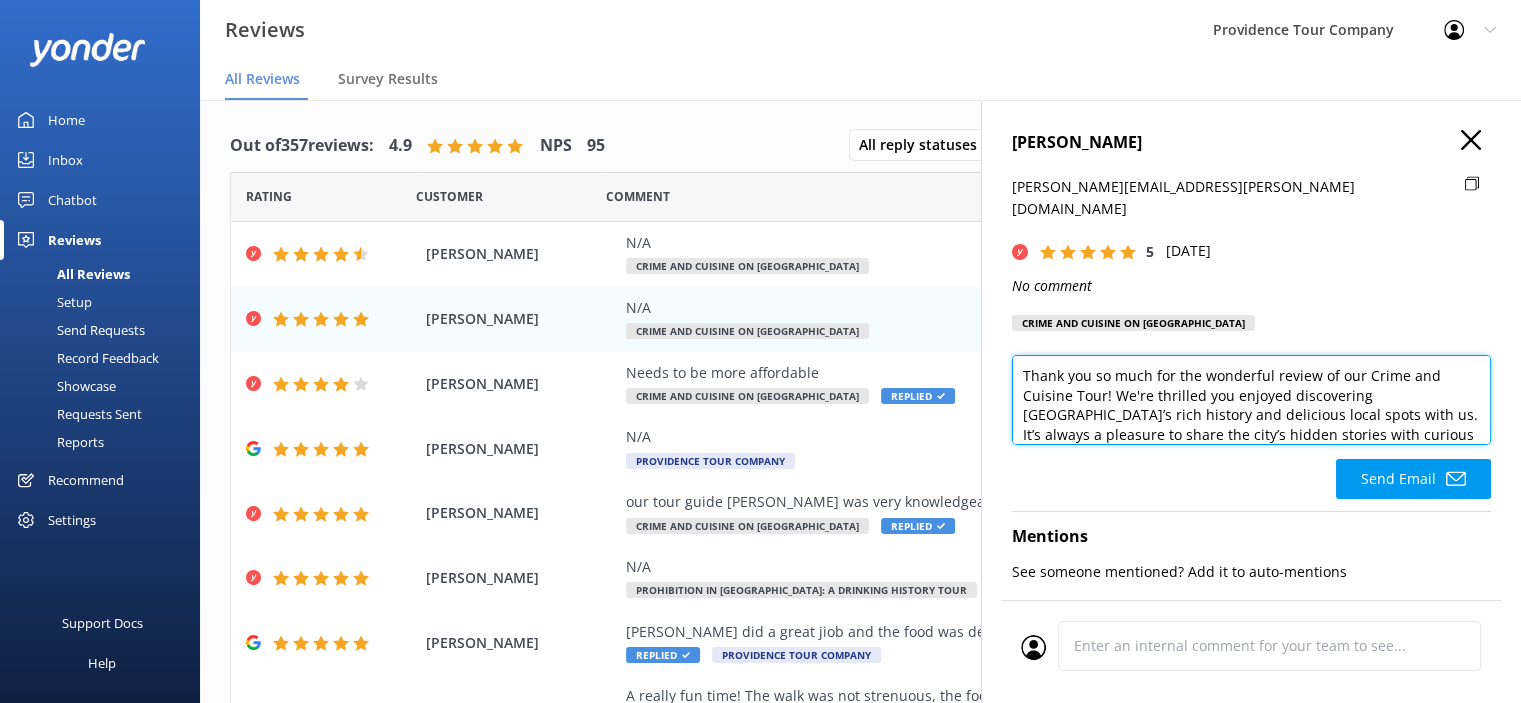 scroll, scrollTop: 136, scrollLeft: 0, axis: vertical 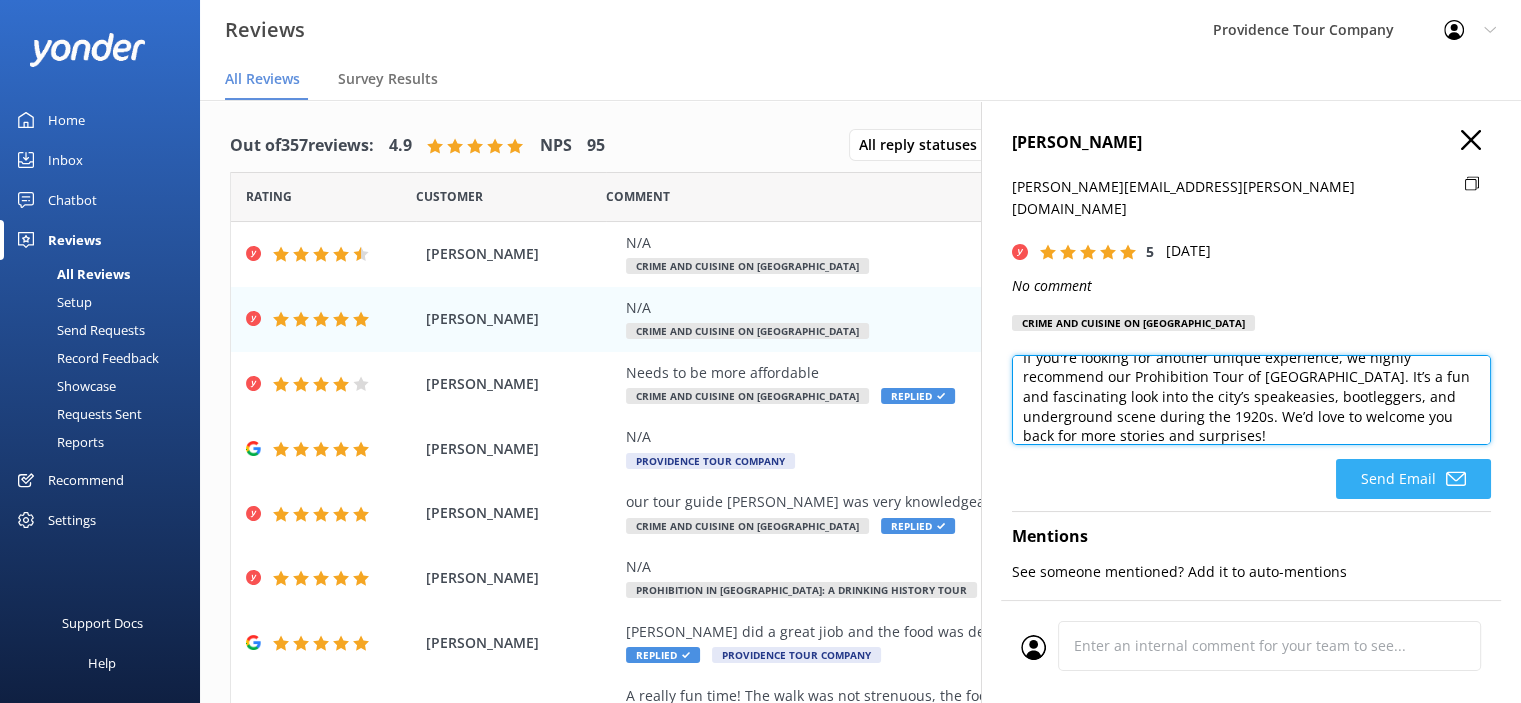 type on "Thank you so much for the wonderful review of our Crime and Cuisine Tour! We're thrilled you enjoyed discovering [GEOGRAPHIC_DATA]’s rich history and delicious local spots with us. It’s always a pleasure to share the city’s hidden stories with curious guests like you.
If you're looking for another unique experience, we highly recommend our Prohibition Tour of [GEOGRAPHIC_DATA]. It’s a fun and fascinating look into the city’s speakeasies, bootleggers, and underground scene during the 1920s. We’d love to welcome you back for more stories and surprises!" 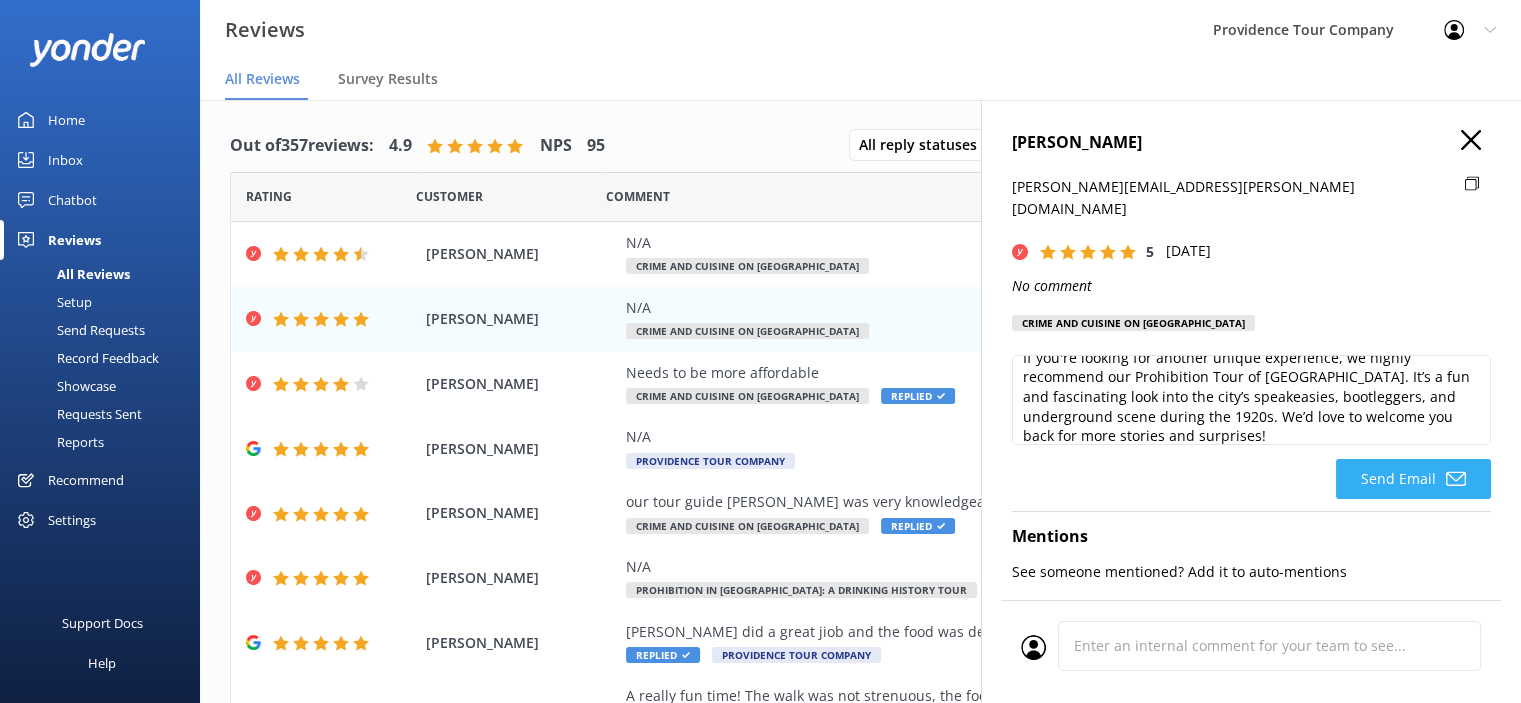 click on "Send Email" 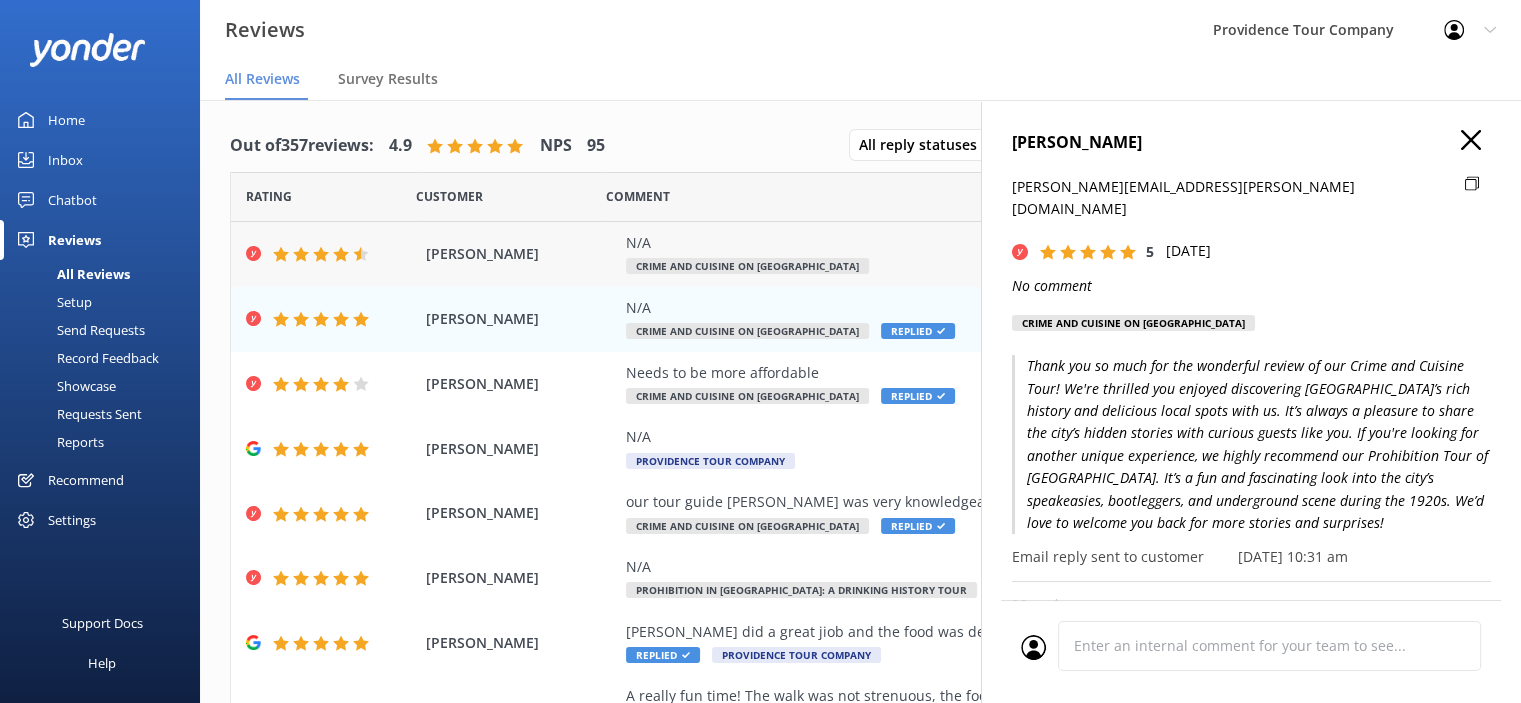 click on "N/A" at bounding box center (990, 243) 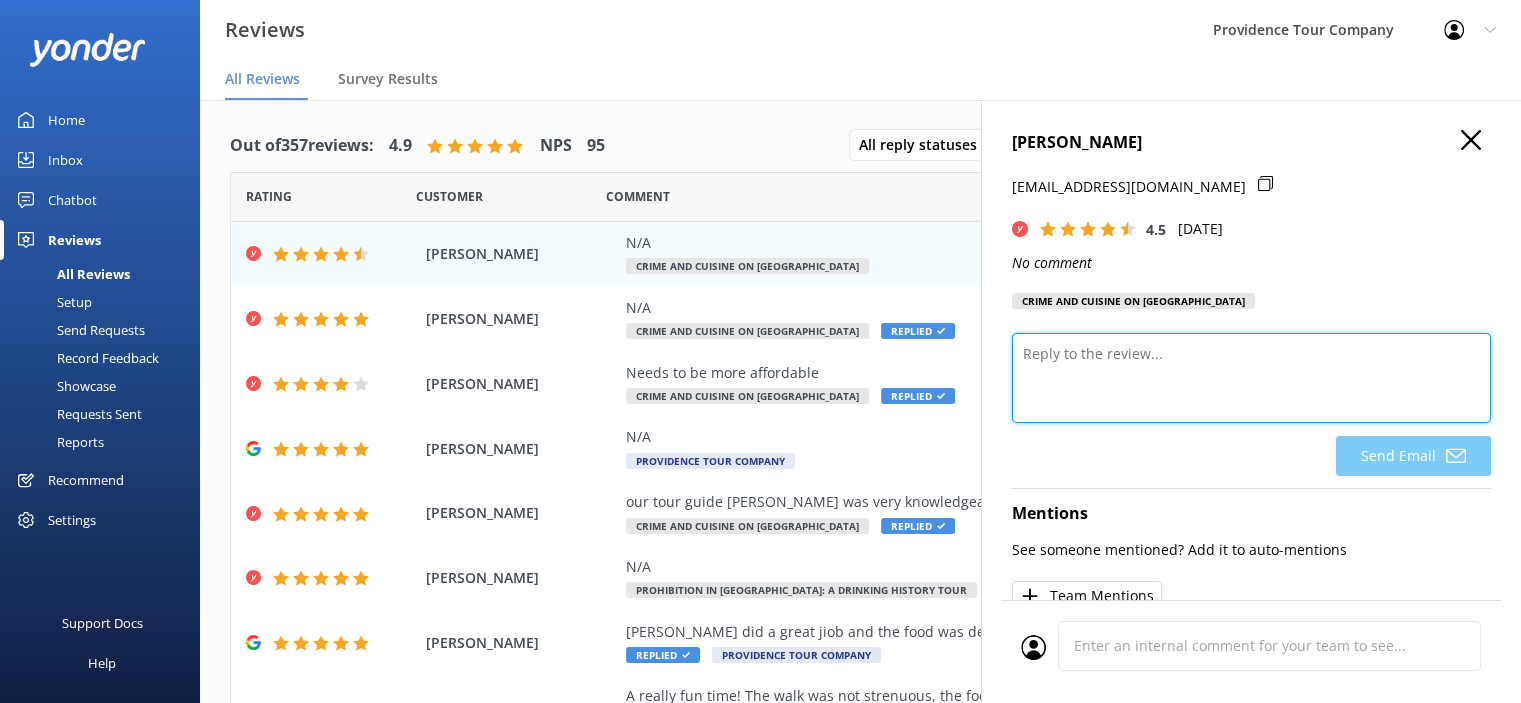 click at bounding box center [1251, 378] 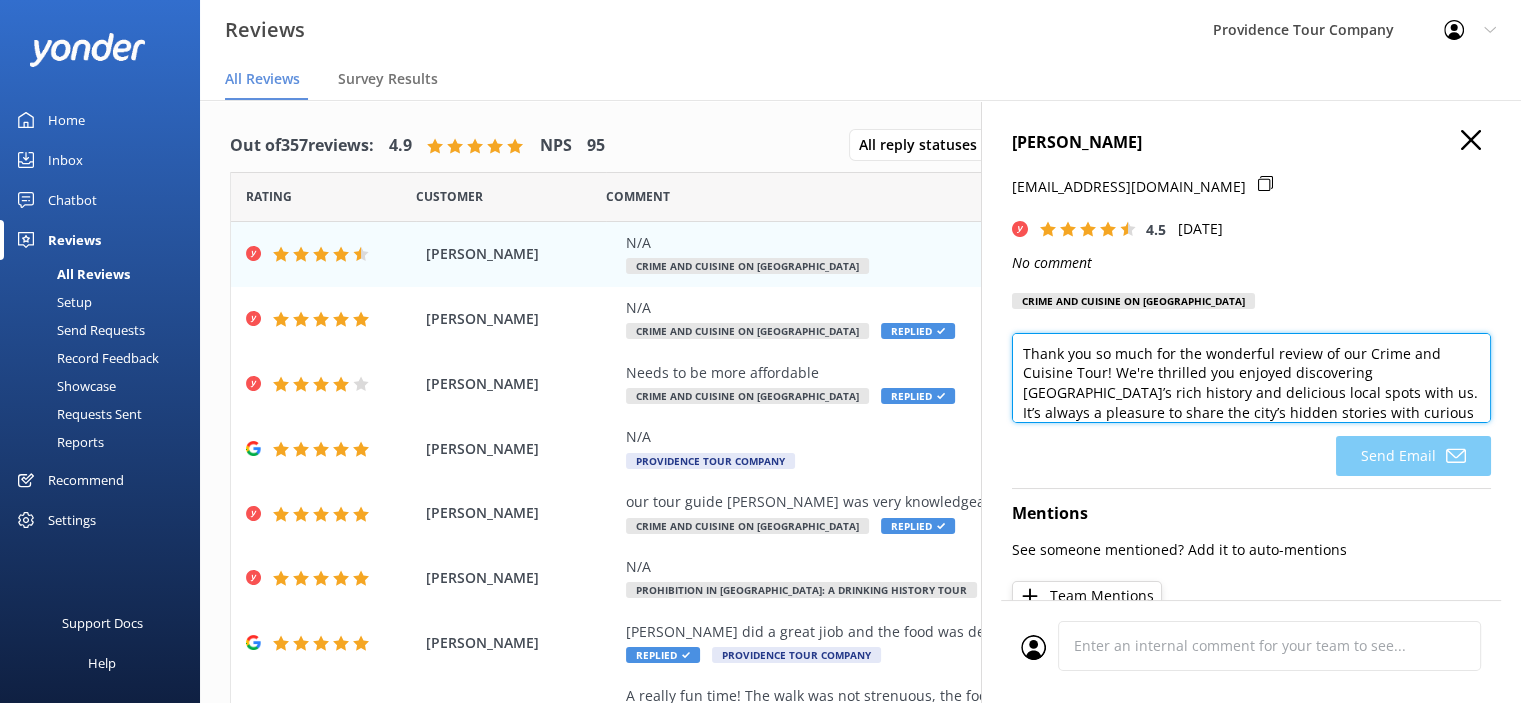 scroll, scrollTop: 136, scrollLeft: 0, axis: vertical 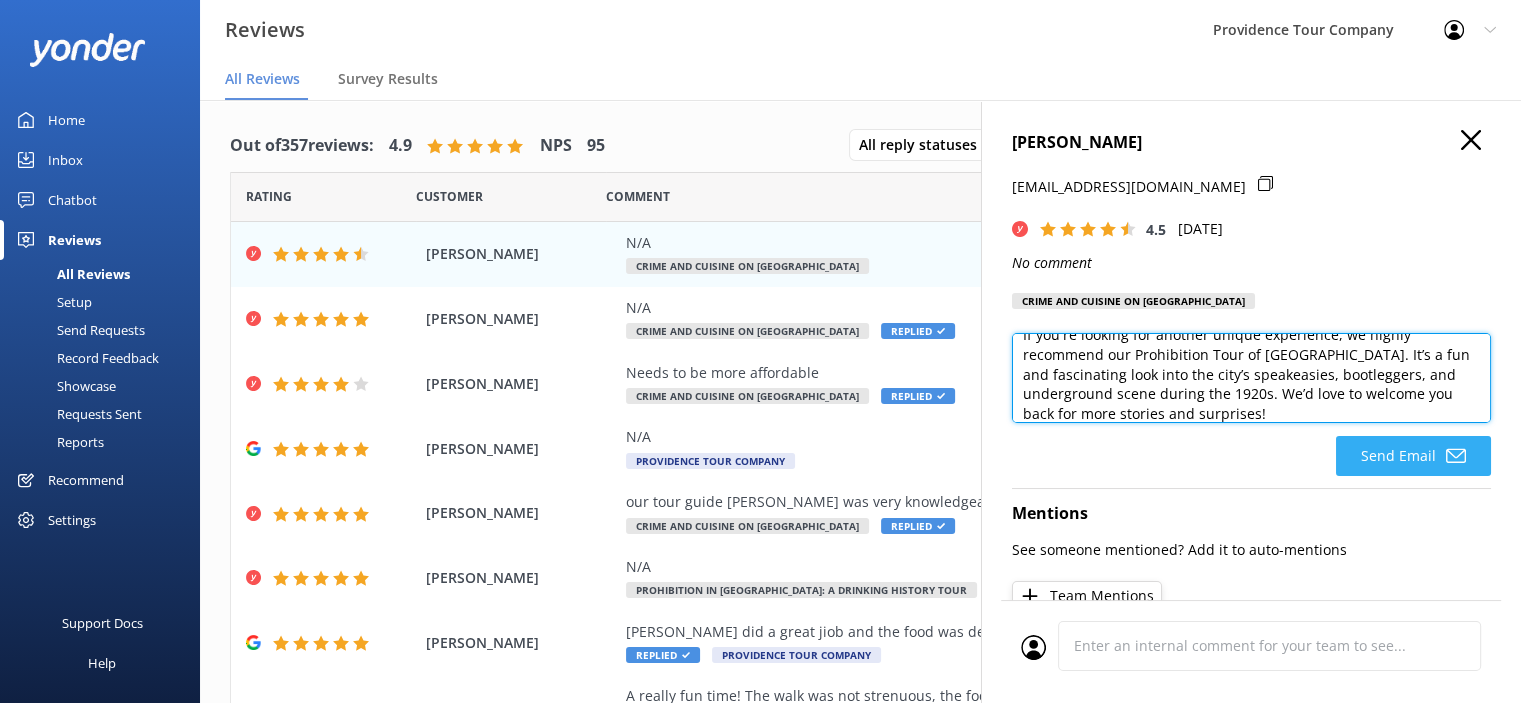 type on "Thank you so much for the wonderful review of our Crime and Cuisine Tour! We're thrilled you enjoyed discovering [GEOGRAPHIC_DATA]’s rich history and delicious local spots with us. It’s always a pleasure to share the city’s hidden stories with curious guests like you.
If you're looking for another unique experience, we highly recommend our Prohibition Tour of [GEOGRAPHIC_DATA]. It’s a fun and fascinating look into the city’s speakeasies, bootleggers, and underground scene during the 1920s. We’d love to welcome you back for more stories and surprises!" 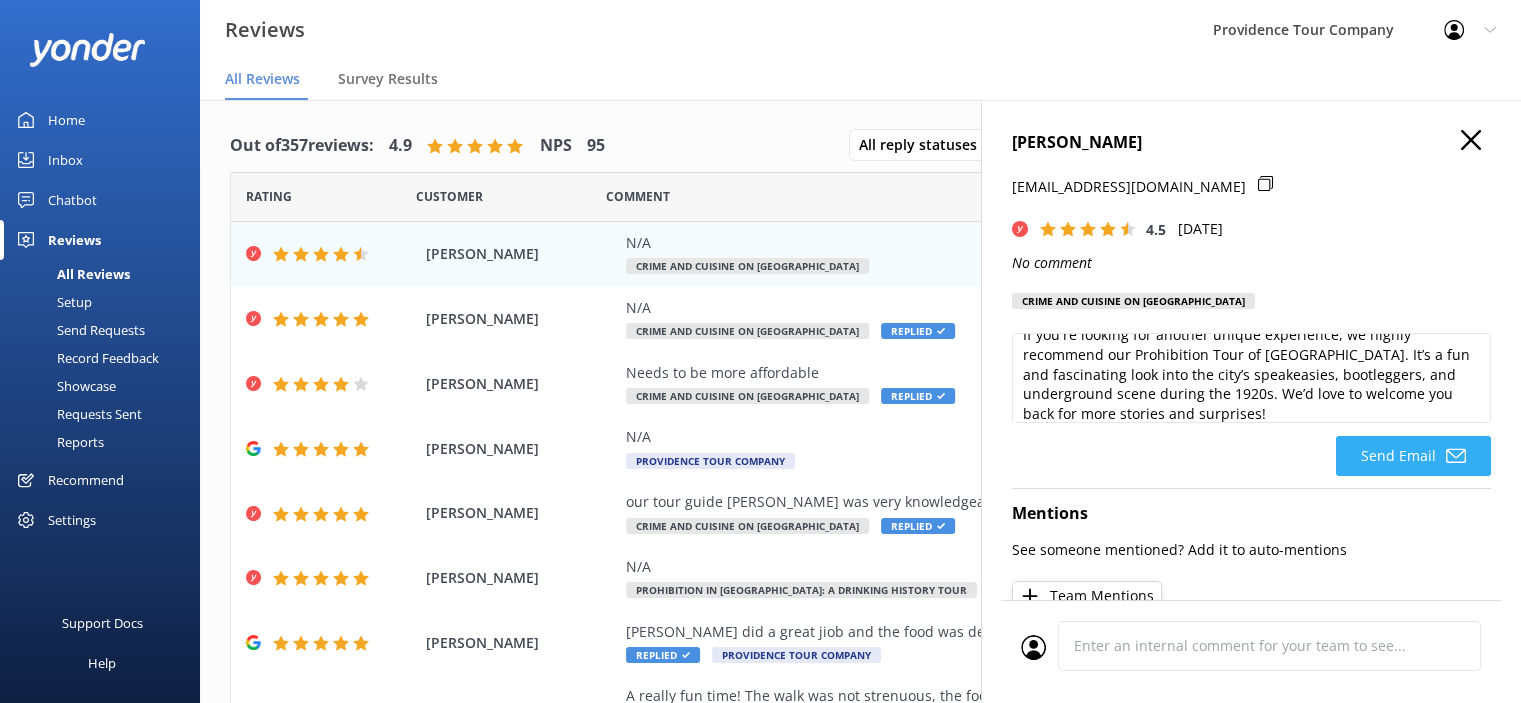 click on "Send Email" 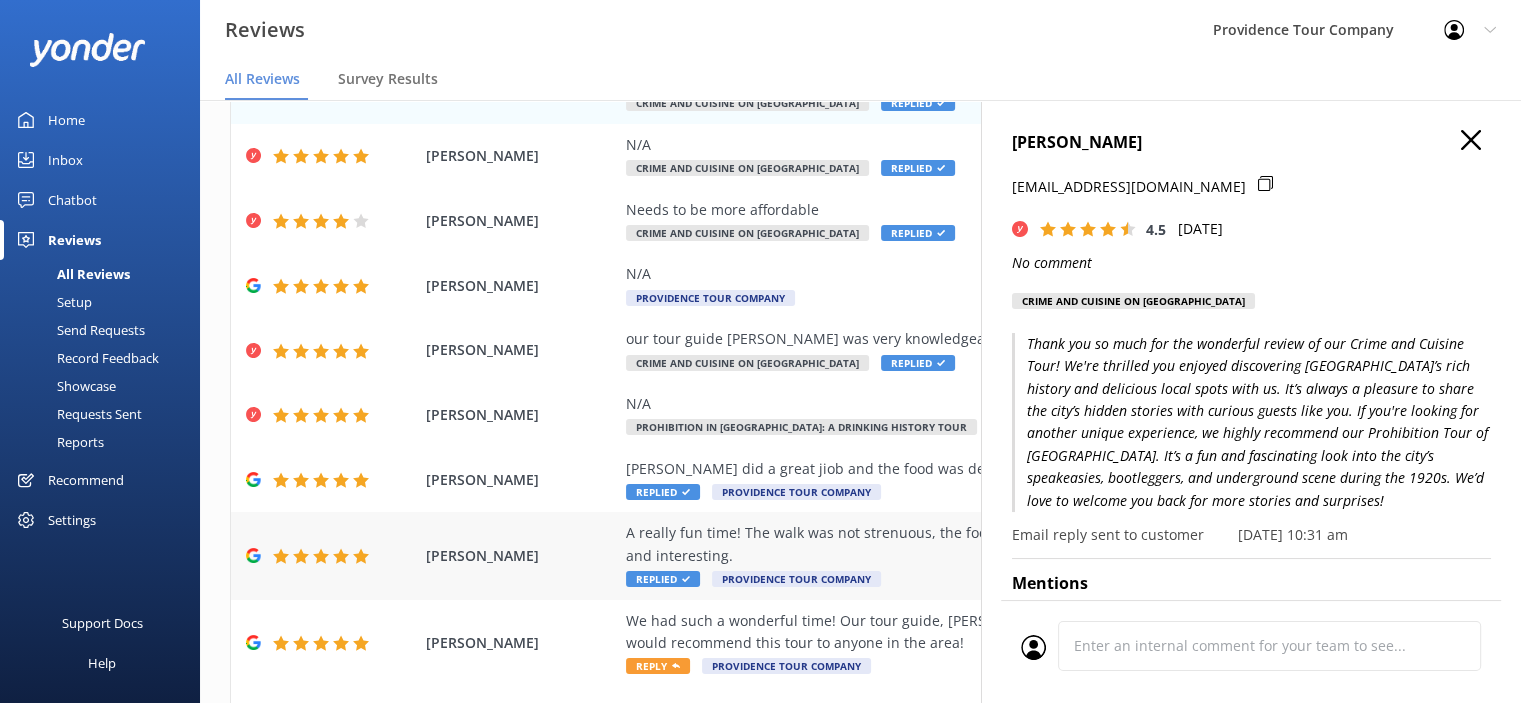 scroll, scrollTop: 277, scrollLeft: 0, axis: vertical 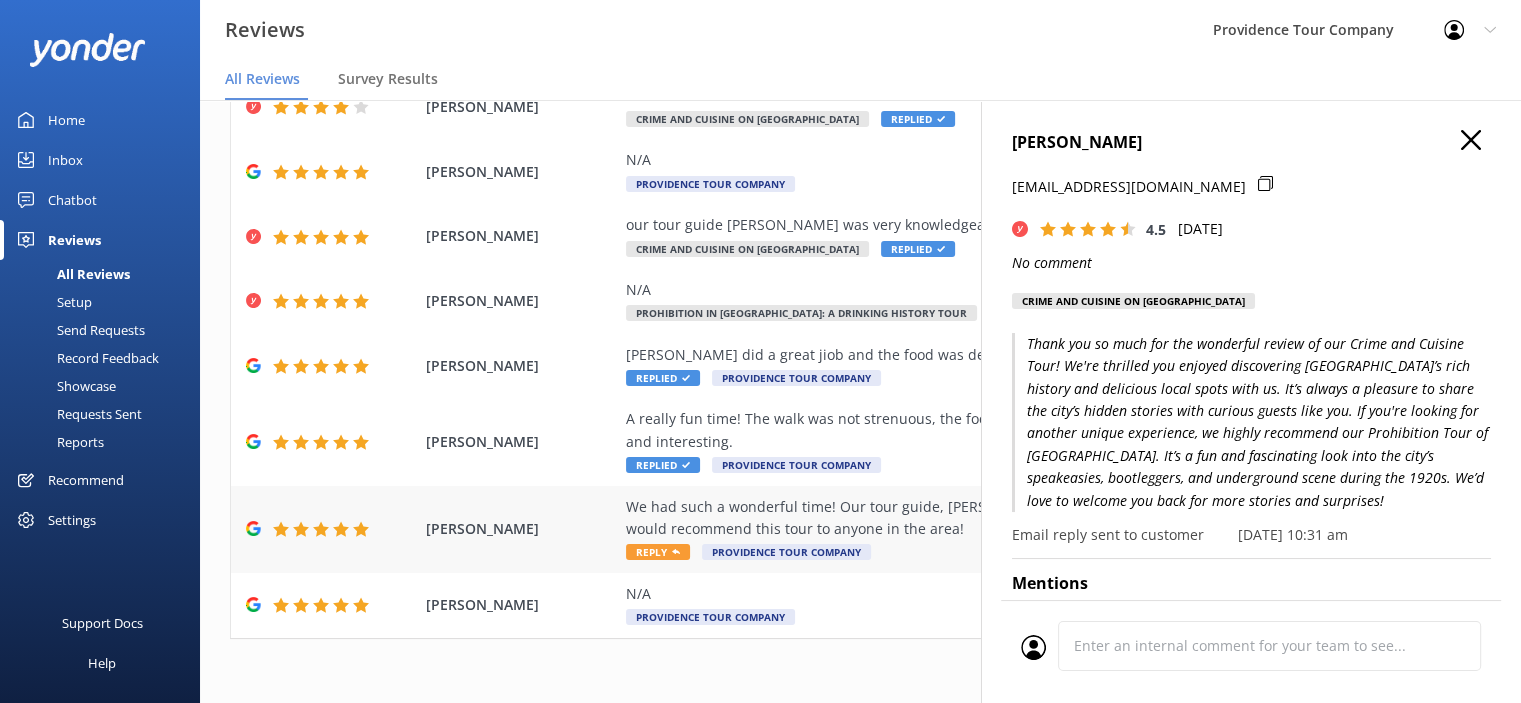 click on "Reply" at bounding box center [658, 552] 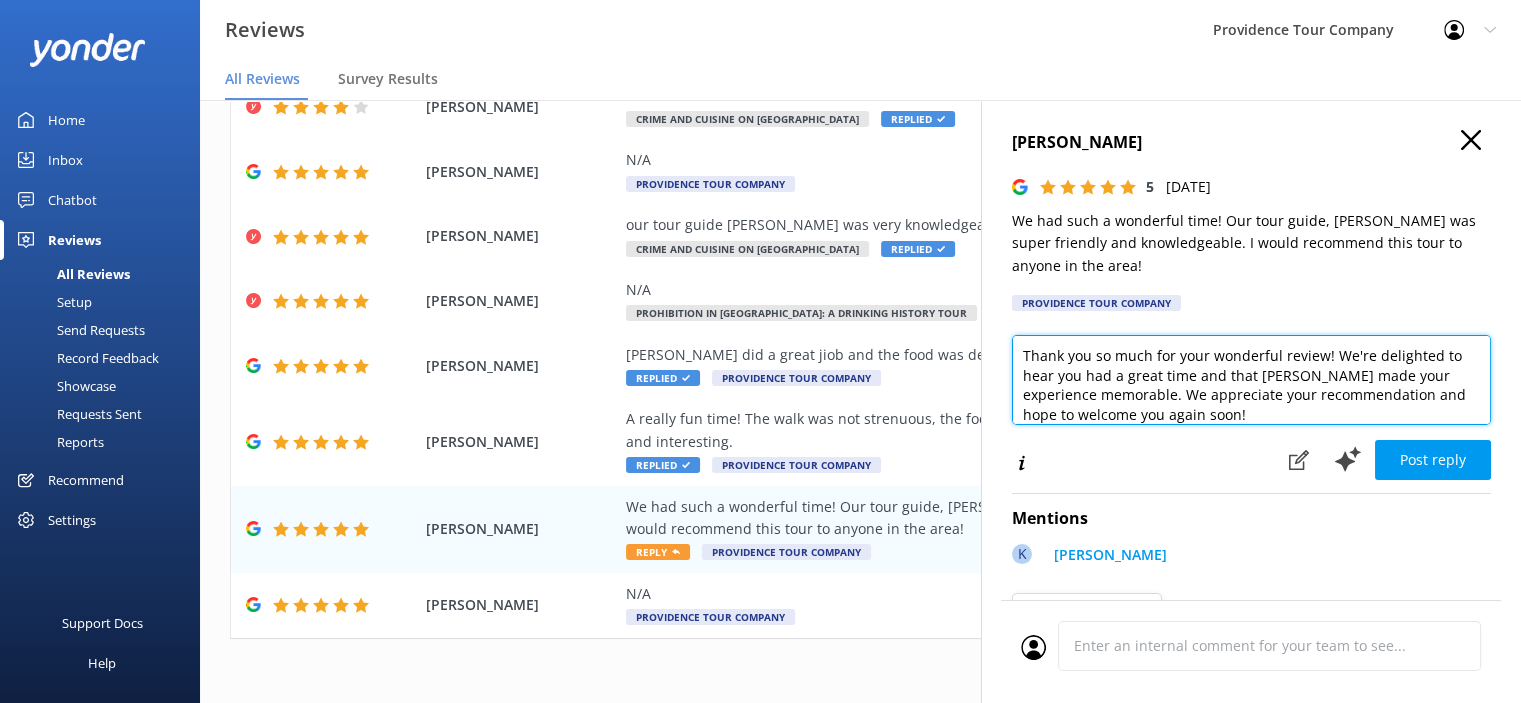 drag, startPoint x: 1329, startPoint y: 420, endPoint x: 994, endPoint y: 339, distance: 344.65344 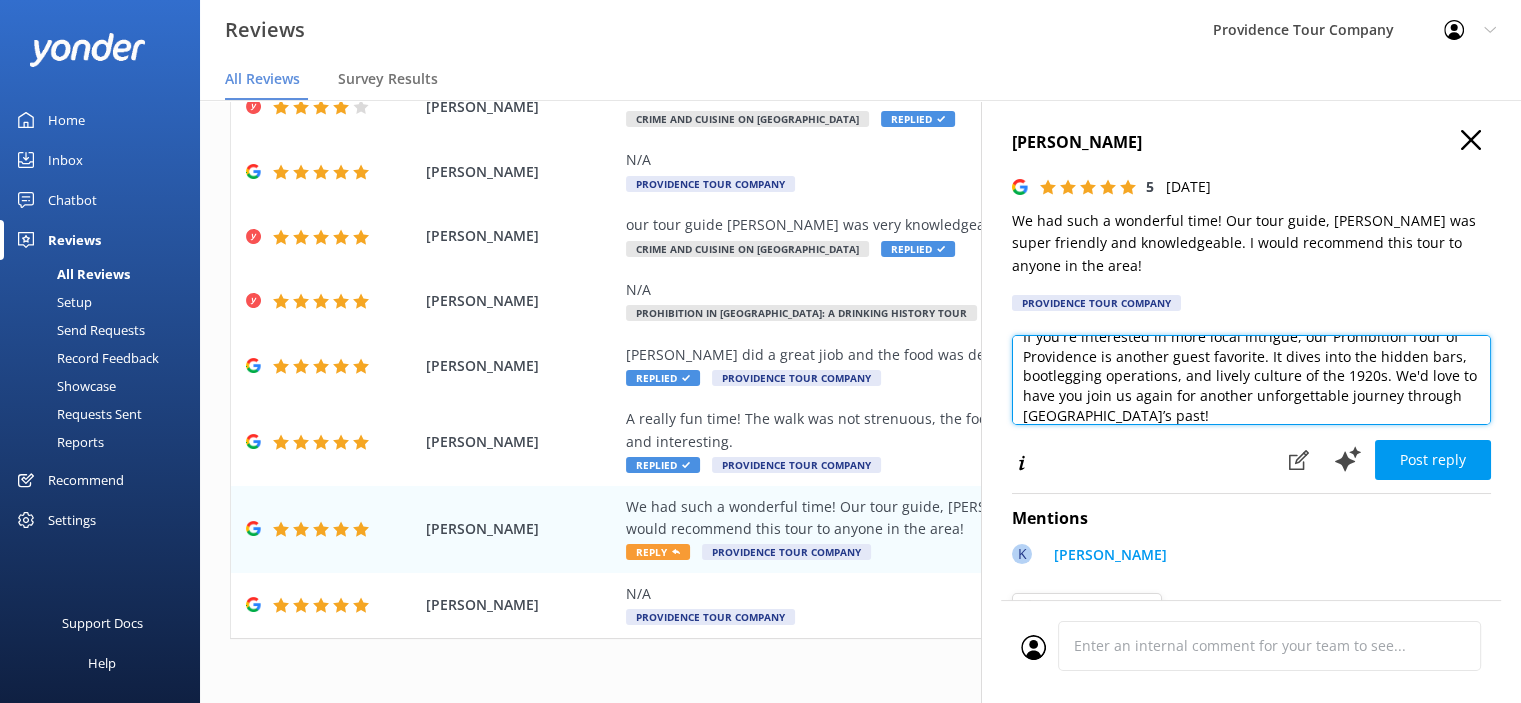 scroll, scrollTop: 0, scrollLeft: 0, axis: both 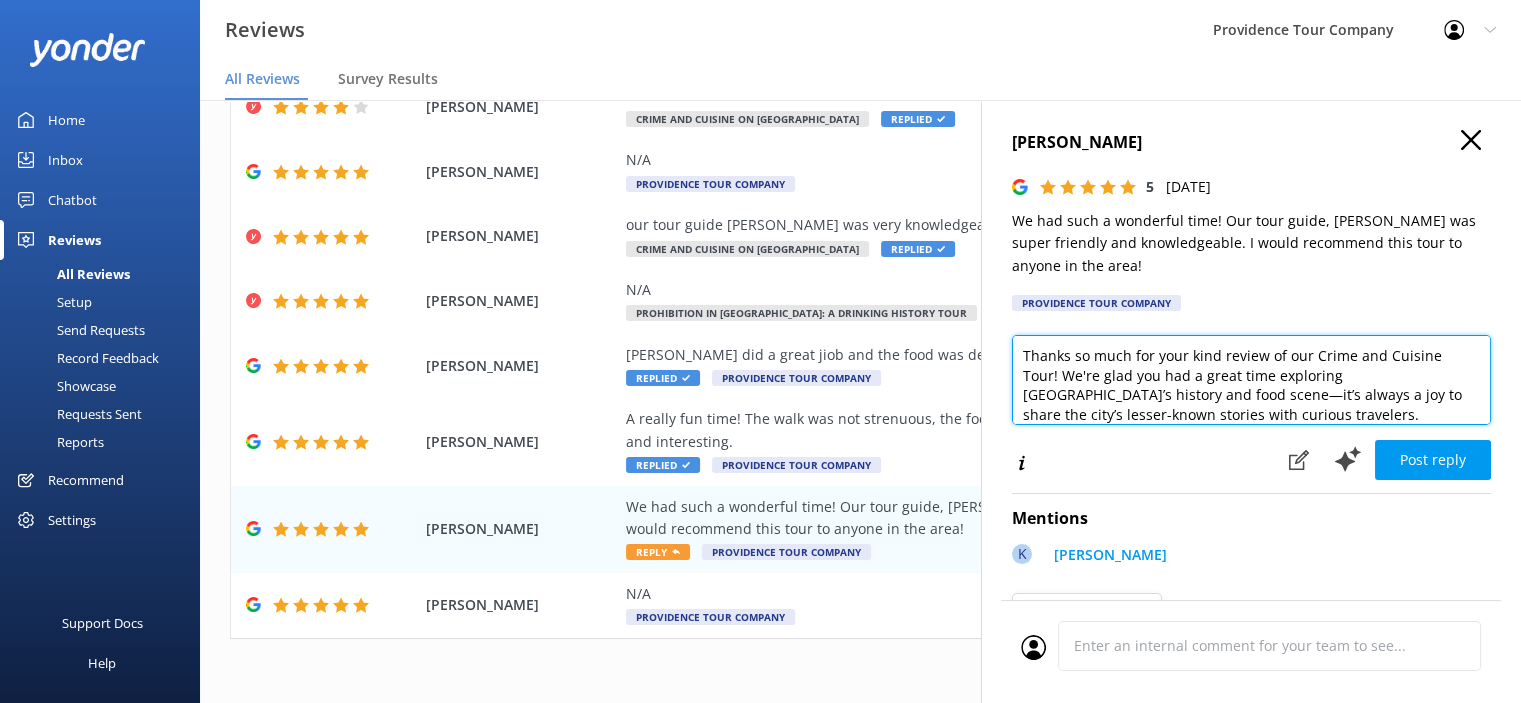 click on "Thanks so much for your kind review of our Crime and Cuisine Tour! We're glad you had a great time exploring [GEOGRAPHIC_DATA]’s history and food scene—it’s always a joy to share the city’s lesser-known stories with curious travelers.
If you're interested in more local intrigue, our Prohibition Tour of Providence is another guest favorite. It dives into the hidden bars, bootlegging operations, and lively culture of the 1920s. We'd love to have you join us again for another unforgettable journey through [GEOGRAPHIC_DATA]’s past!" at bounding box center (1251, 380) 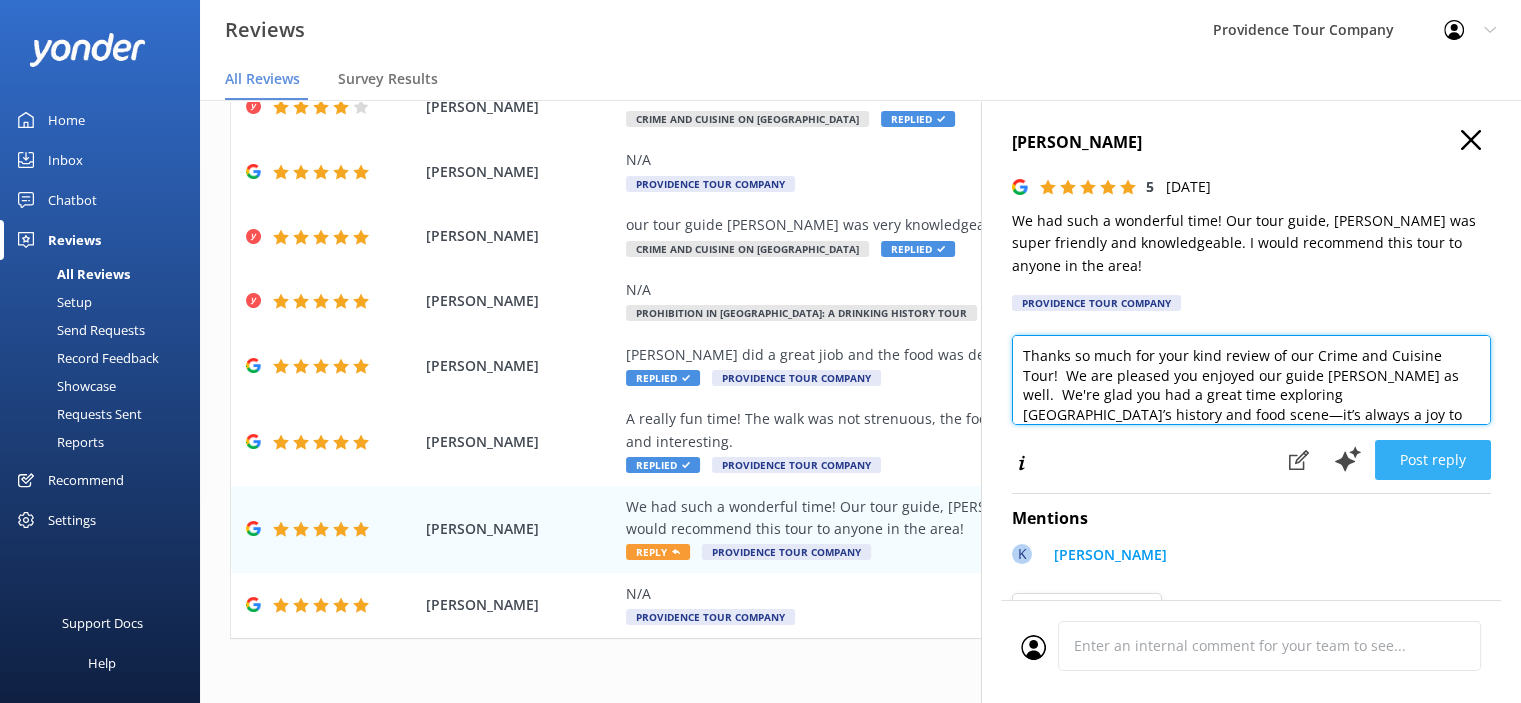 type on "Thanks so much for your kind review of our Crime and Cuisine Tour!  We are pleased you enjoyed our guide [PERSON_NAME] as well.  We're glad you had a great time exploring [GEOGRAPHIC_DATA]’s history and food scene—it’s always a joy to share the city’s lesser-known stories with curious travelers.
If you're interested in more local intrigue, our Prohibition Tour of Providence is another guest favorite. It dives into the hidden bars, bootlegging operations, and lively culture of the 1920s. We'd love to have you join us again for another unforgettable journey through [GEOGRAPHIC_DATA]’s past!" 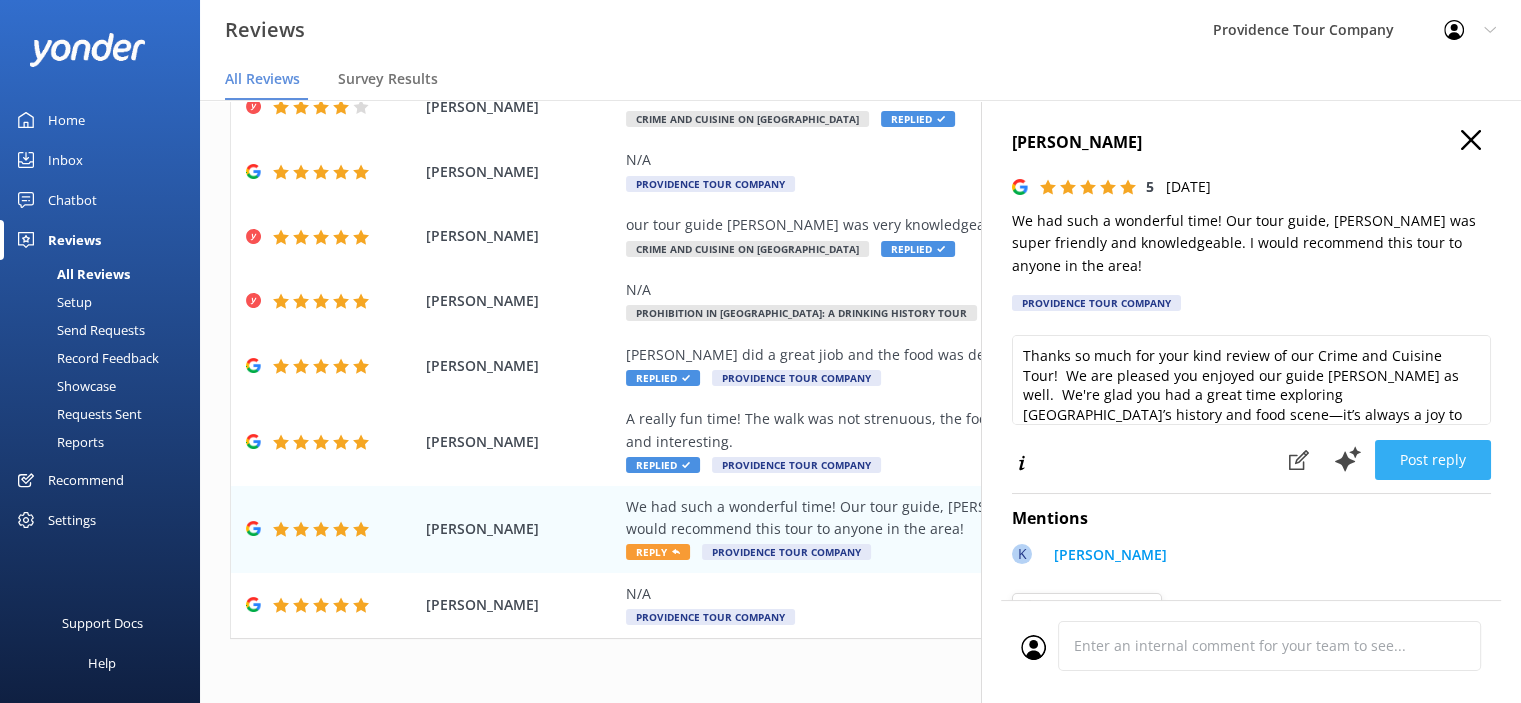 click on "Post reply" at bounding box center (1433, 460) 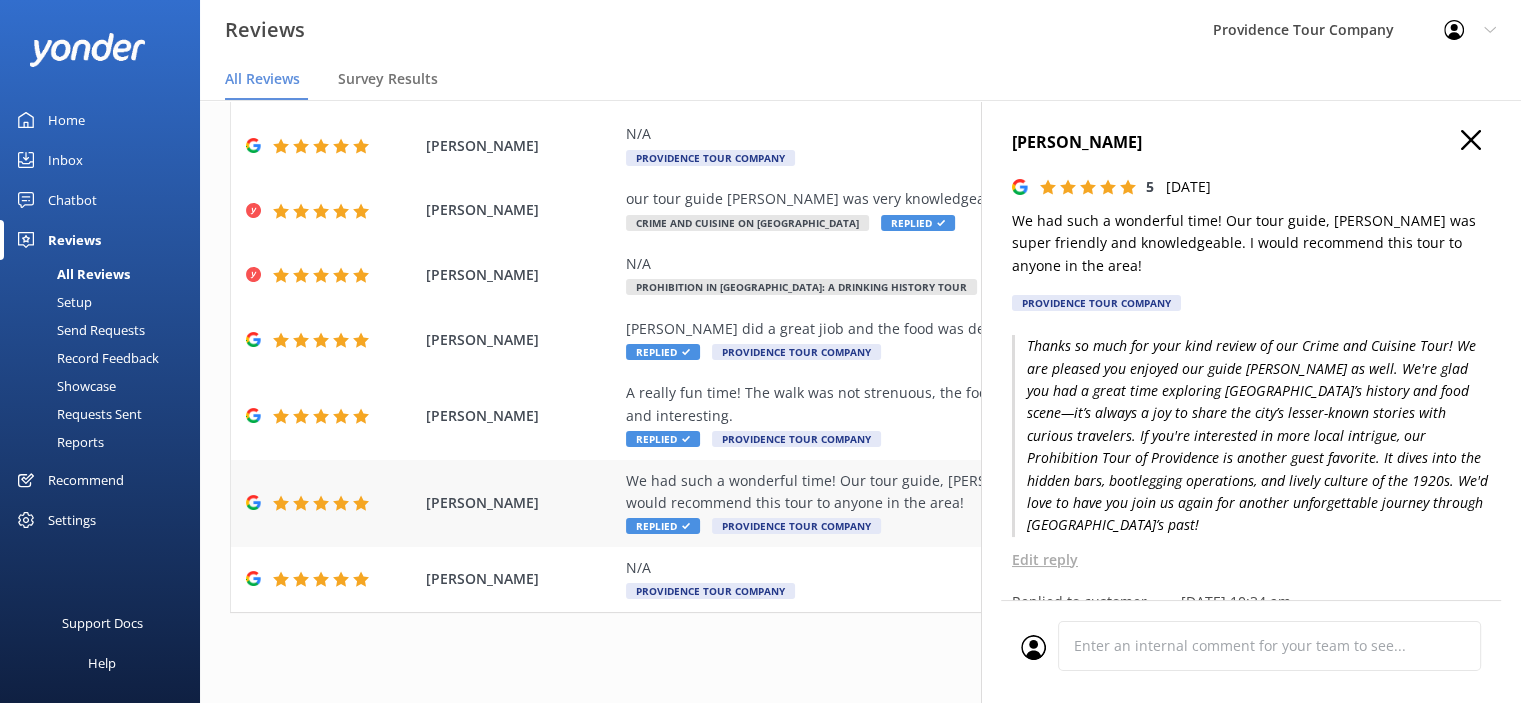 scroll, scrollTop: 40, scrollLeft: 0, axis: vertical 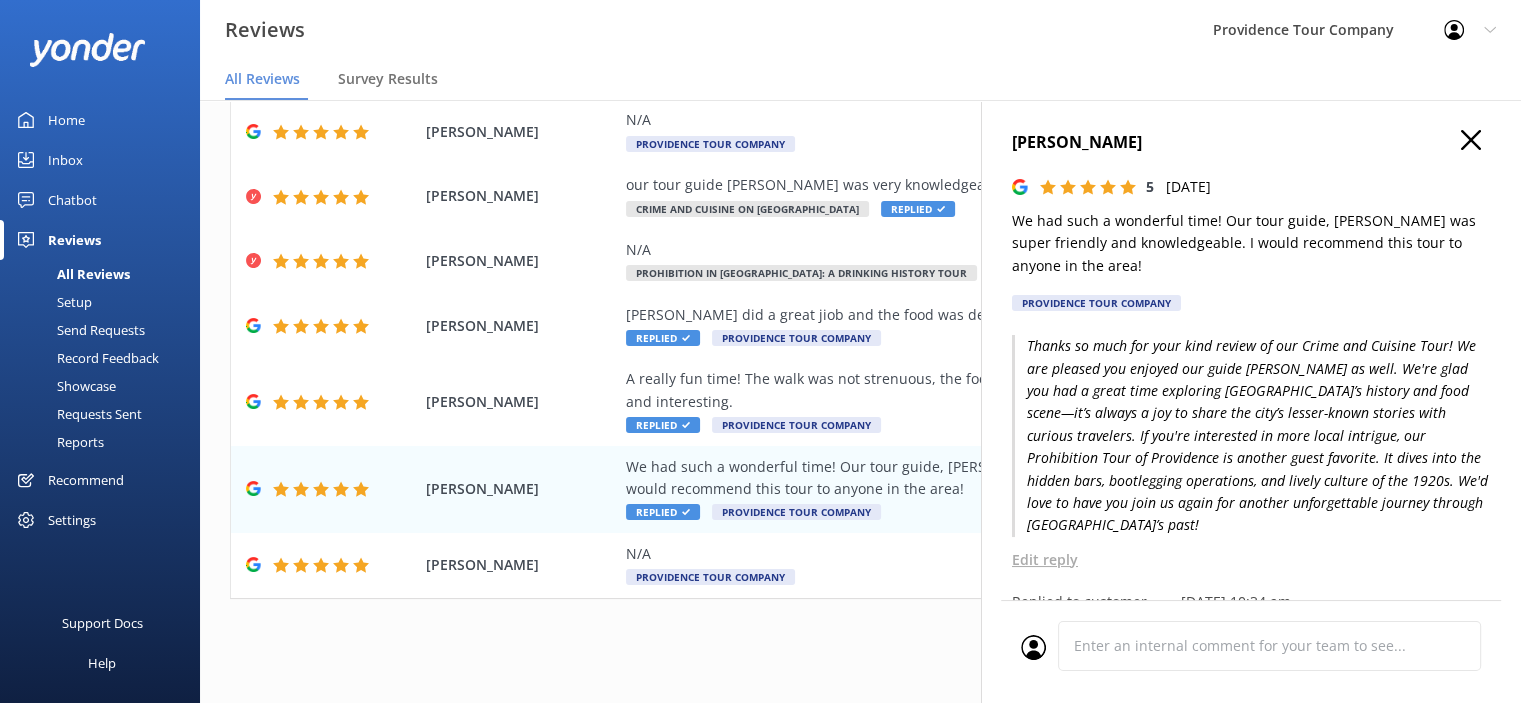 click 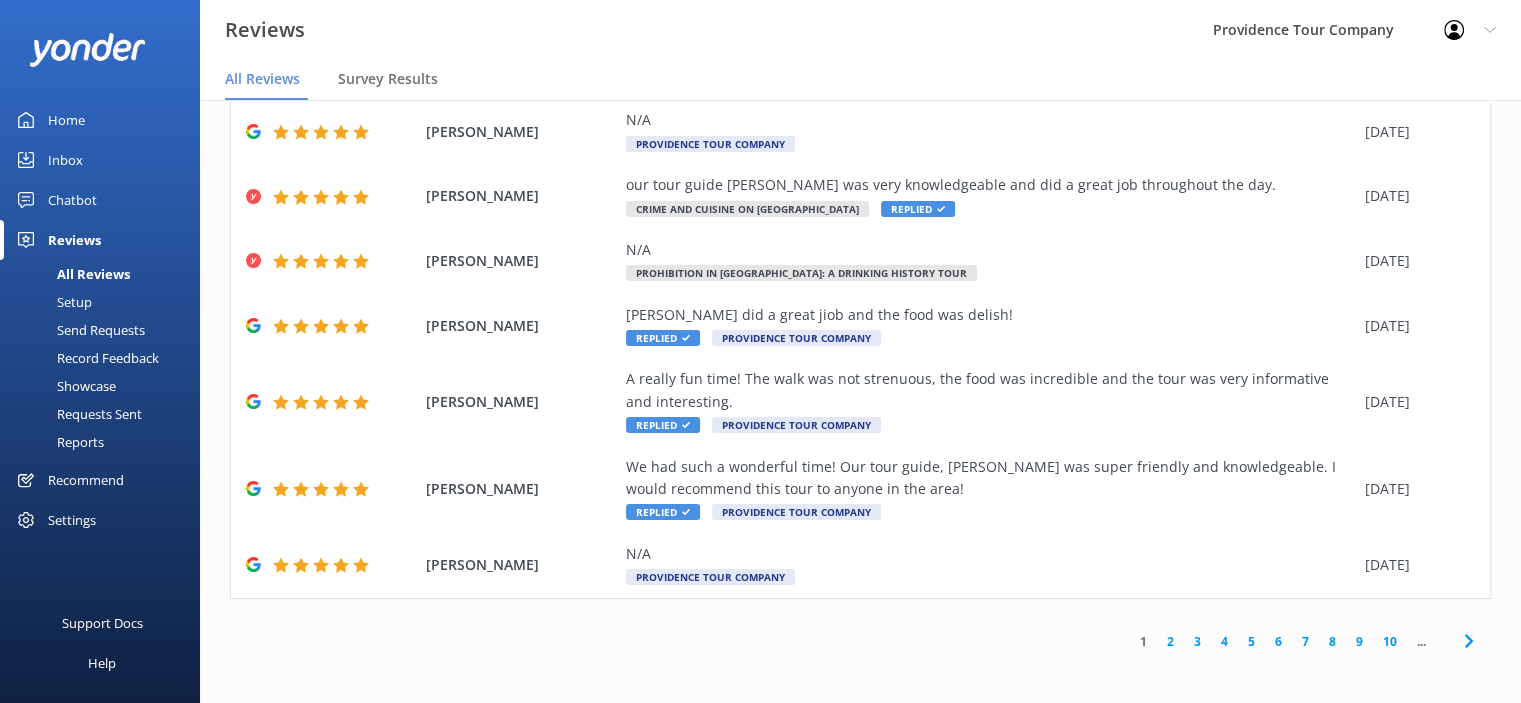 click on "2" at bounding box center (1170, 641) 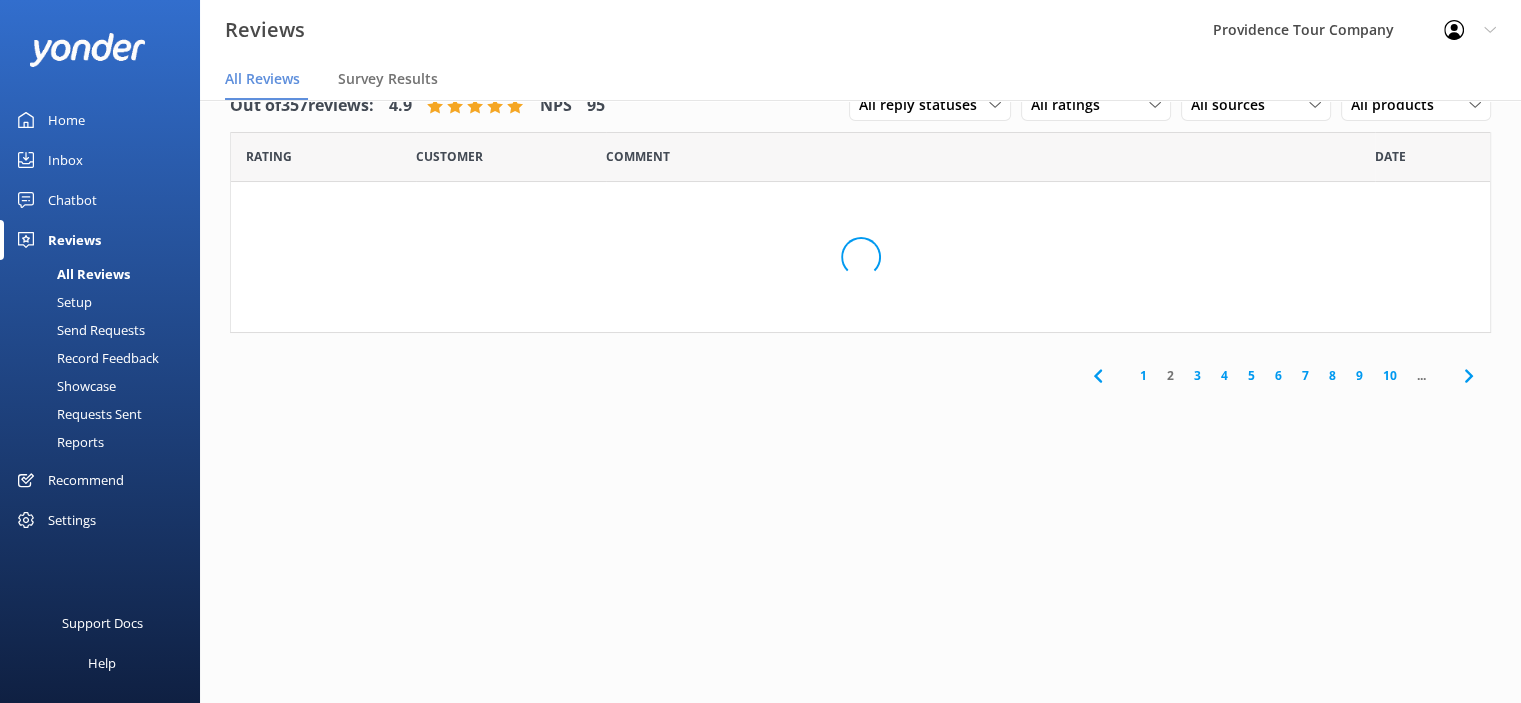 scroll, scrollTop: 0, scrollLeft: 0, axis: both 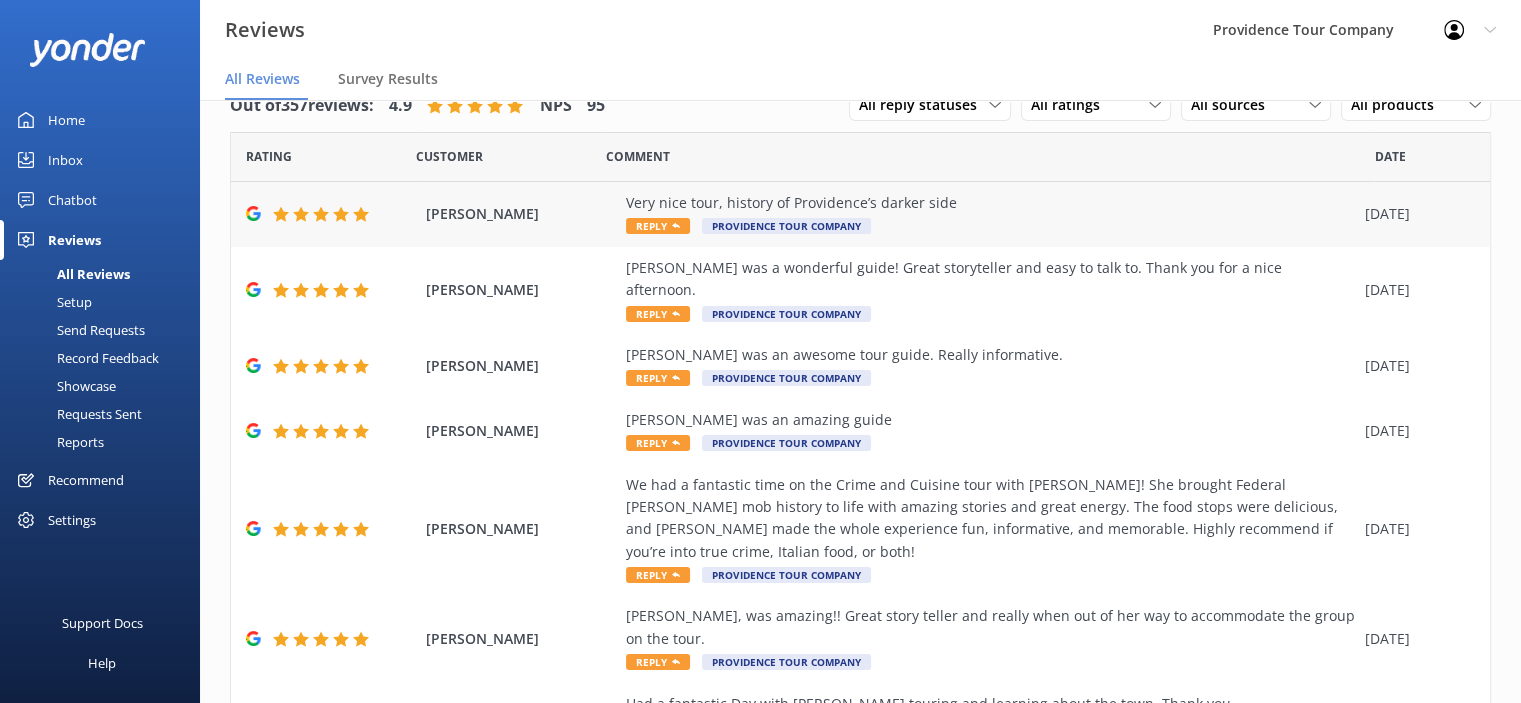 click on "Reply" at bounding box center [658, 226] 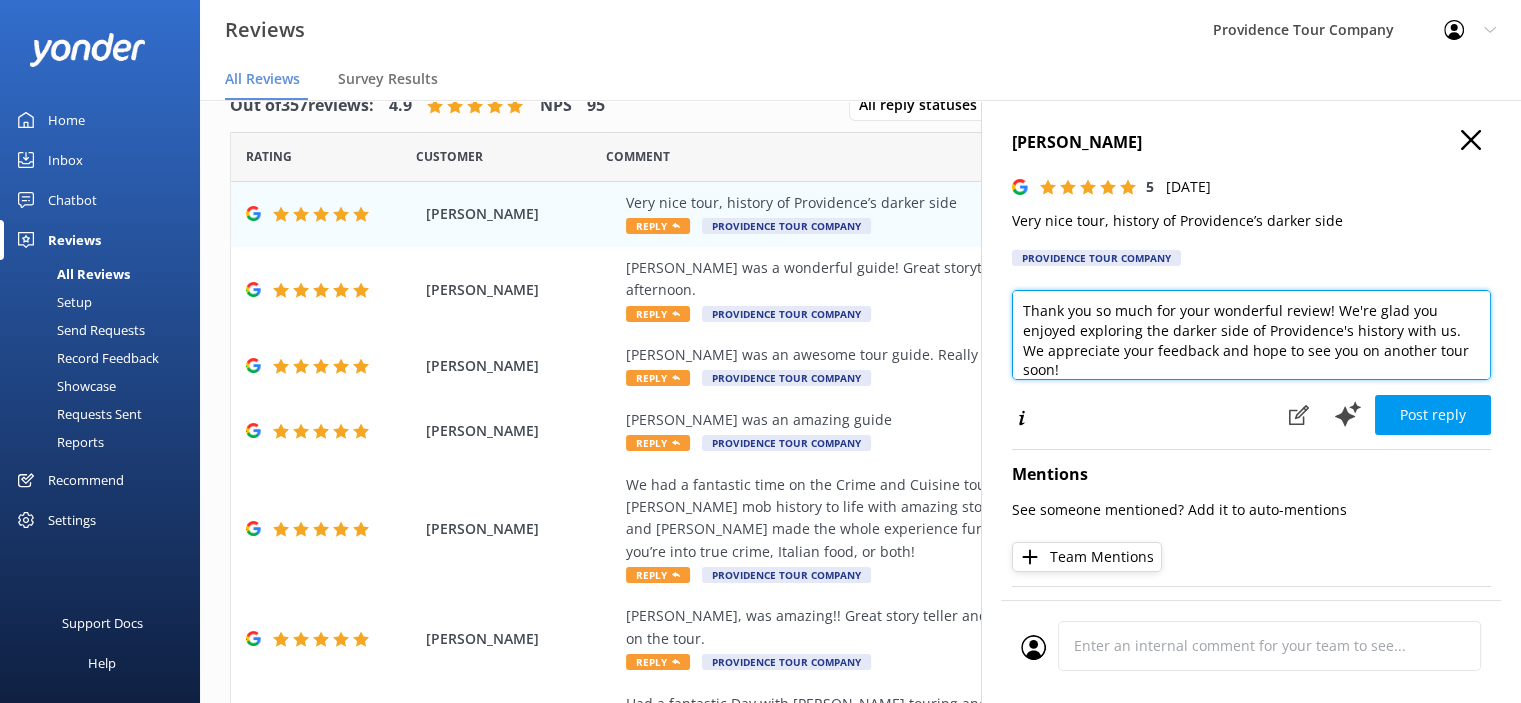 click on "Thank you so much for your wonderful review! We're glad you enjoyed exploring the darker side of Providence's history with us. We appreciate your feedback and hope to see you on another tour soon!" at bounding box center [1251, 335] 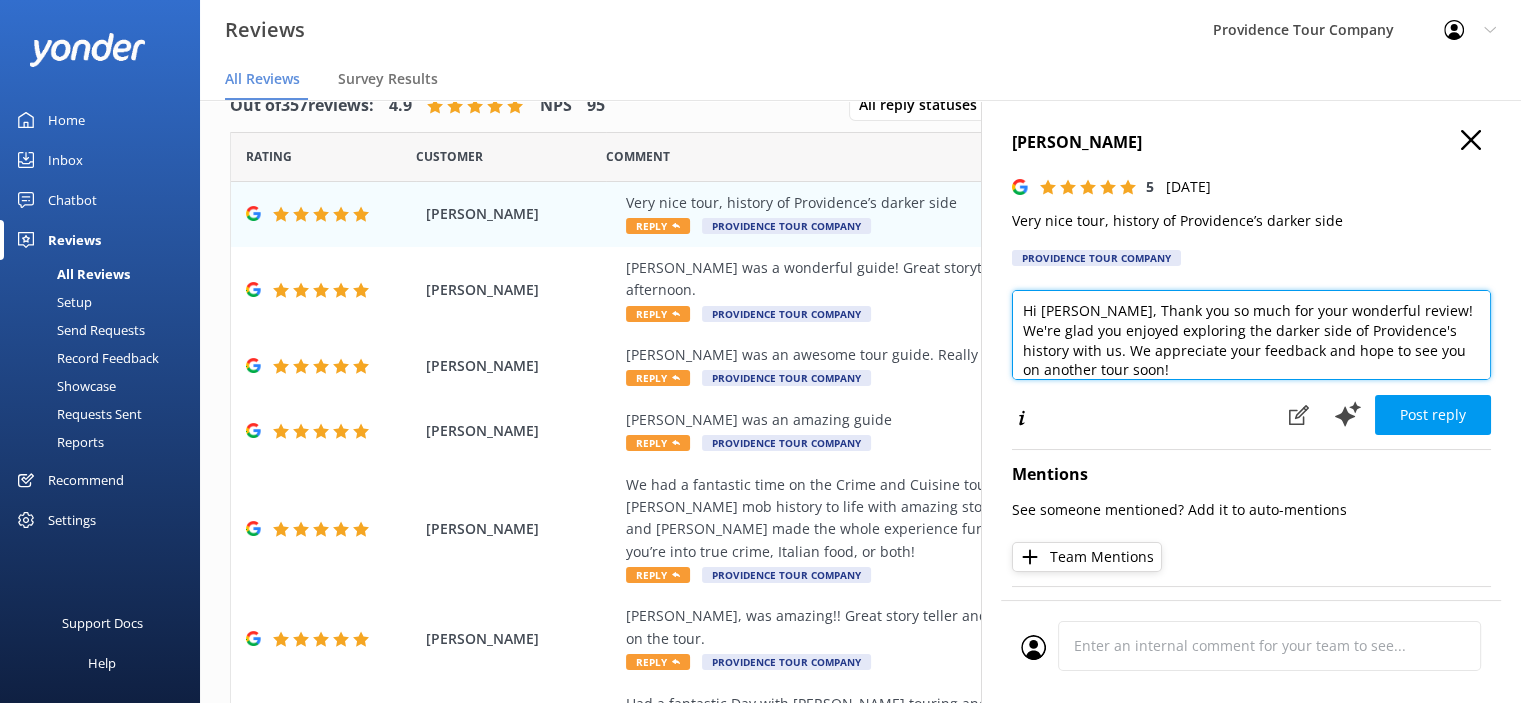 click on "Hi [PERSON_NAME], Thank you so much for your wonderful review! We're glad you enjoyed exploring the darker side of Providence's history with us. We appreciate your feedback and hope to see you on another tour soon!" at bounding box center [1251, 335] 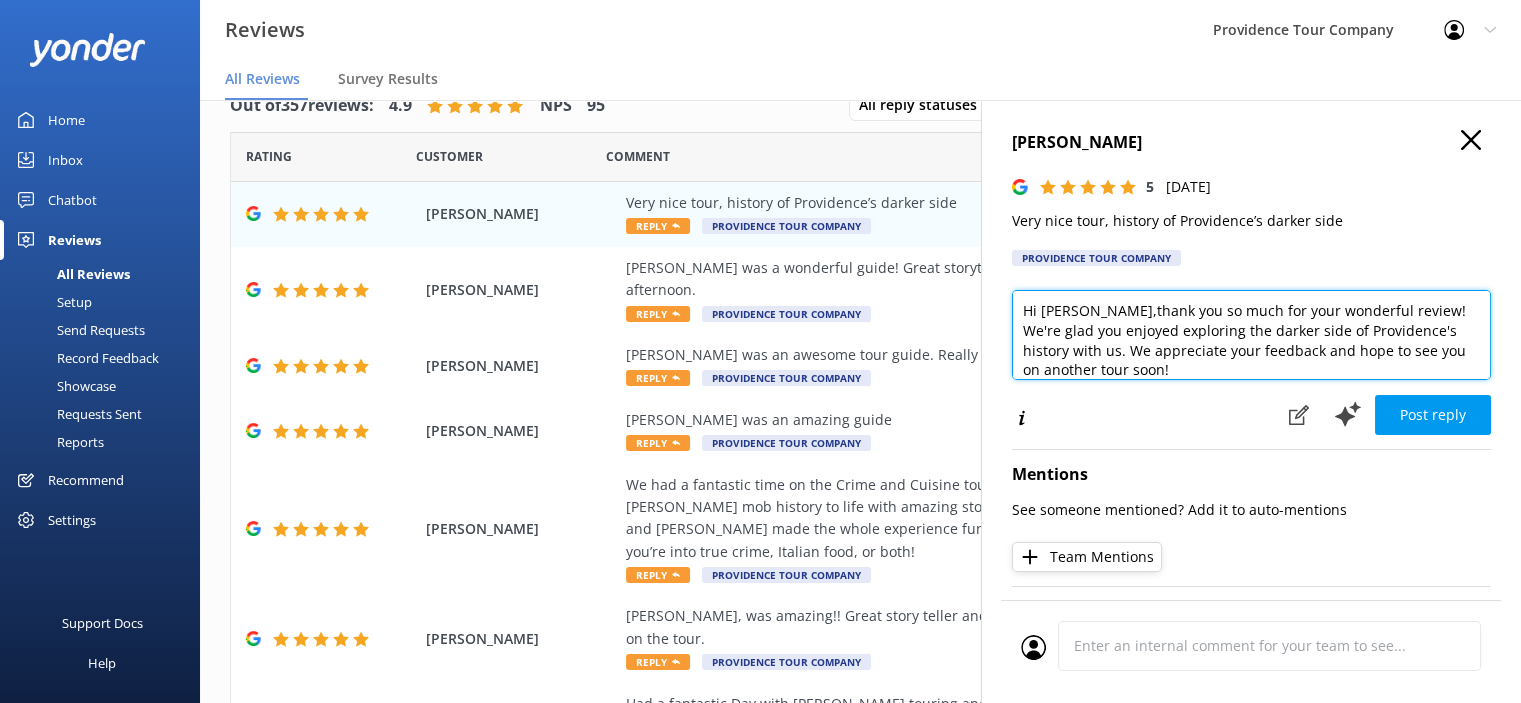 click on "Hi [PERSON_NAME],thank you so much for your wonderful review! We're glad you enjoyed exploring the darker side of Providence's history with us. We appreciate your feedback and hope to see you on another tour soon!" at bounding box center (1251, 335) 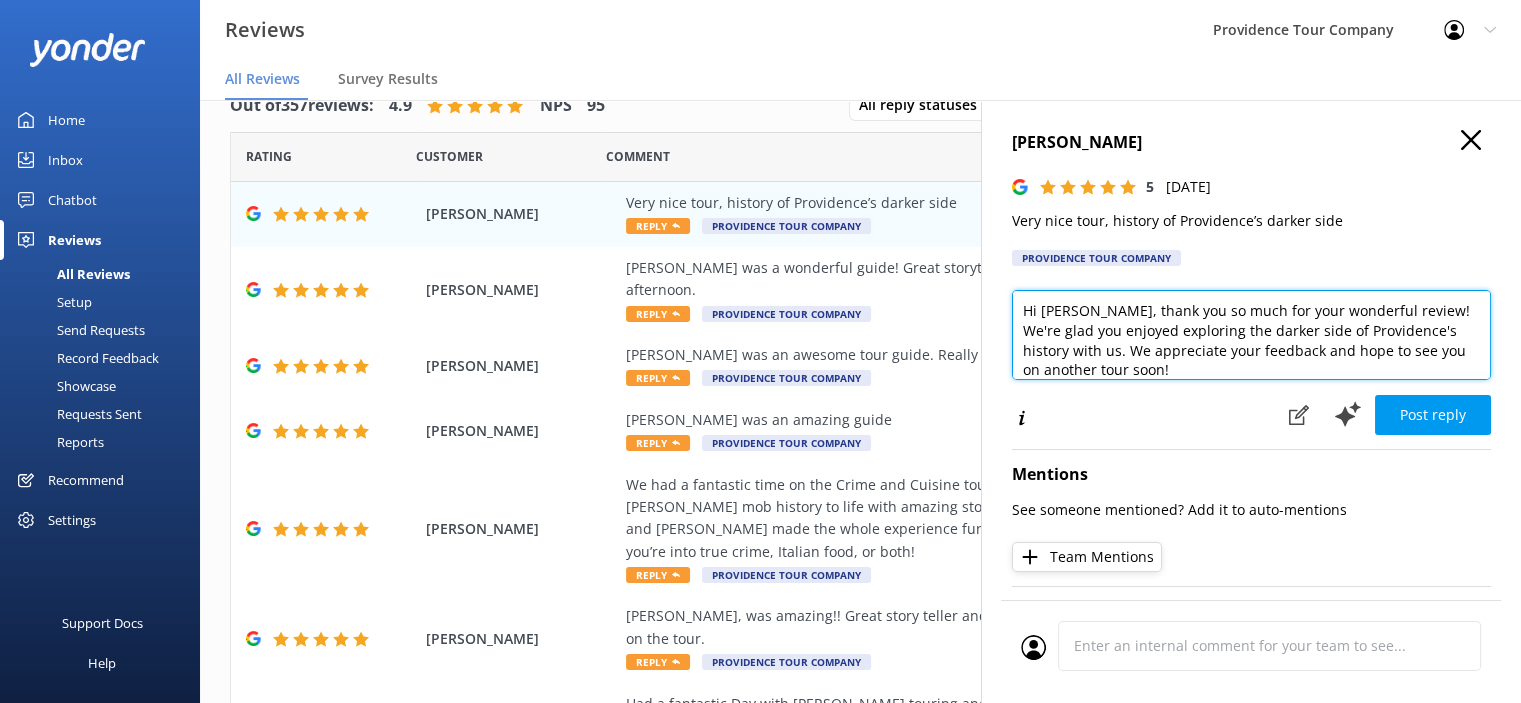 click on "Hi [PERSON_NAME], thank you so much for your wonderful review! We're glad you enjoyed exploring the darker side of Providence's history with us. We appreciate your feedback and hope to see you on another tour soon!" at bounding box center [1251, 335] 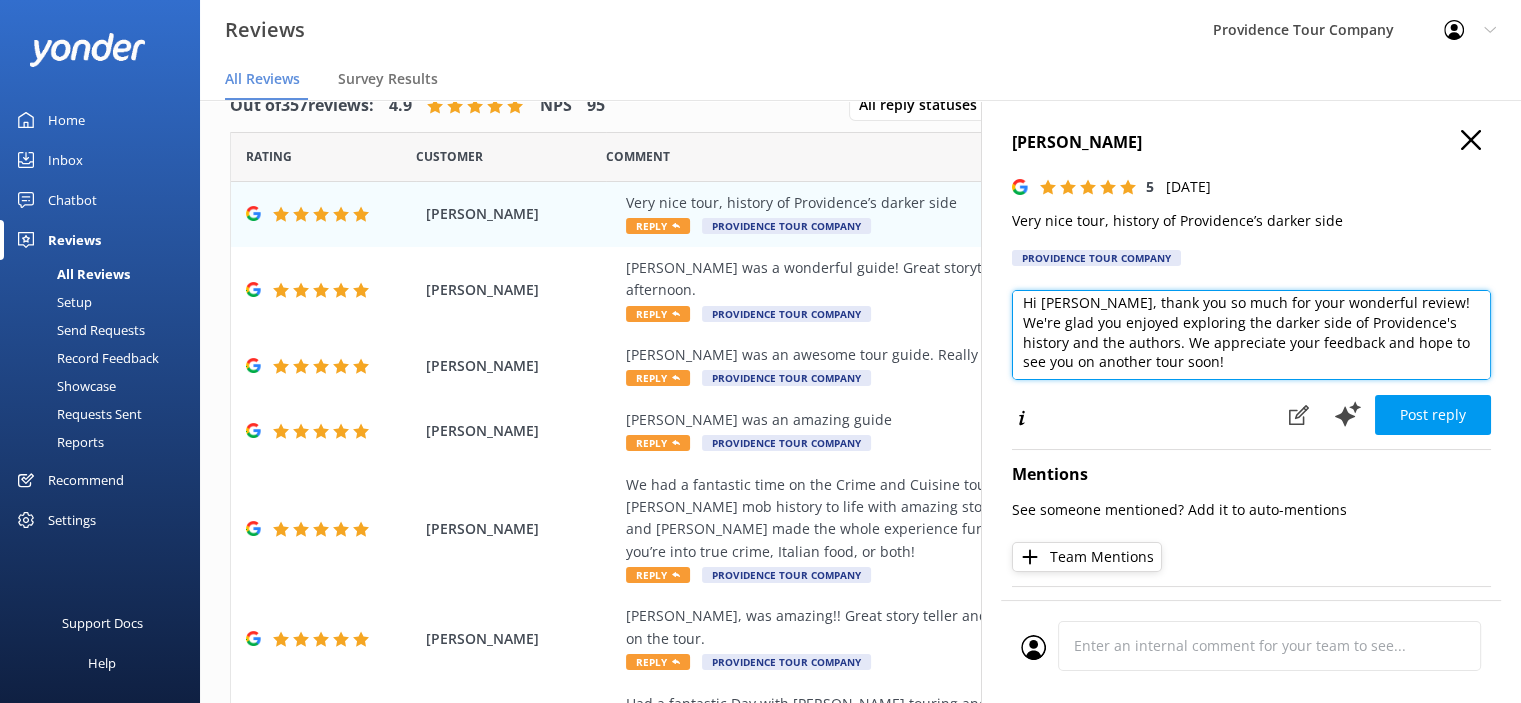 scroll, scrollTop: 9, scrollLeft: 0, axis: vertical 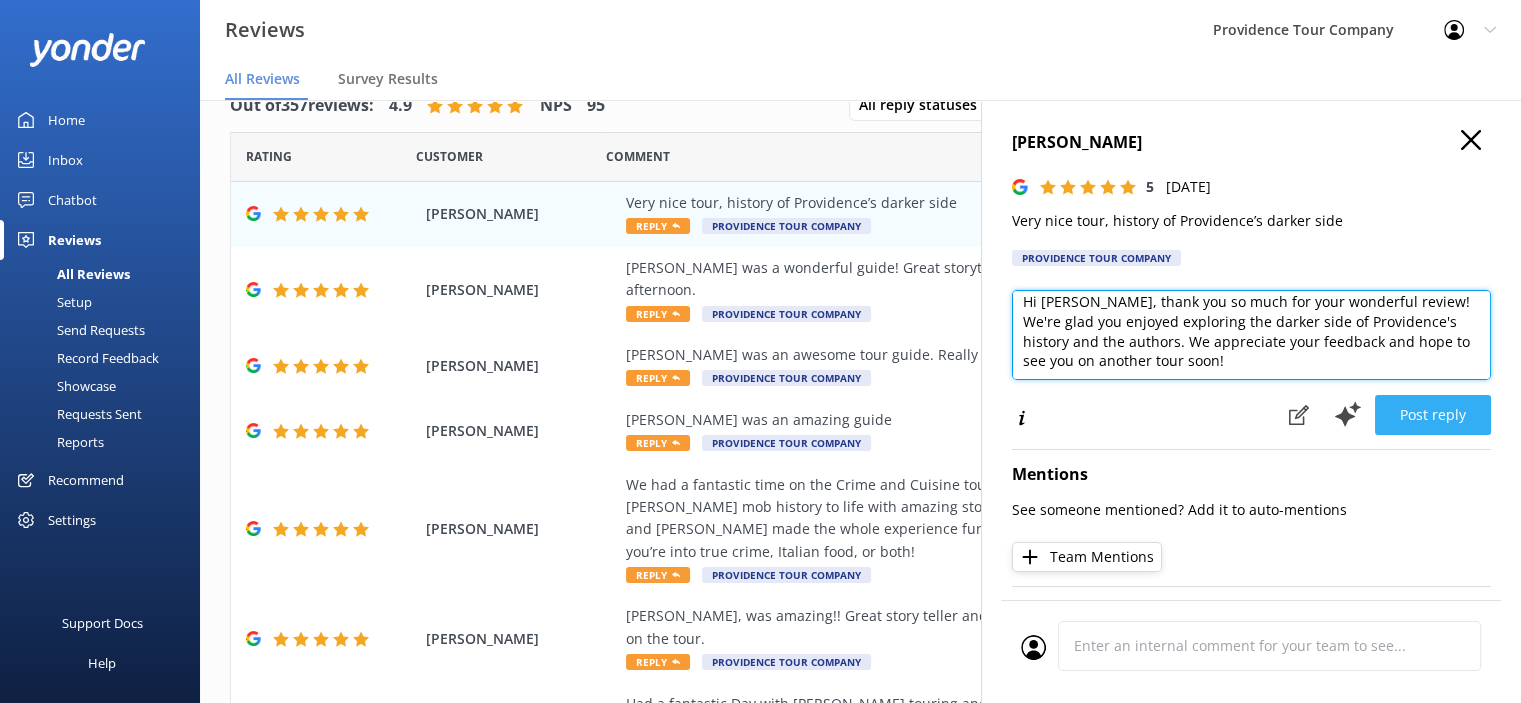 type on "Hi [PERSON_NAME], thank you so much for your wonderful review! We're glad you enjoyed exploring the darker side of Providence's history and the authors. We appreciate your feedback and hope to see you on another tour soon!" 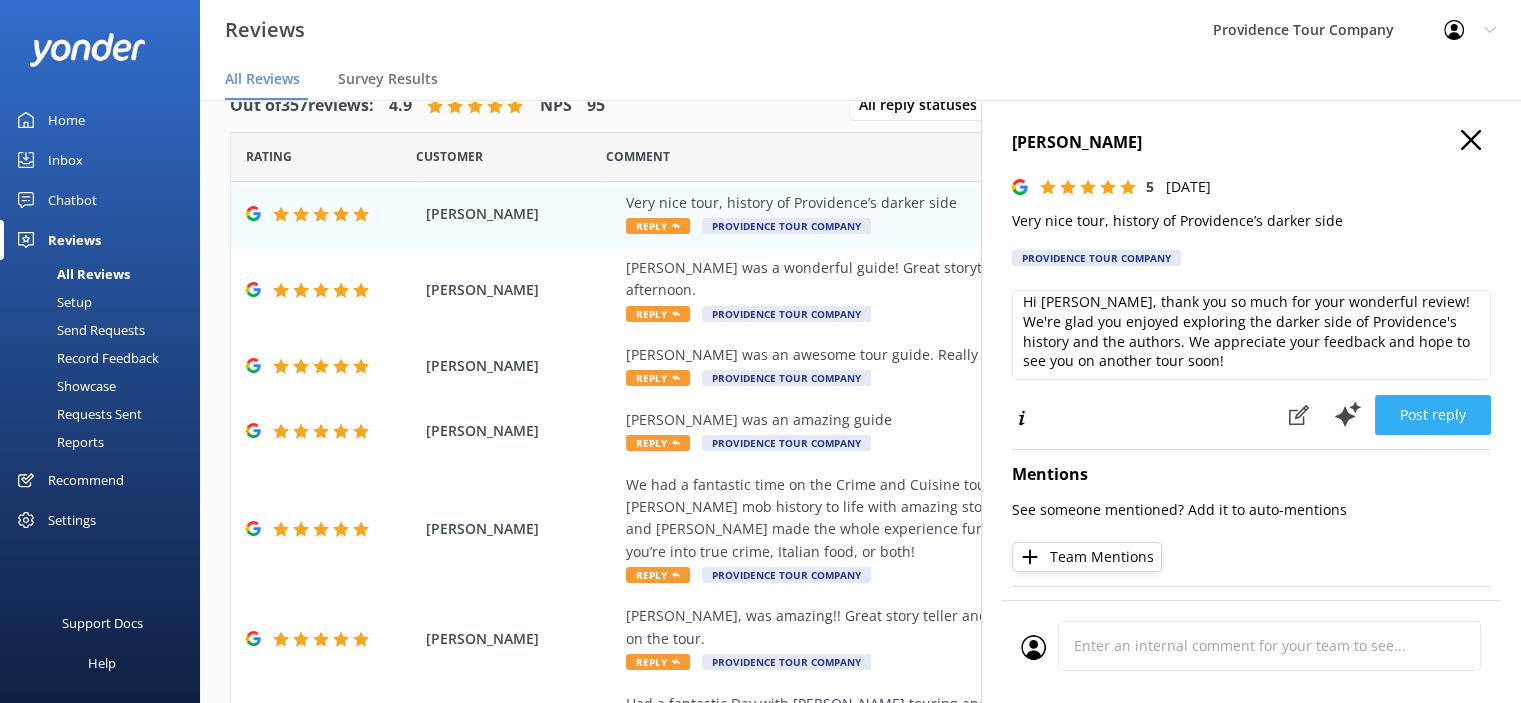 click on "Post reply" at bounding box center (1433, 415) 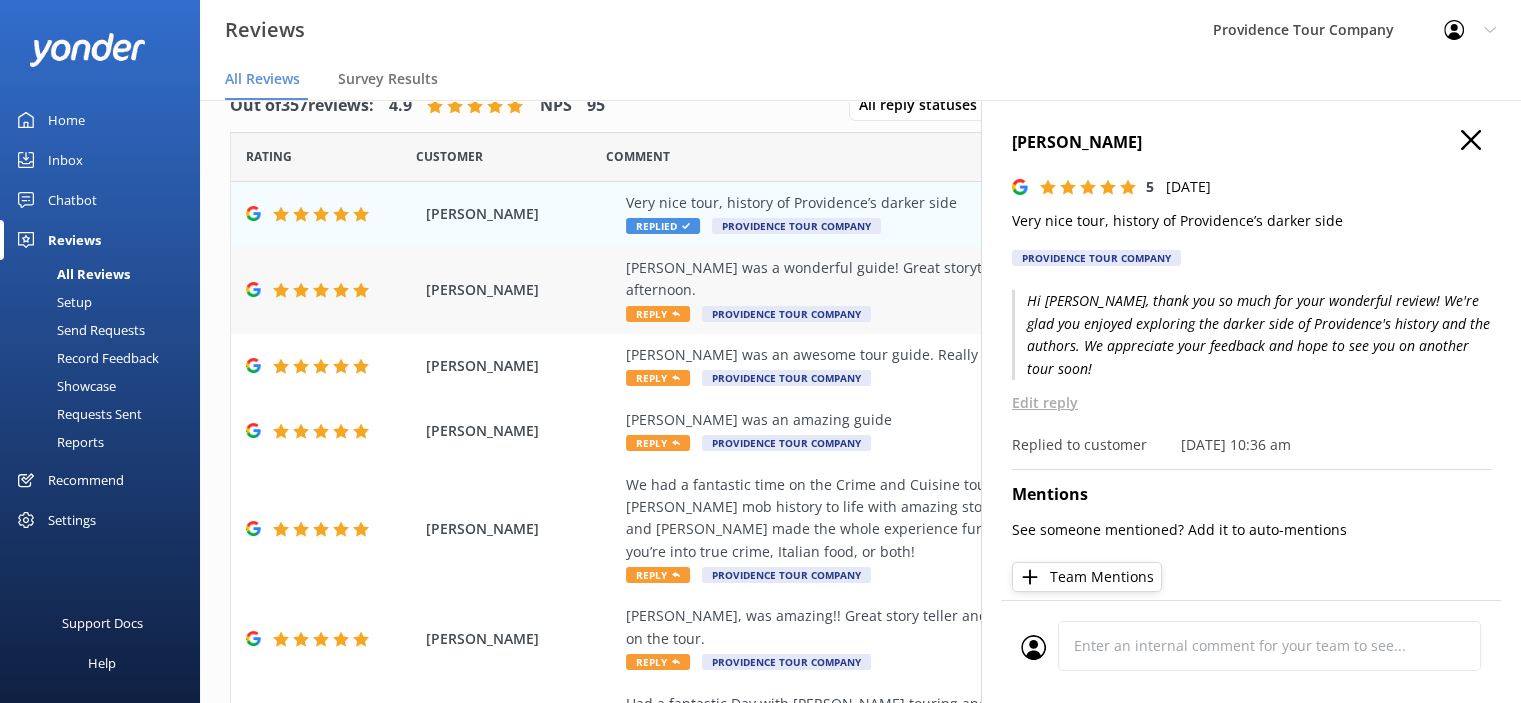 click on "Reply" at bounding box center (658, 314) 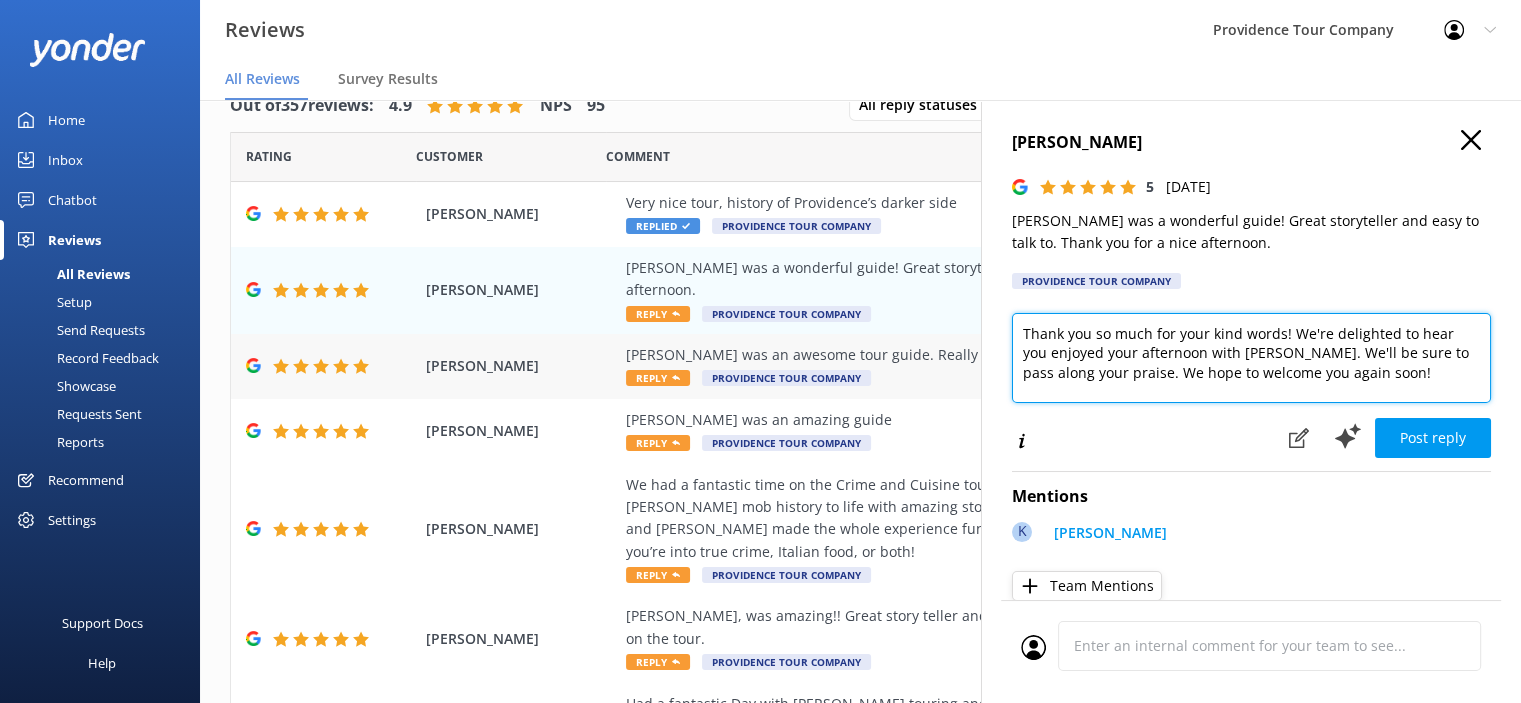 drag, startPoint x: 1366, startPoint y: 378, endPoint x: 963, endPoint y: 326, distance: 406.341 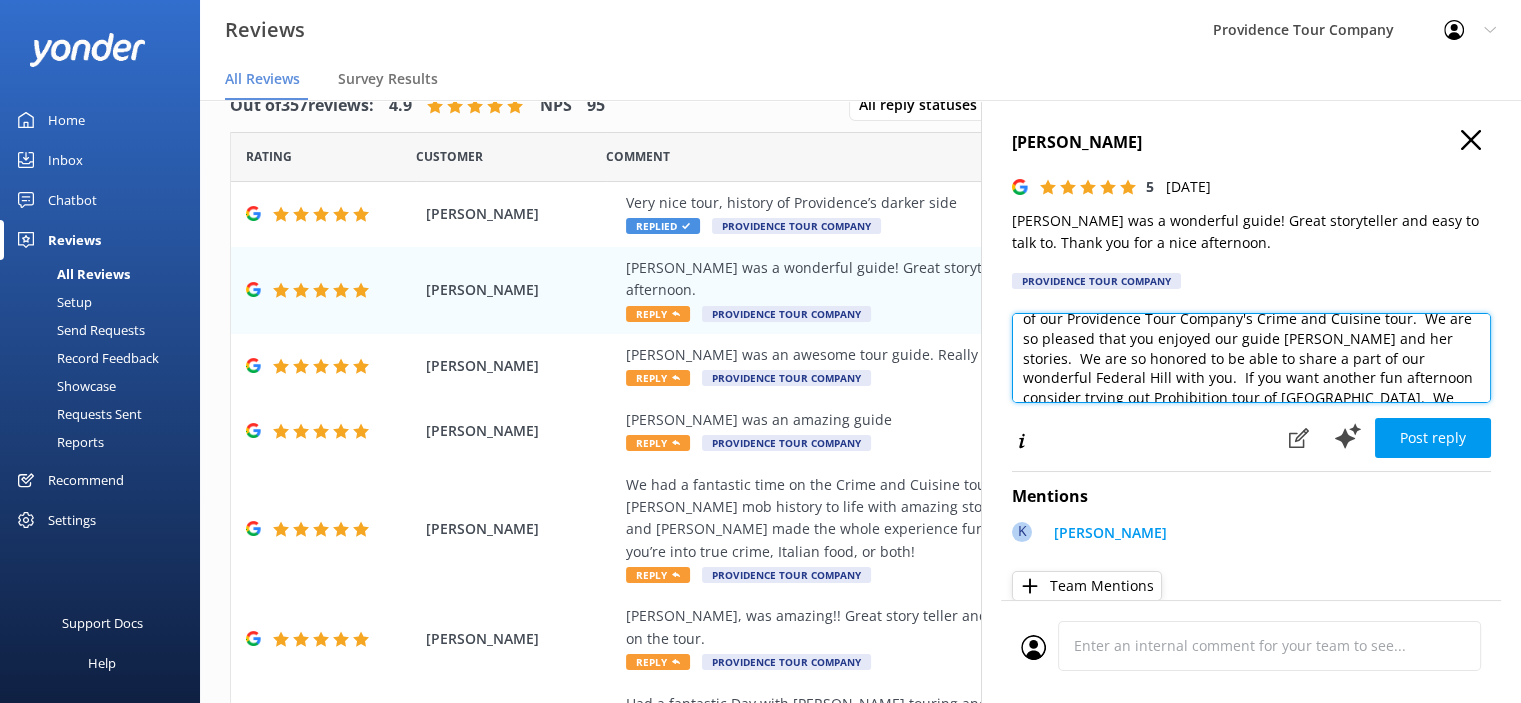 scroll, scrollTop: 0, scrollLeft: 0, axis: both 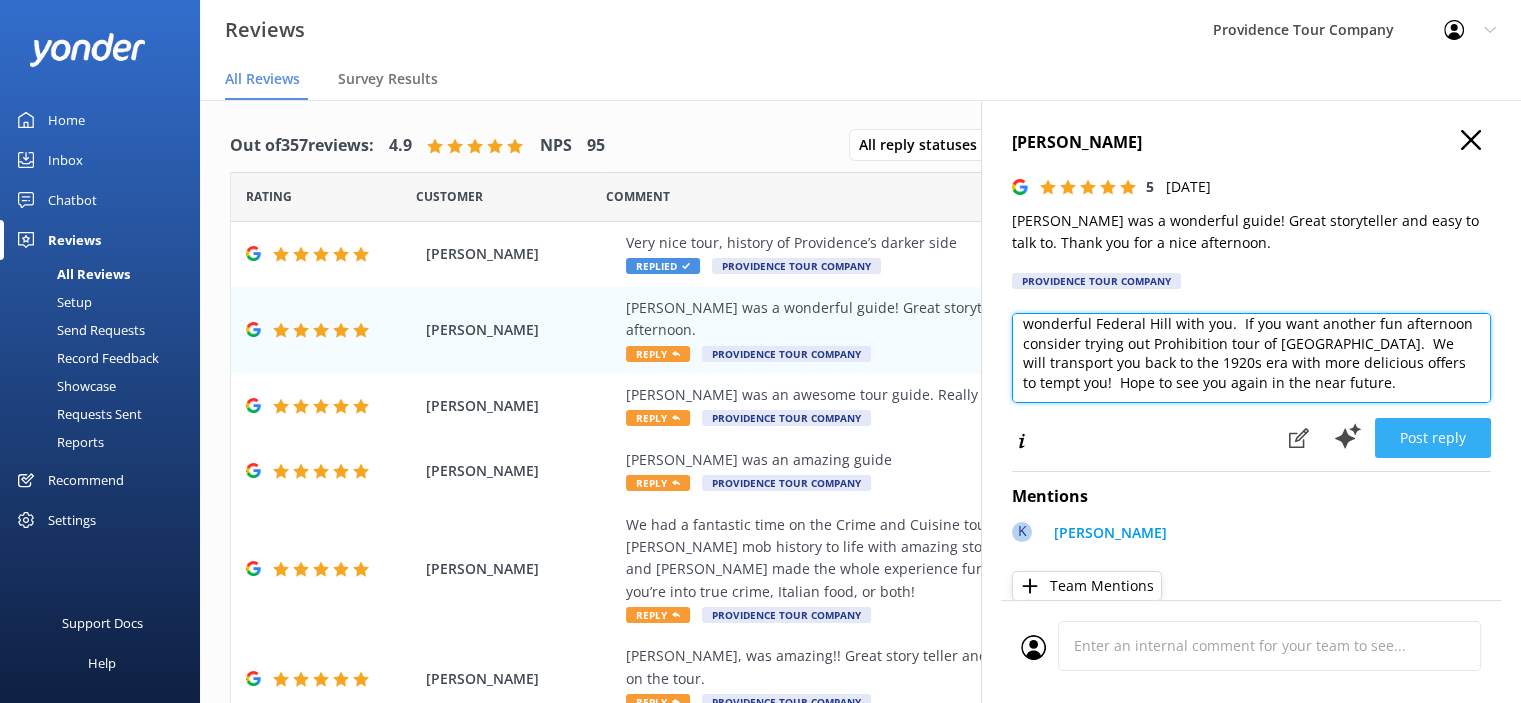 type on "Hi [PERSON_NAME], thank you so much for your wonderful review of our Providence Tour Company's Crime and Cuisine tour.  We are so pleased that you enjoyed our guide [PERSON_NAME] and her stories.  We are so honored to be able to share a part of our wonderful Federal Hill with you.  If you want another fun afternoon consider trying out Prohibition tour of [GEOGRAPHIC_DATA].  We will transport you back to the 1920s era with more delicious offers to tempt you!  Hope to see you again in the near future." 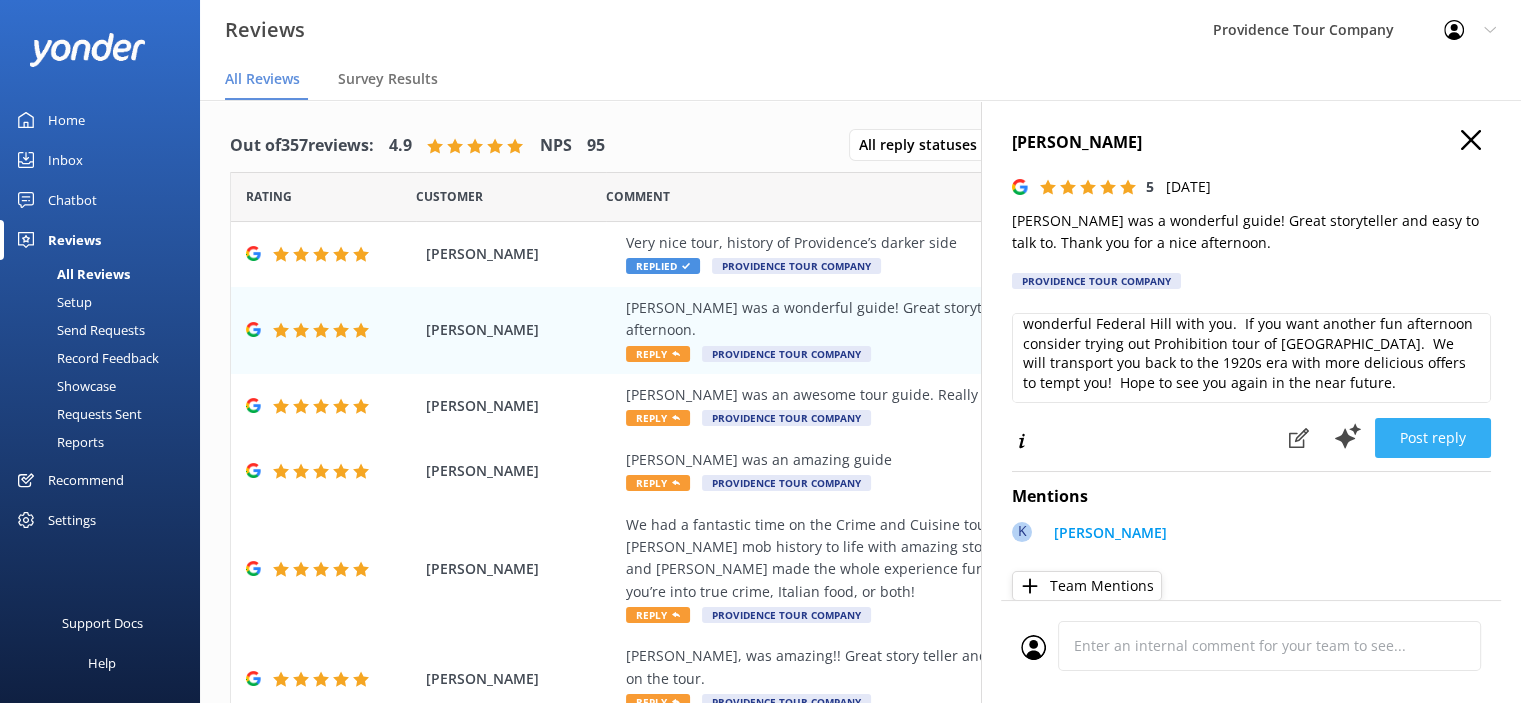 click on "Post reply" at bounding box center (1433, 438) 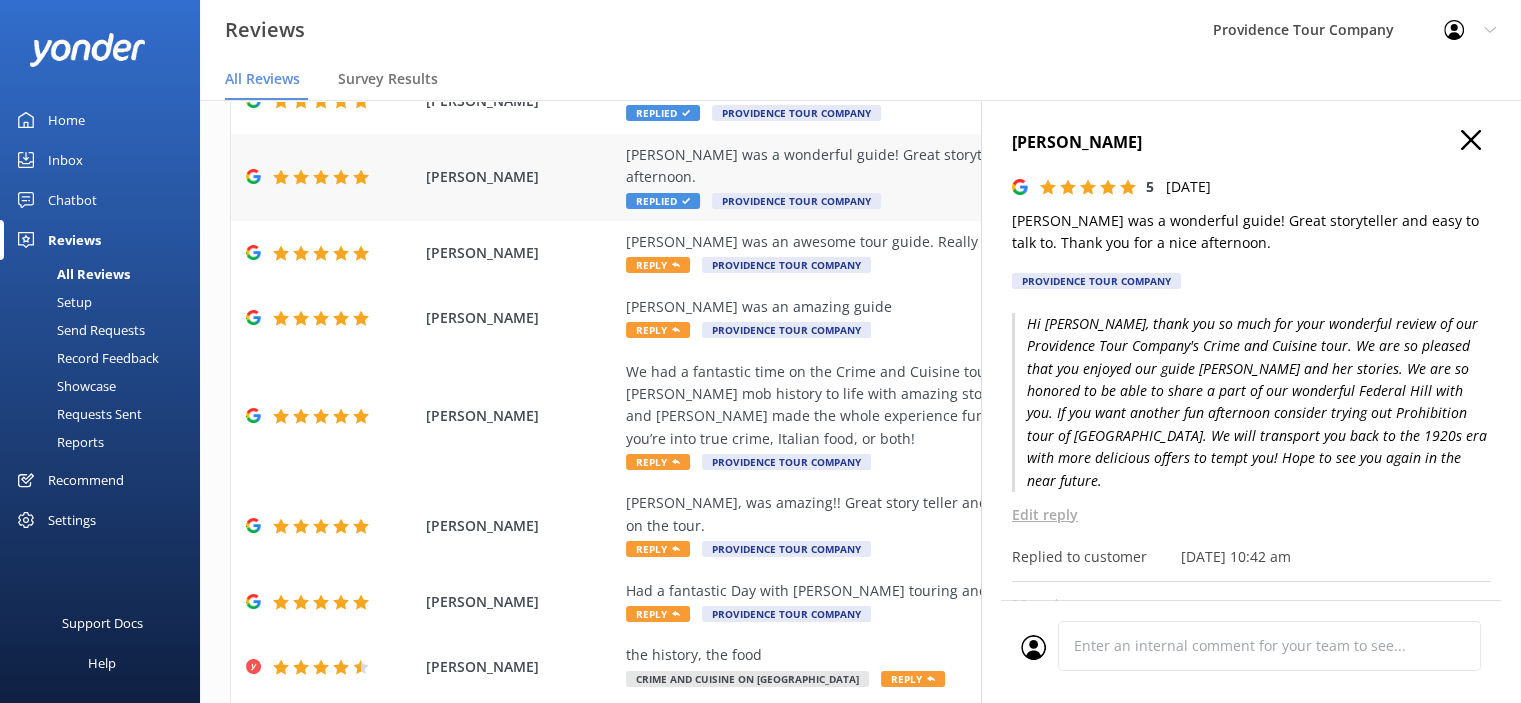 scroll, scrollTop: 0, scrollLeft: 0, axis: both 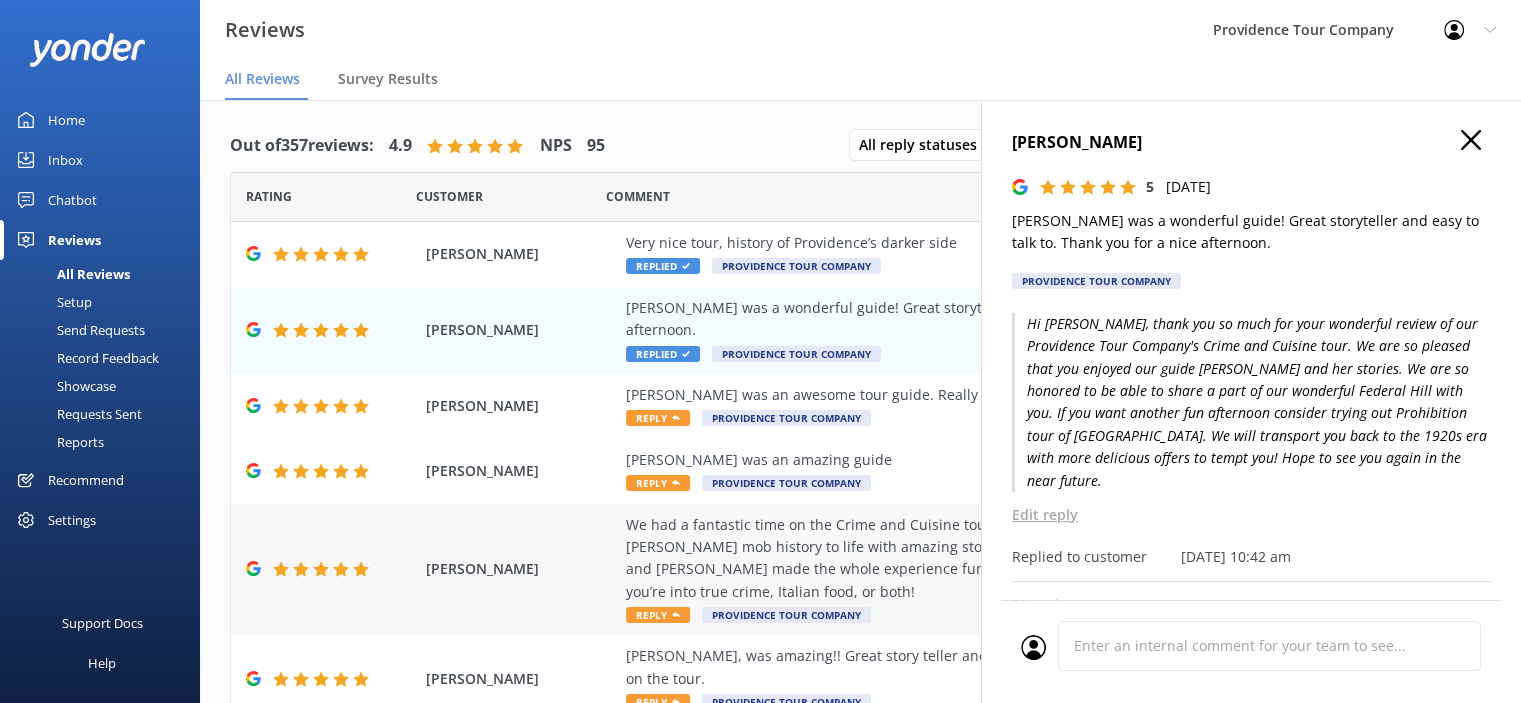 click on "Reply" at bounding box center (658, 615) 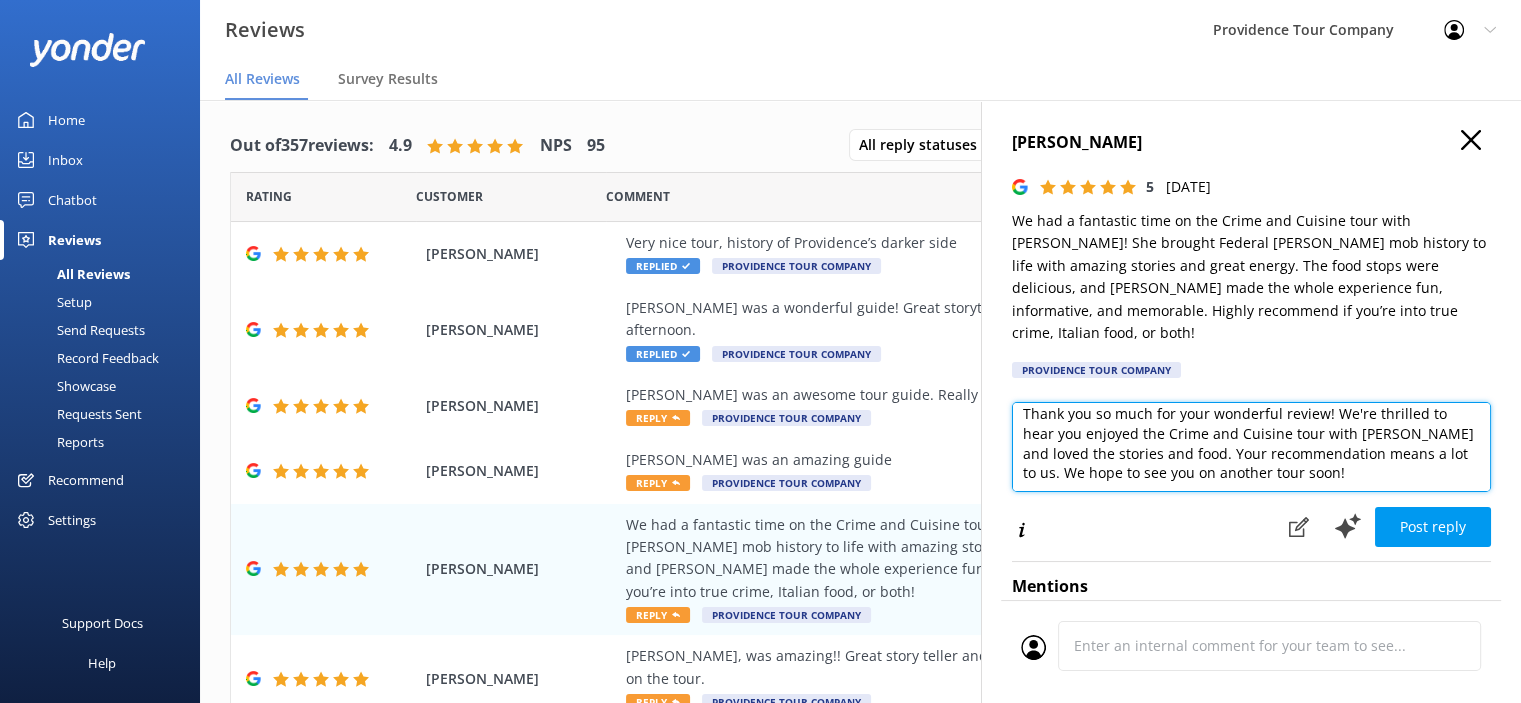 scroll, scrollTop: 0, scrollLeft: 0, axis: both 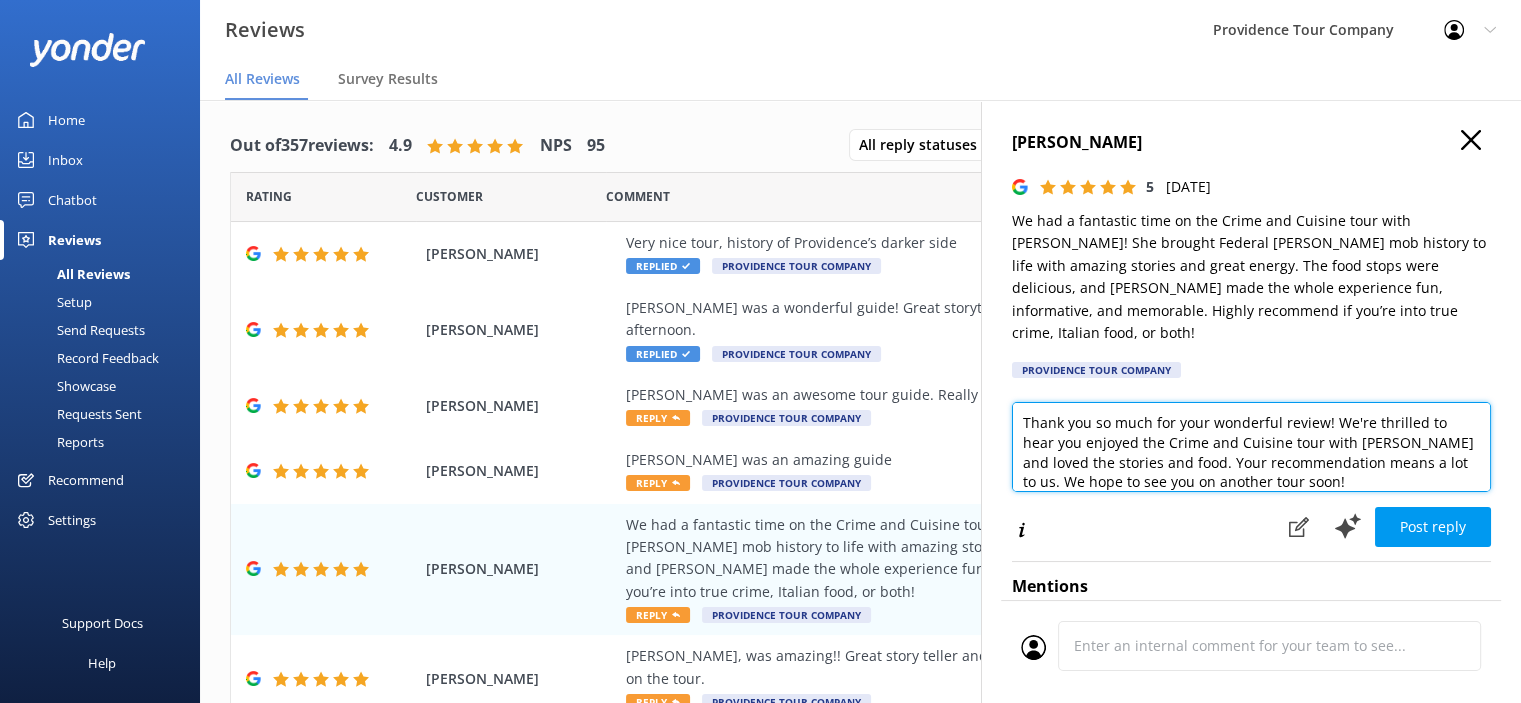 drag, startPoint x: 1340, startPoint y: 467, endPoint x: 1012, endPoint y: 371, distance: 341.76016 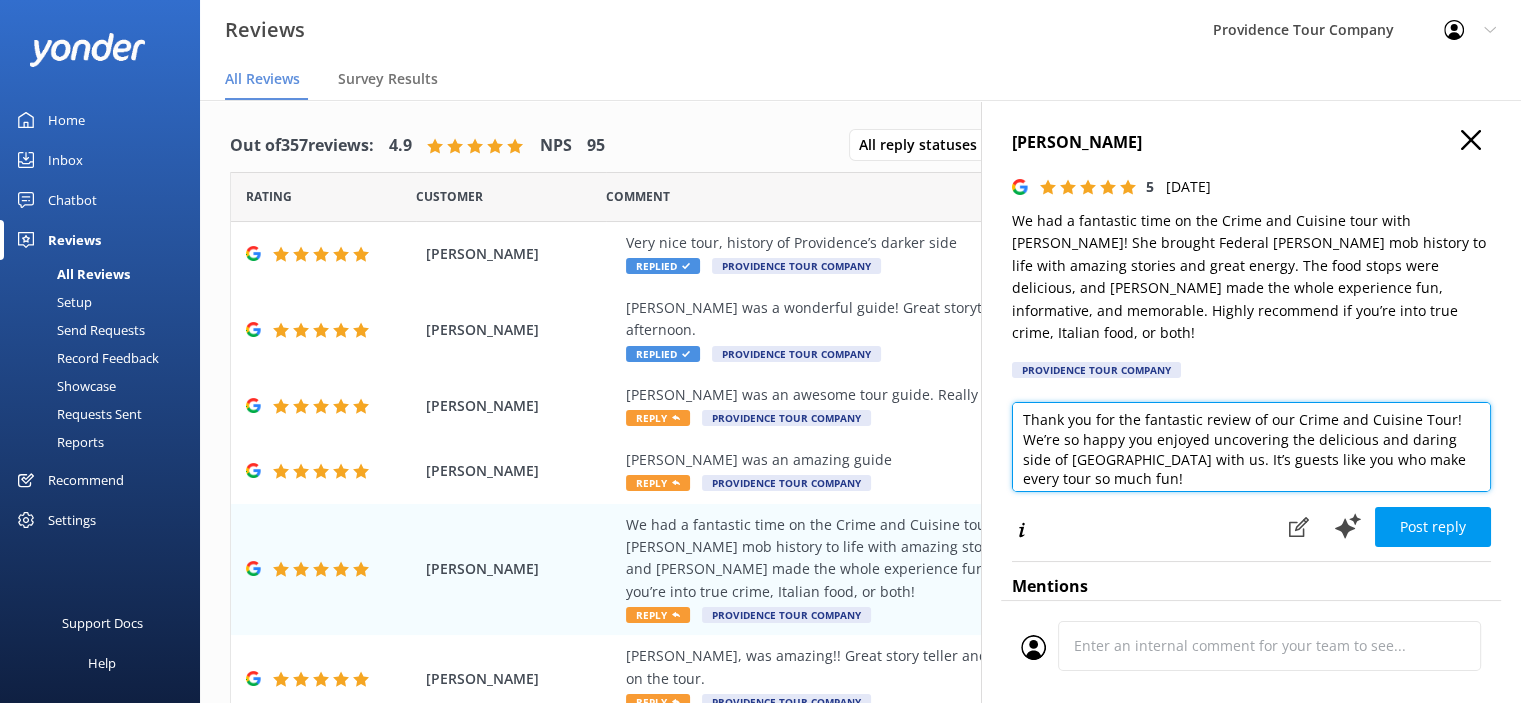scroll, scrollTop: 0, scrollLeft: 0, axis: both 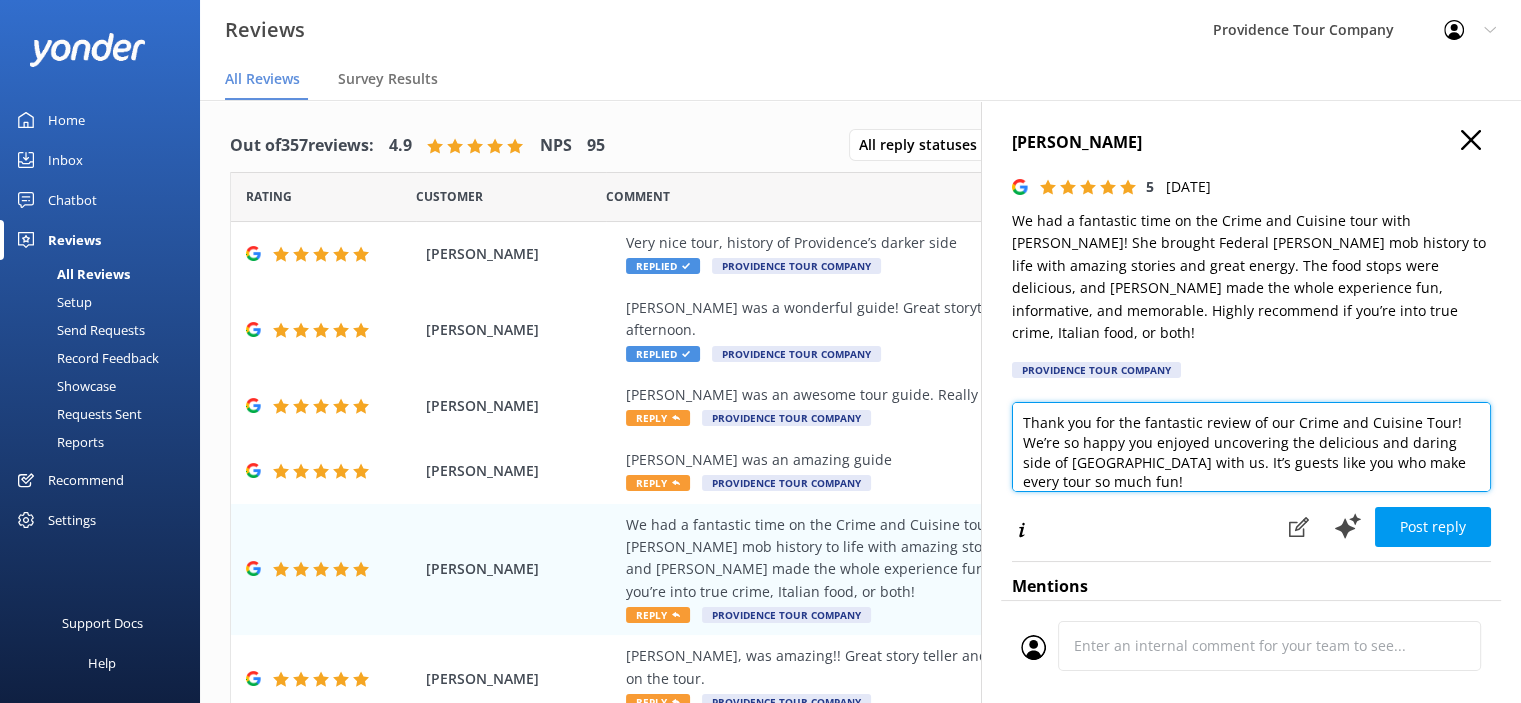 click on "Thank you for the fantastic review of our Crime and Cuisine Tour! We’re so happy you enjoyed uncovering the delicious and daring side of [GEOGRAPHIC_DATA] with us. It’s guests like you who make every tour so much fun!
Looking for your next adventure? Don’t miss our Prohibition Tour of Providence! It’s one of our most popular experiences—filled with secret bars, bootlegger tales, and the fascinating history of the Roaring Twenties. Come see a whole new side of the city with us—we’d love to have you back" at bounding box center [1251, 447] 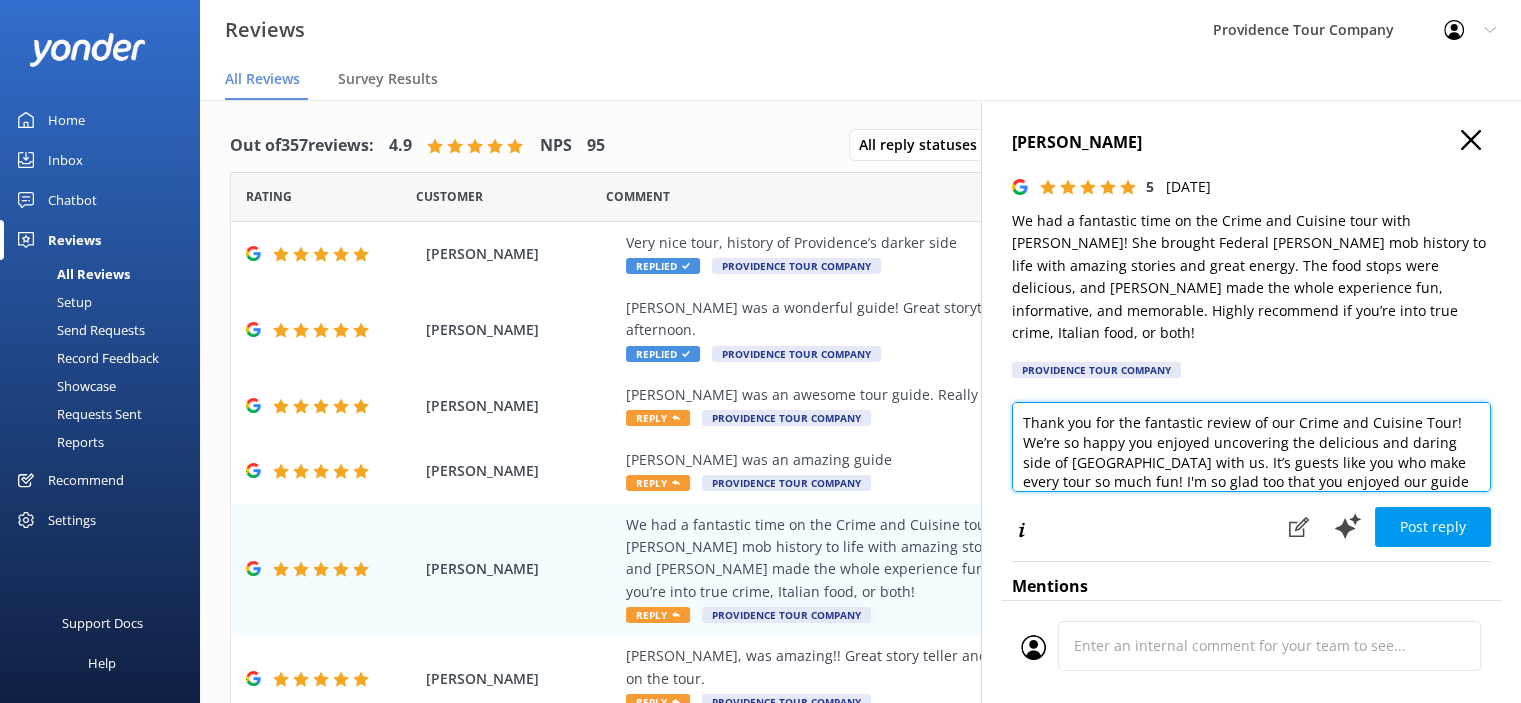 scroll, scrollTop: 19, scrollLeft: 0, axis: vertical 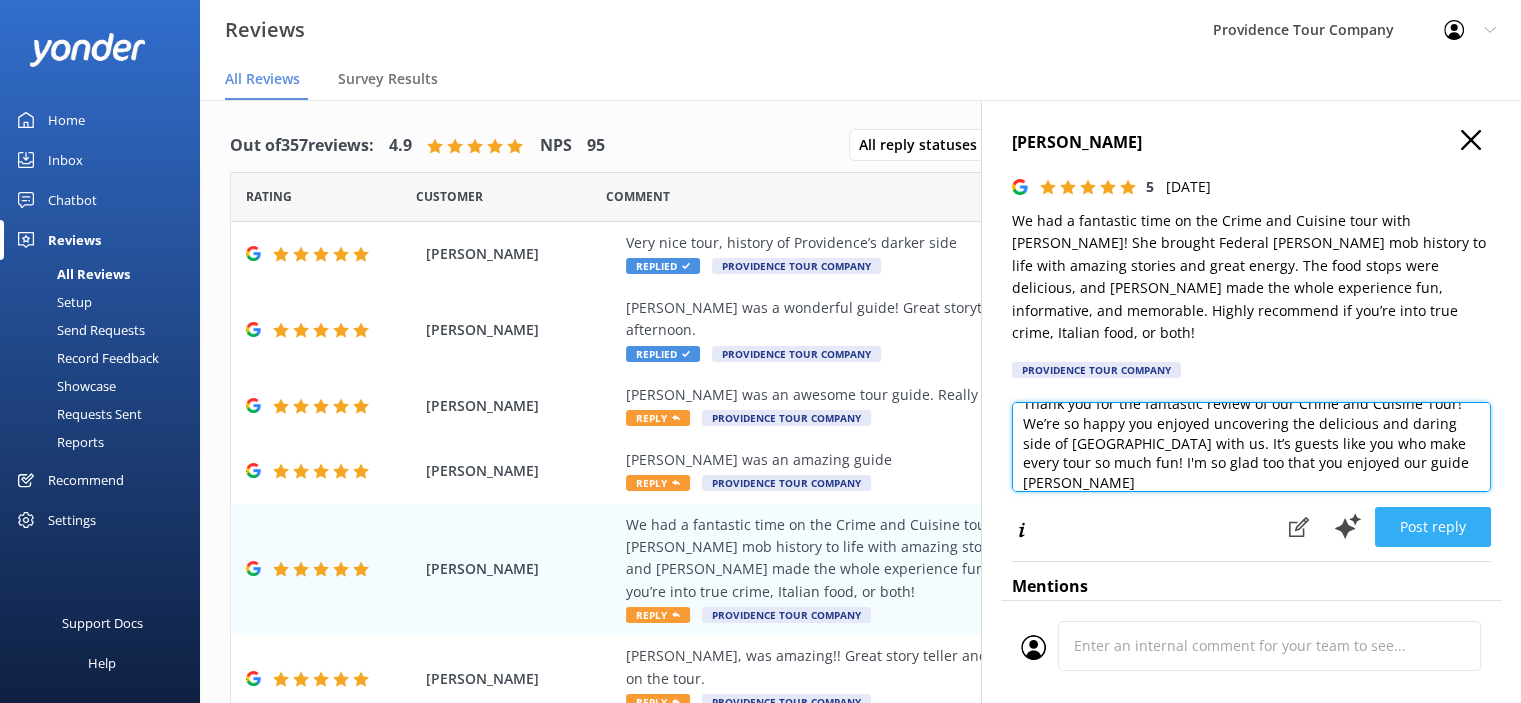 type on "Thank you for the fantastic review of our Crime and Cuisine Tour! We’re so happy you enjoyed uncovering the delicious and daring side of [GEOGRAPHIC_DATA] with us. It’s guests like you who make every tour so much fun! I'm so glad too that you enjoyed our guide [PERSON_NAME]
Looking for your next adventure? Don’t miss our Prohibition Tour of Providence! It’s one of our most popular experiences—filled with secret bars, bootlegger tales, and the fascinating history of the Roaring Twenties. Come see a whole new side of the city with us—we’d love to have you back" 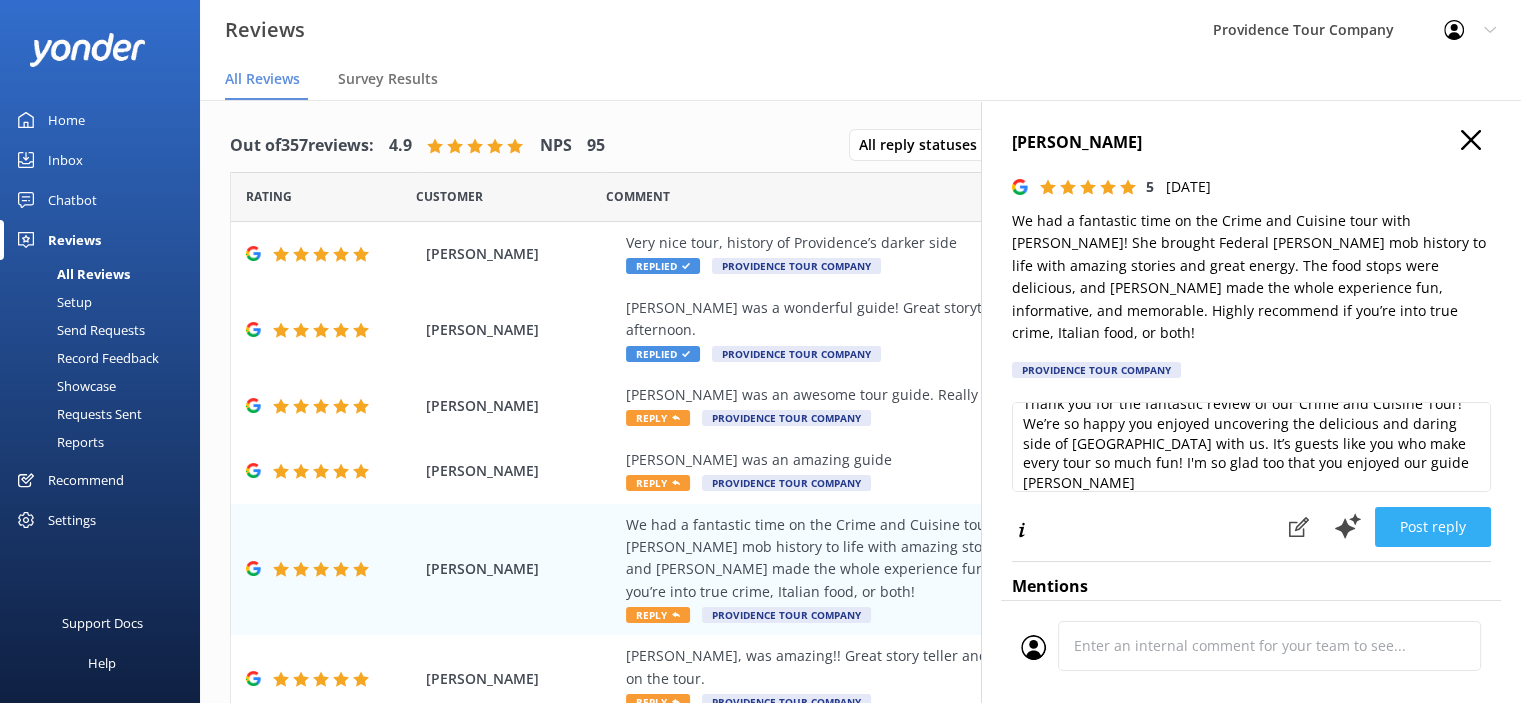 click on "Post reply" at bounding box center [1433, 527] 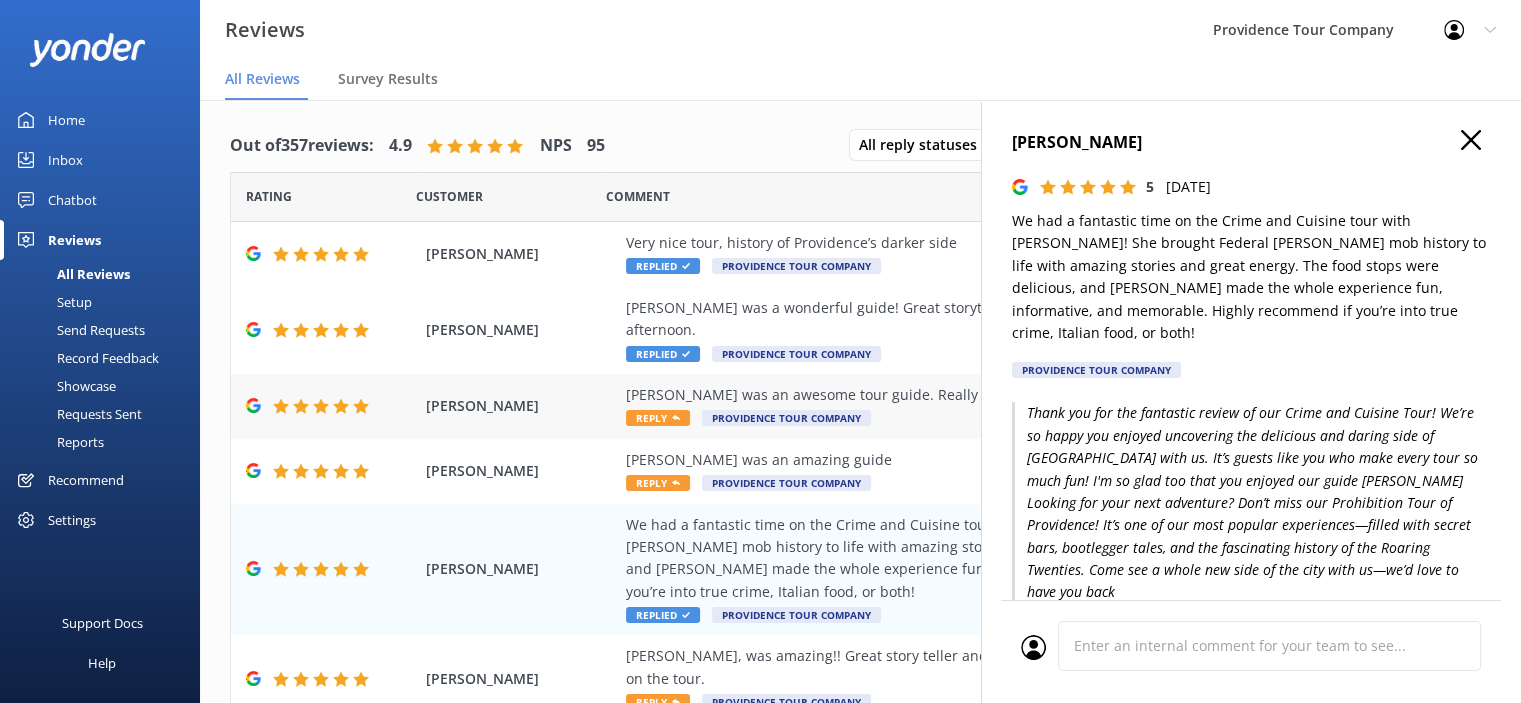 click on "Reply" at bounding box center (658, 418) 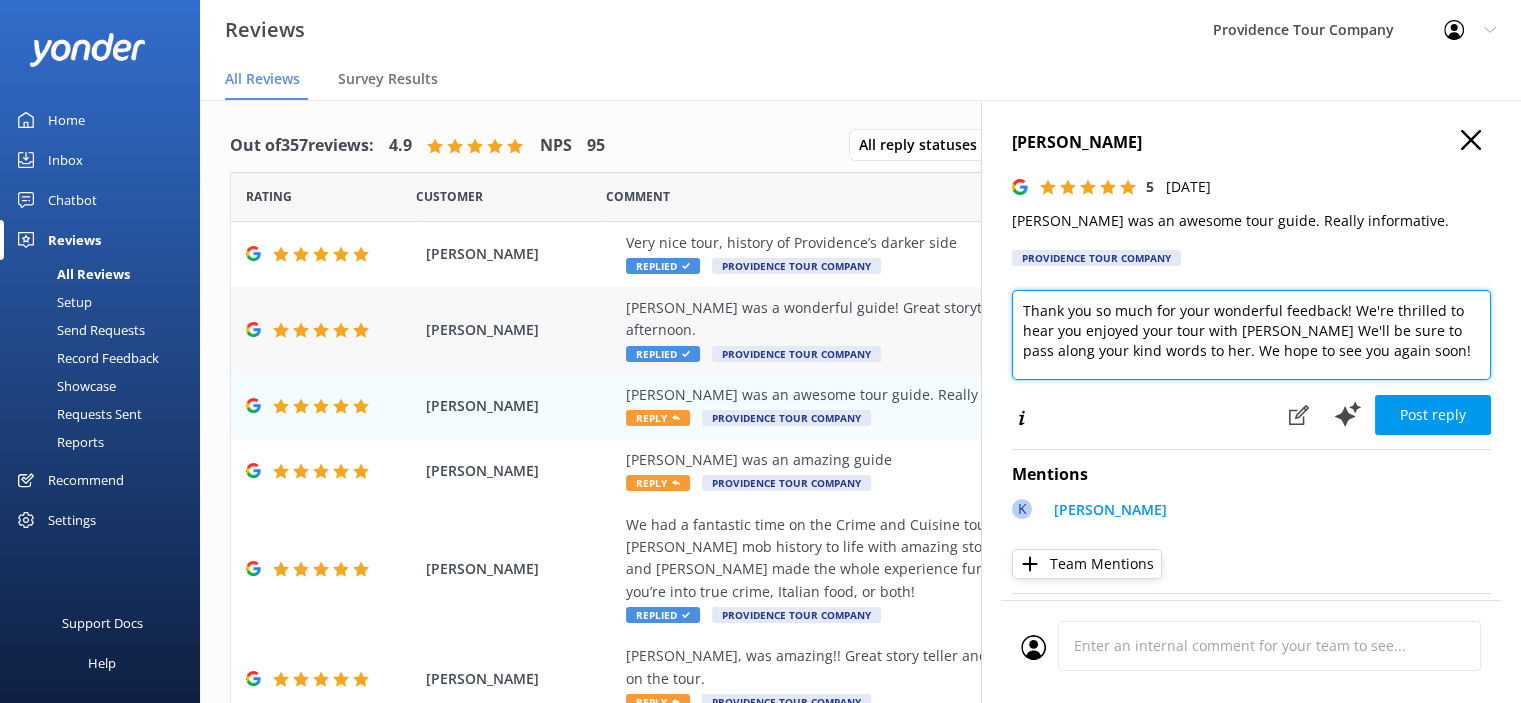 drag, startPoint x: 1425, startPoint y: 363, endPoint x: 966, endPoint y: 316, distance: 461.40005 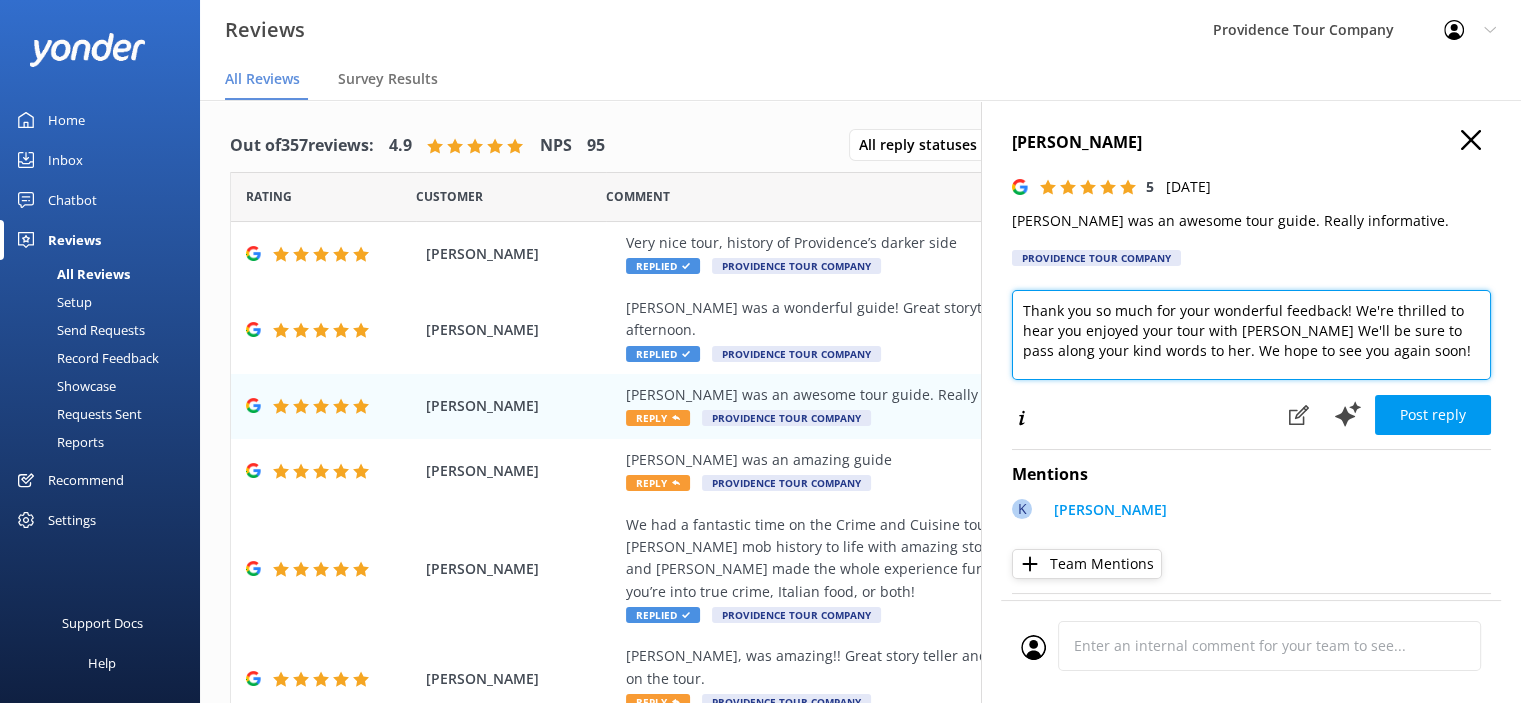 paste on "We’re so glad you enjoyed the Crime and Cuisine Tour—thanks for the great review! Exploring Providence’s bold flavors and even bolder history is always a blast, and we're thrilled you were part of it.
Ready for more? Our Prohibition Tour of Providence is another must-do experience! Step into the city's hidden past with stories of speakeasies, bootleggers, and 1920s intrigue. It's a favorite for good reason, and we’d love to see you on another unforgettable tour" 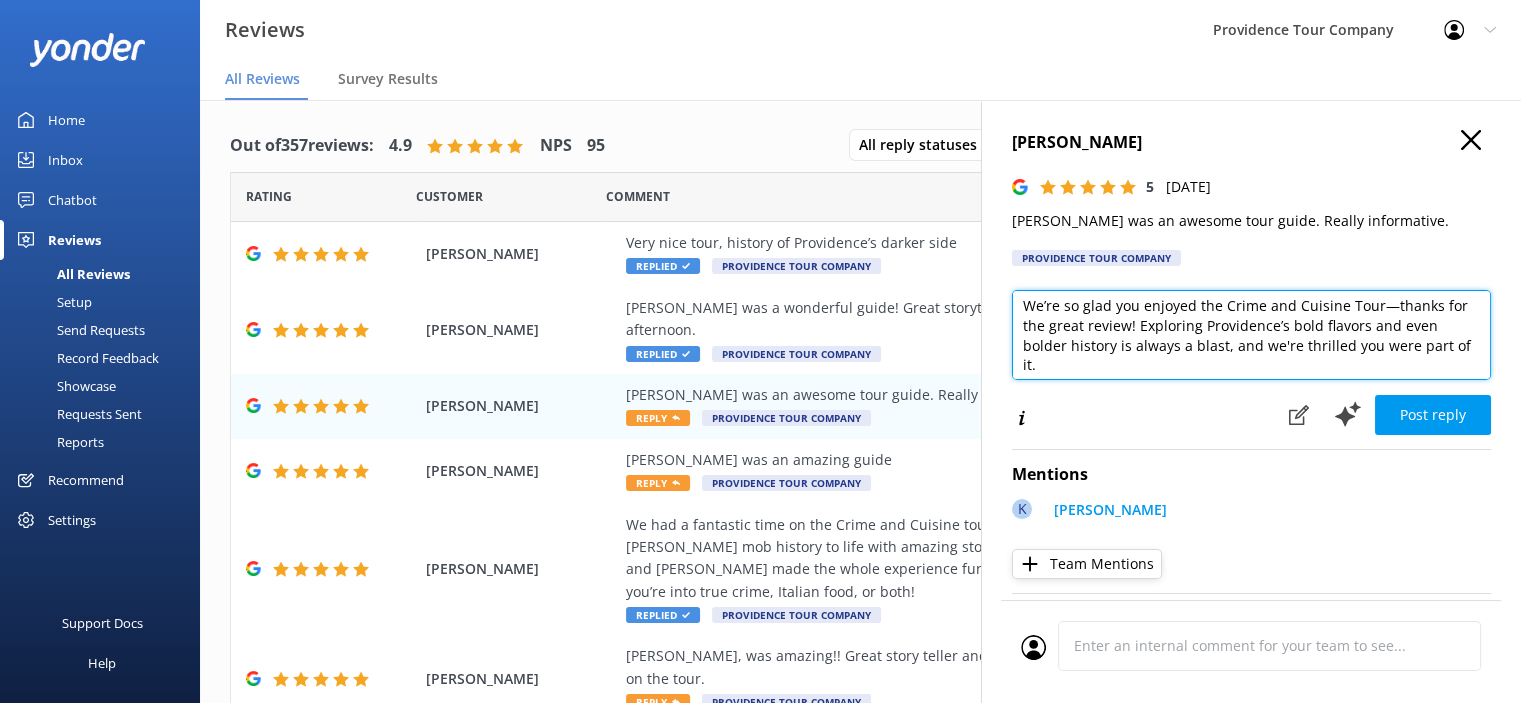 scroll, scrollTop: 0, scrollLeft: 0, axis: both 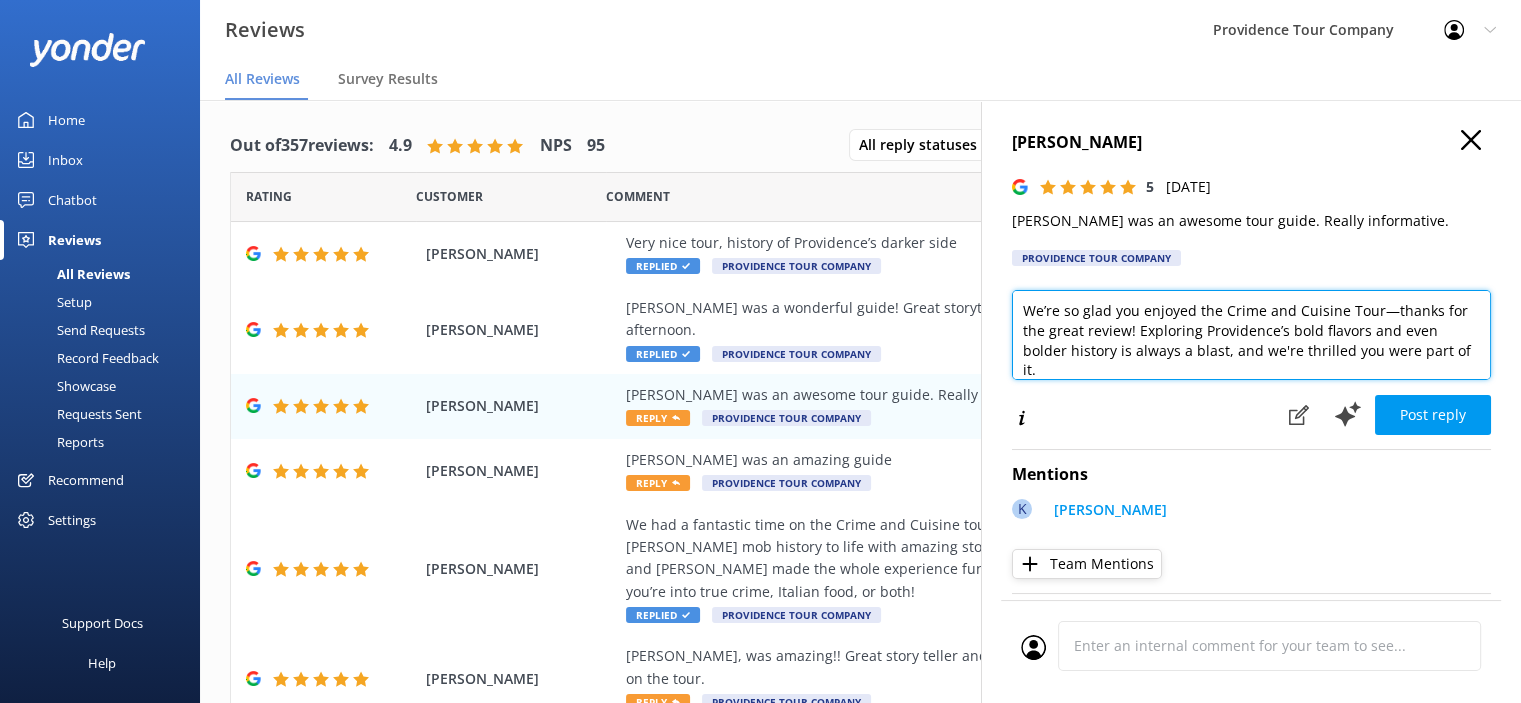 click on "We’re so glad you enjoyed the Crime and Cuisine Tour—thanks for the great review! Exploring Providence’s bold flavors and even bolder history is always a blast, and we're thrilled you were part of it.
Ready for more? Our Prohibition Tour of Providence is another must-do experience! Step into the city's hidden past with stories of speakeasies, bootleggers, and 1920s intrigue. It's a favorite for good reason, and we’d love to see you on another unforgettable tour!" at bounding box center [1251, 335] 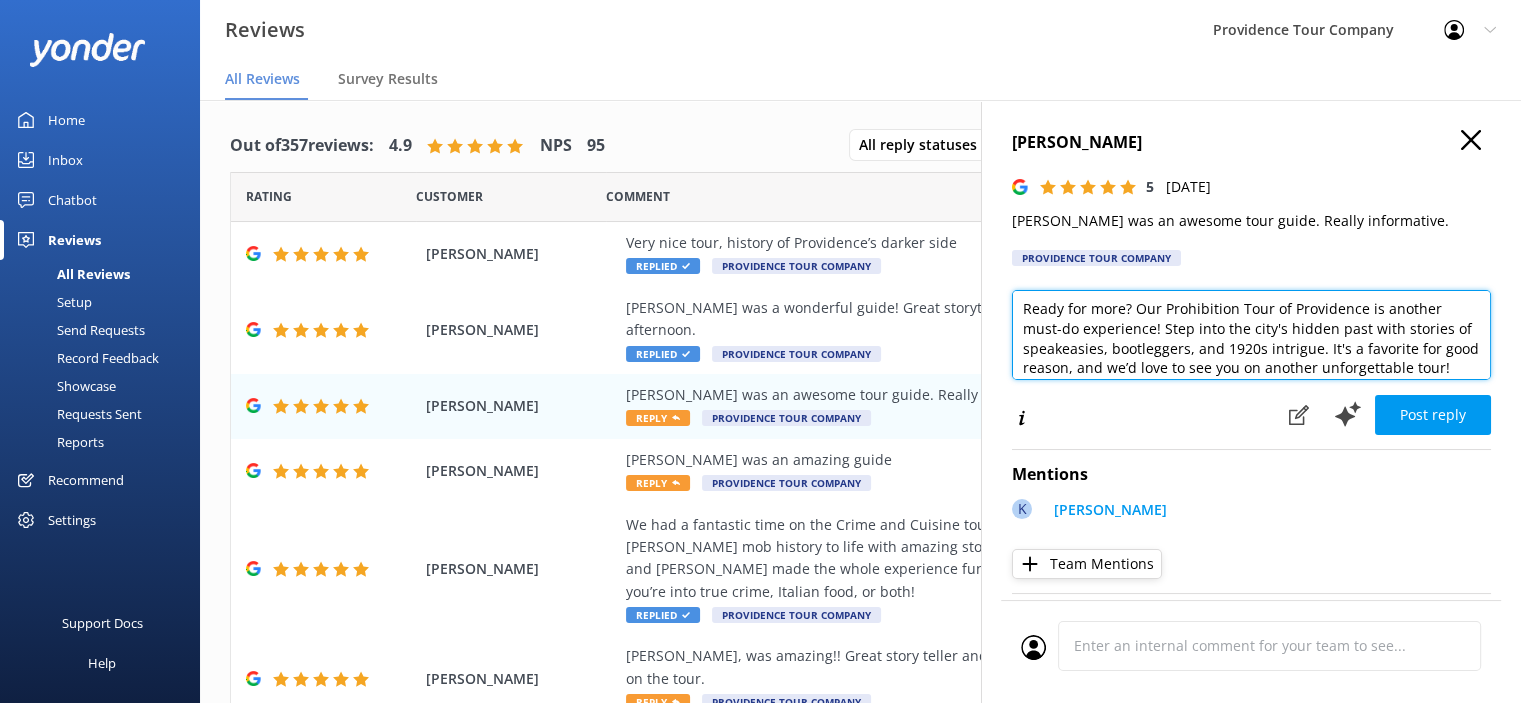 scroll, scrollTop: 0, scrollLeft: 0, axis: both 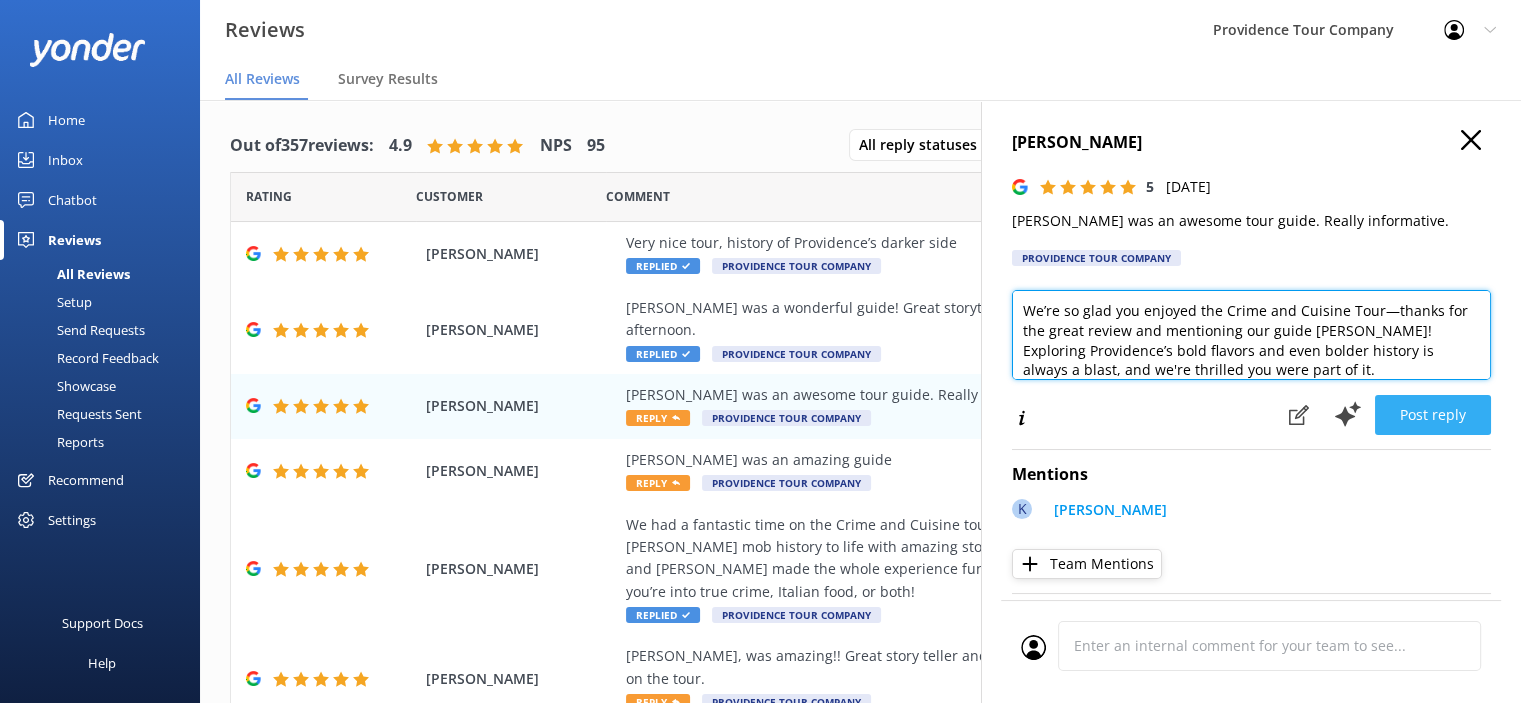 type on "We’re so glad you enjoyed the Crime and Cuisine Tour—thanks for the great review and mentioning our guide [PERSON_NAME]! Exploring Providence’s bold flavors and even bolder history is always a blast, and we're thrilled you were part of it.
Ready for more? Our Prohibition Tour of Providence is another must-do experience! Step into the city's hidden past with stories of speakeasies, bootleggers, and 1920s intrigue. It's a favorite for good reason, and we’d love to see you on another unforgettable tour!" 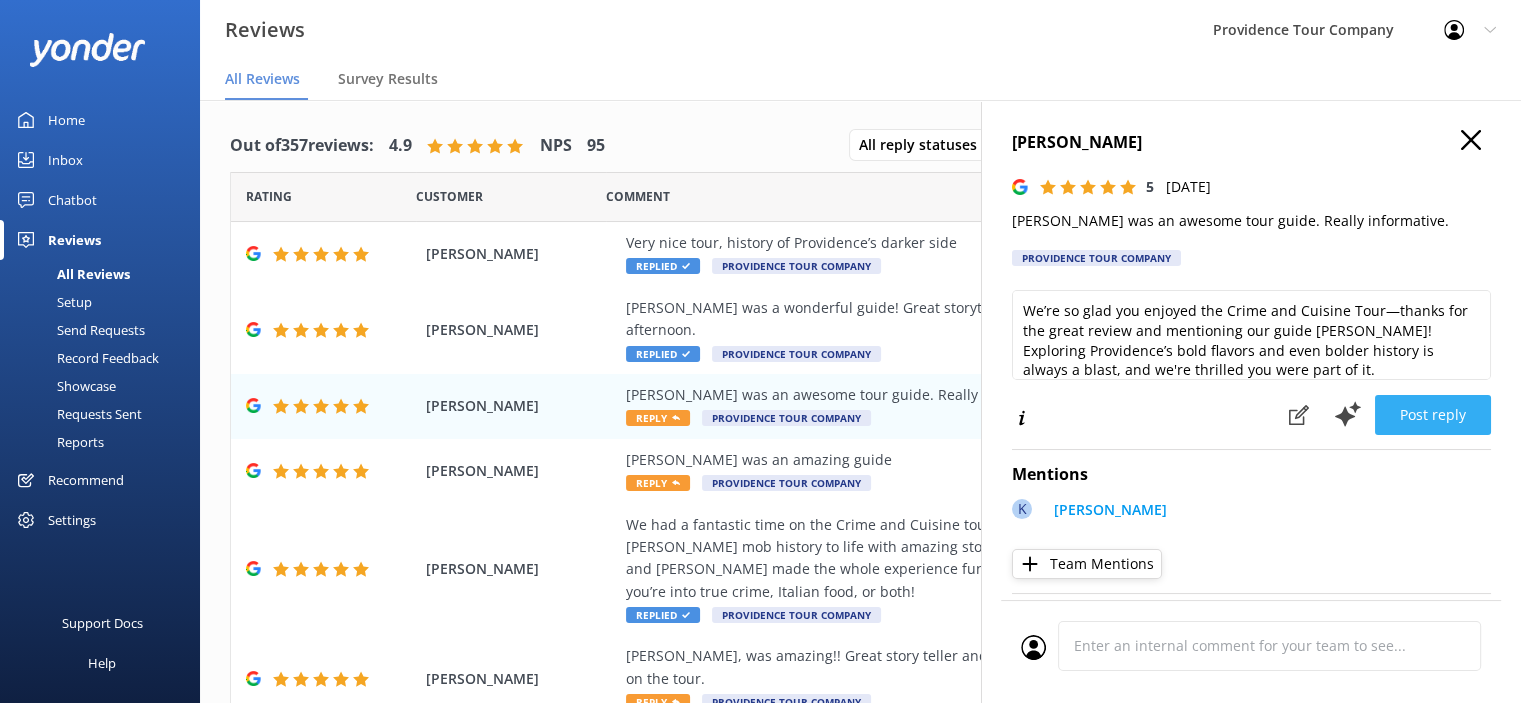 click on "Post reply" at bounding box center [1433, 415] 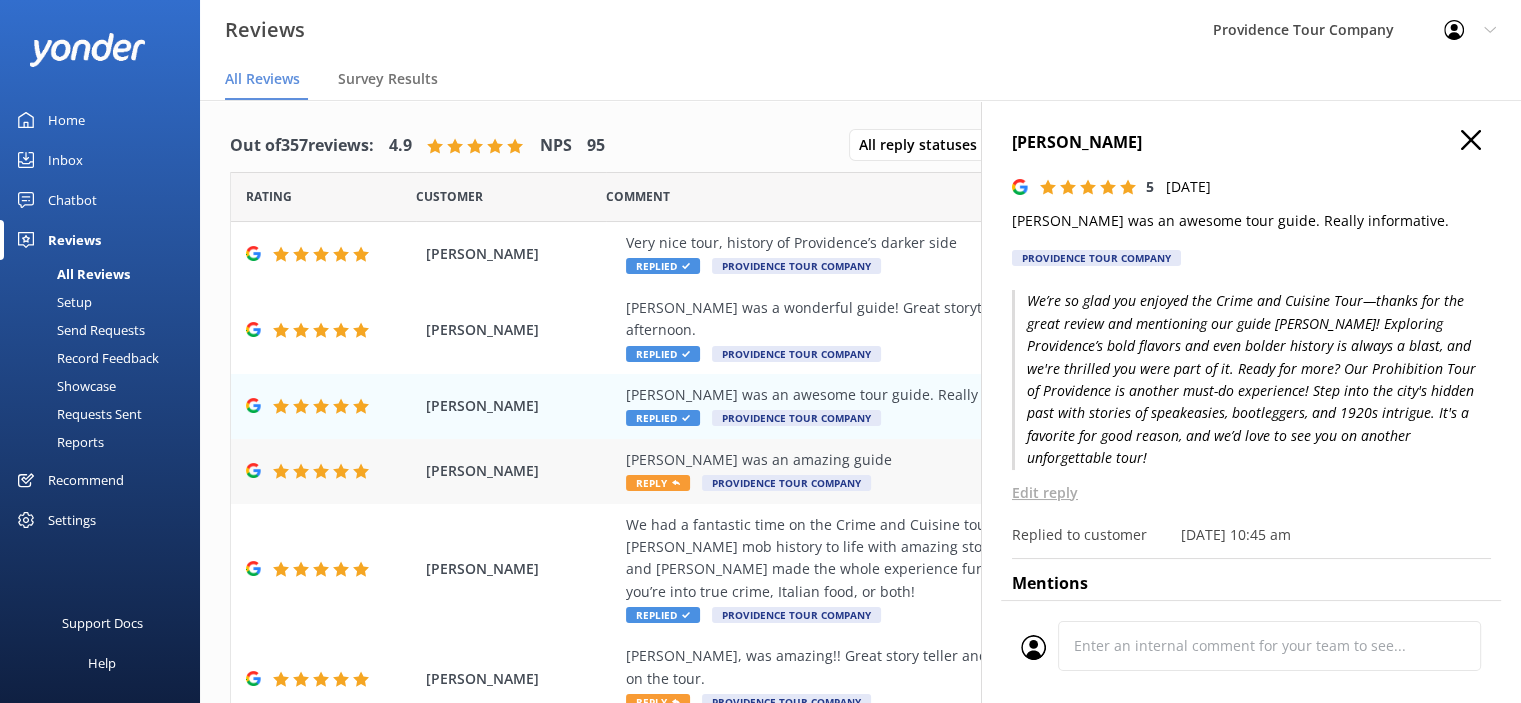 click on "Reply" at bounding box center [658, 483] 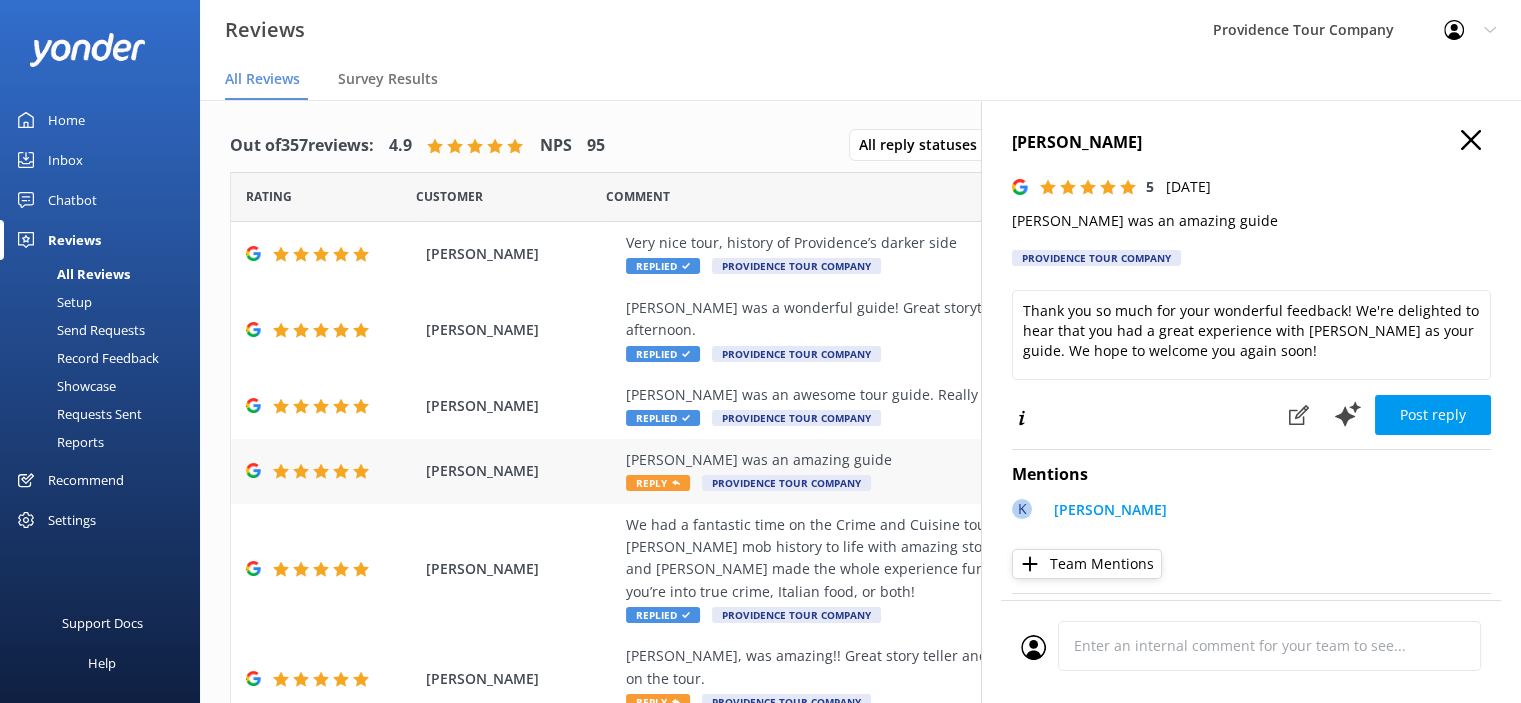 click on "Reply" at bounding box center [658, 483] 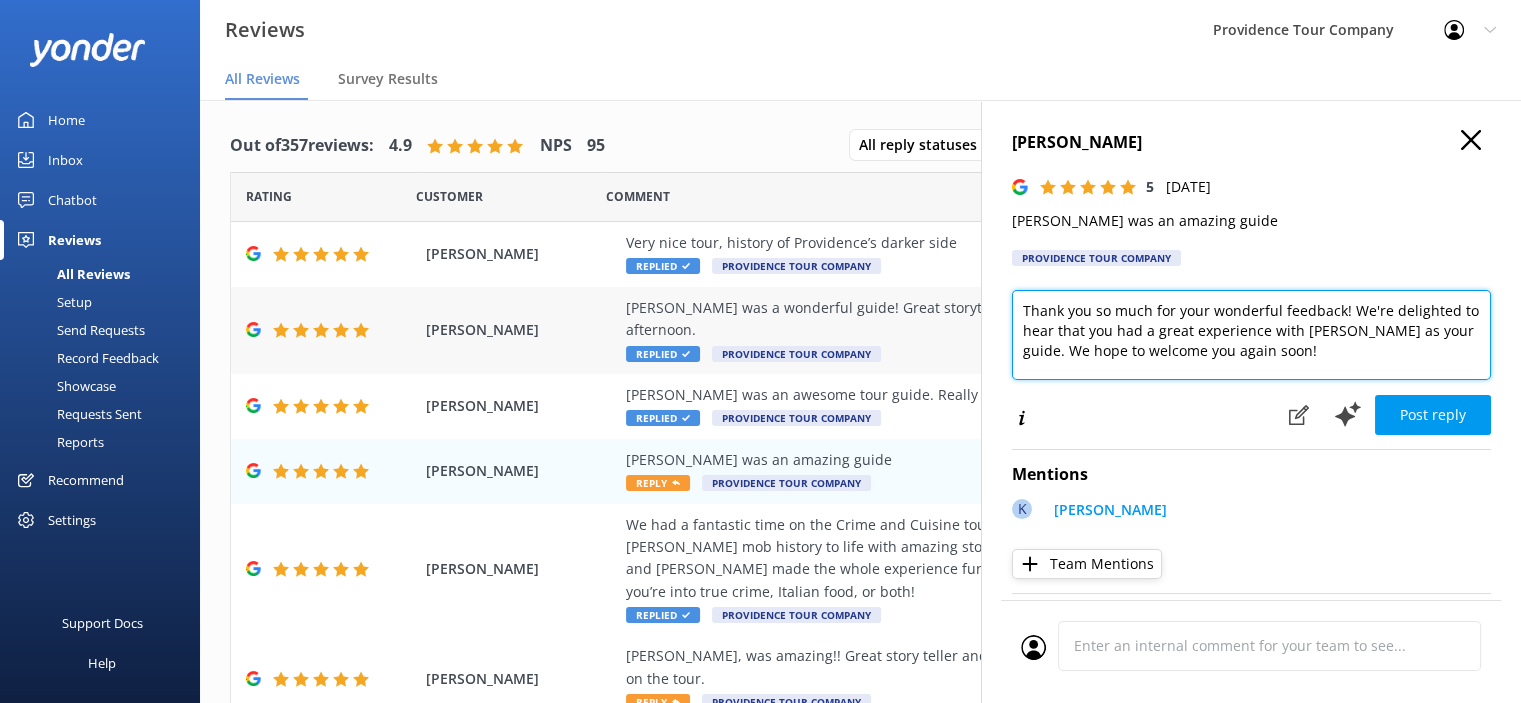 drag, startPoint x: 1262, startPoint y: 377, endPoint x: 948, endPoint y: 303, distance: 322.60193 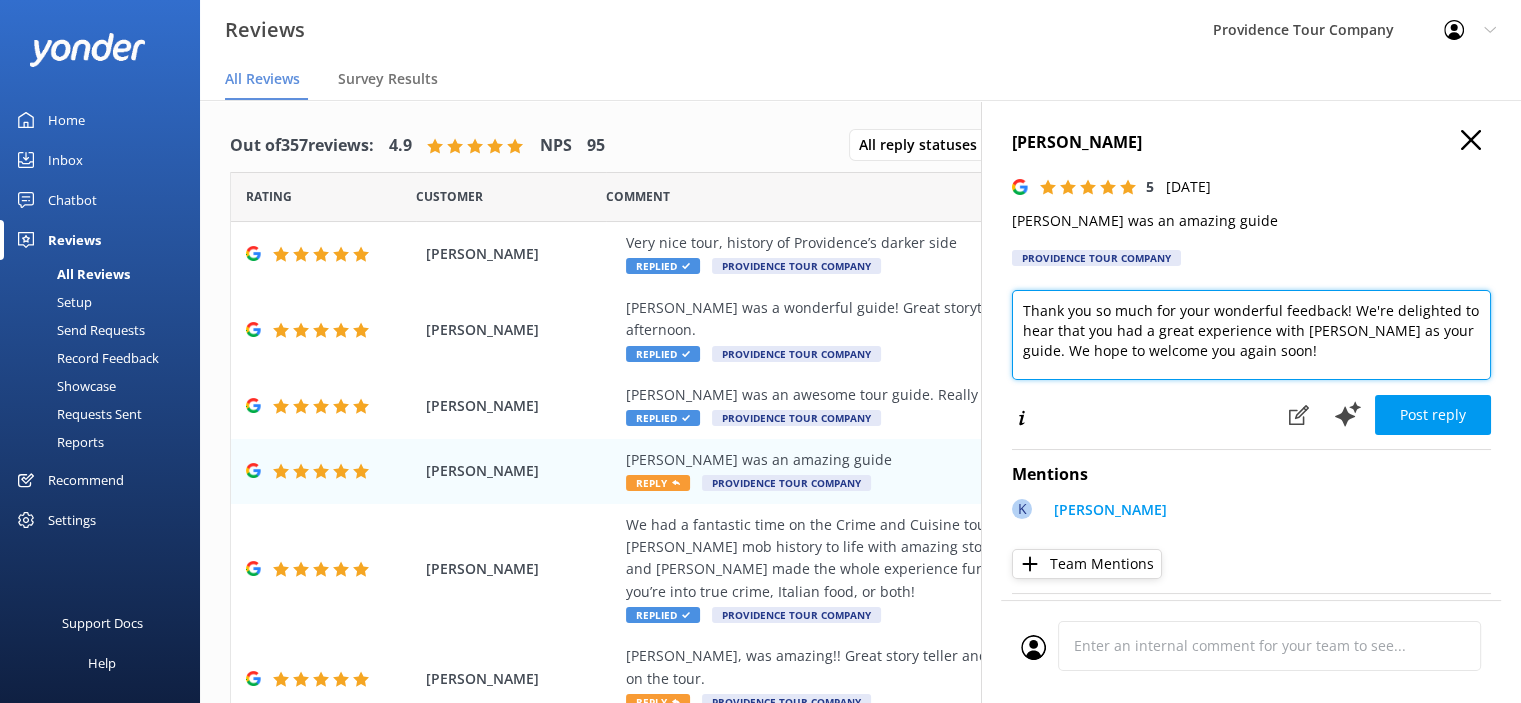 paste on "the great review of our Crime and Cuisine Tour! We're thrilled you enjoyed exploring [GEOGRAPHIC_DATA]’s rich history and culinary scene—and we’re especially glad you had a great experience with [PERSON_NAME] She’s a fantastic guide, and we’ll be sure to pass along your kind words!
If you're up for more hidden stories and local legends, don’t miss our Prohibition Tour of Providence. It’s packed with tales of speakeasies, bootleggers, and the city’s colorful 1920s past. We’d love to welcome you back for another unforgettable adventure" 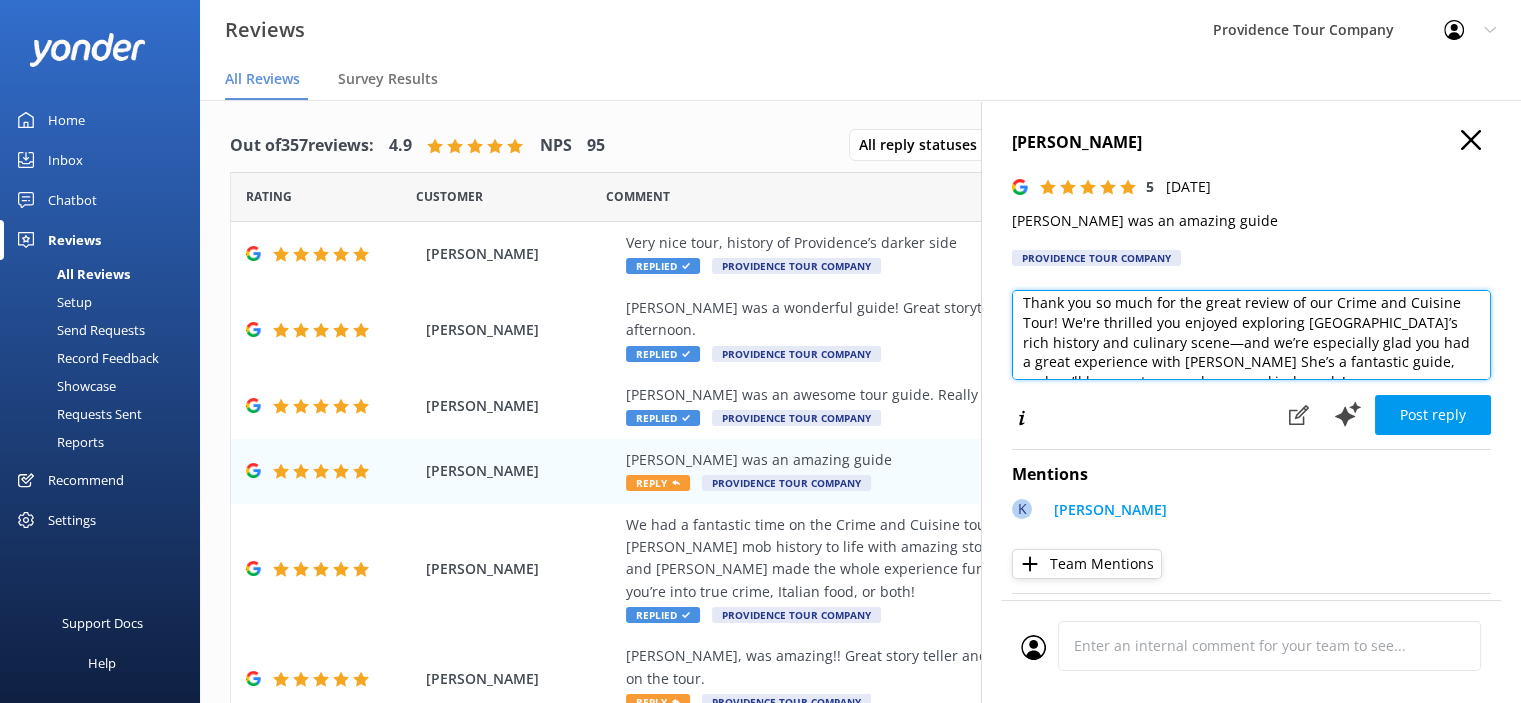 scroll, scrollTop: 0, scrollLeft: 0, axis: both 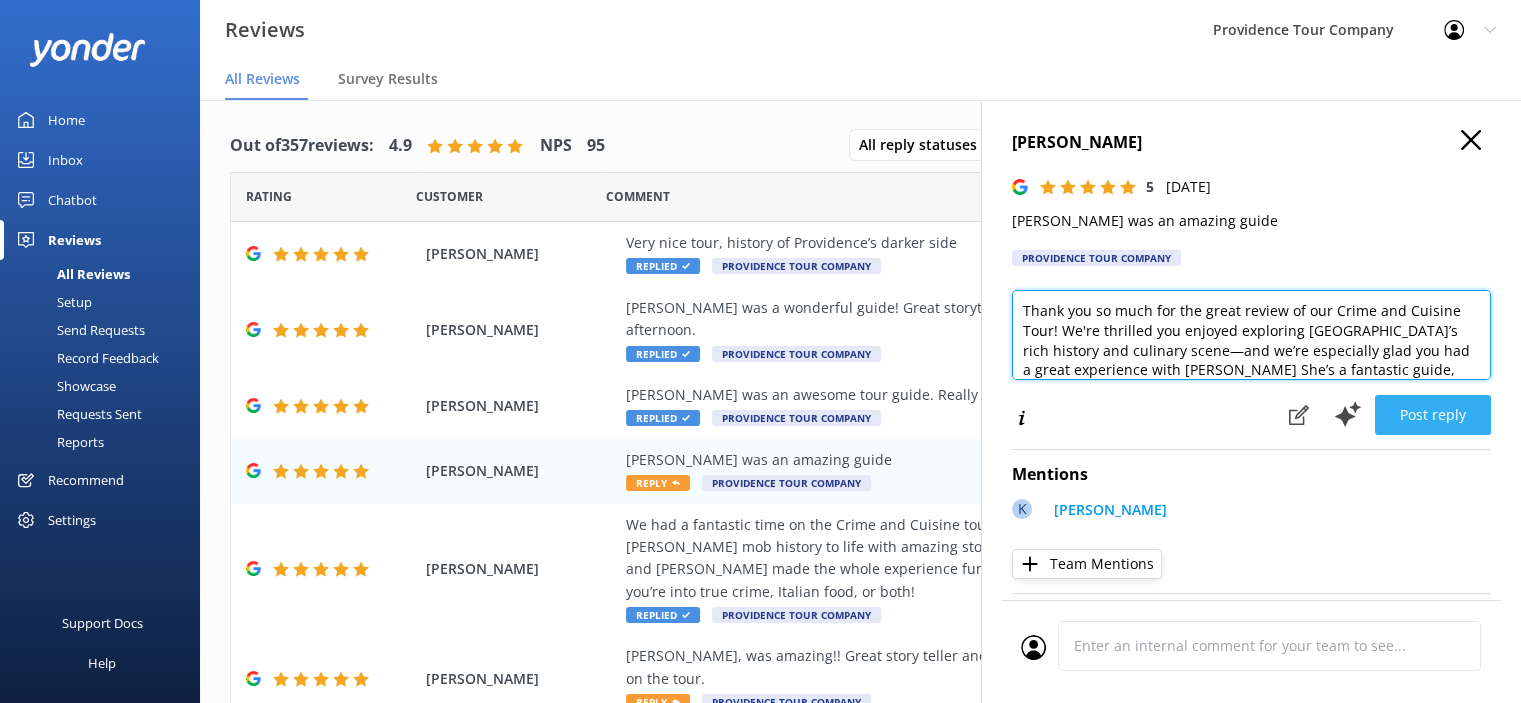 type on "Thank you so much for the great review of our Crime and Cuisine Tour! We're thrilled you enjoyed exploring [GEOGRAPHIC_DATA]’s rich history and culinary scene—and we’re especially glad you had a great experience with [PERSON_NAME] She’s a fantastic guide, and we’ll be sure to pass along your kind words!
If you're up for more hidden stories and local legends, don’t miss our Prohibition Tour of Providence. It’s packed with tales of speakeasies, bootleggers, and the city’s colorful 1920s past. We’d love to welcome you back for another unforgettable adventure!" 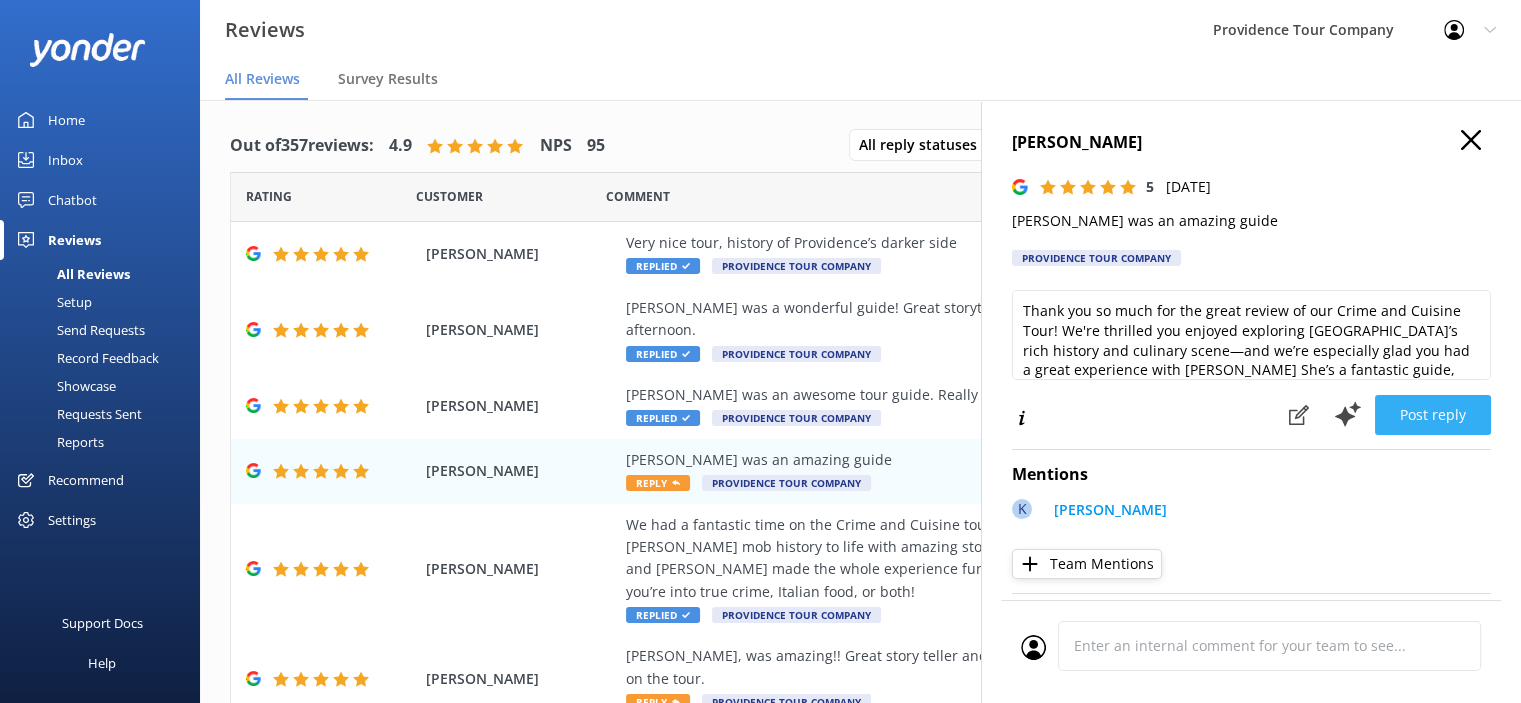 click on "Post reply" at bounding box center (1433, 415) 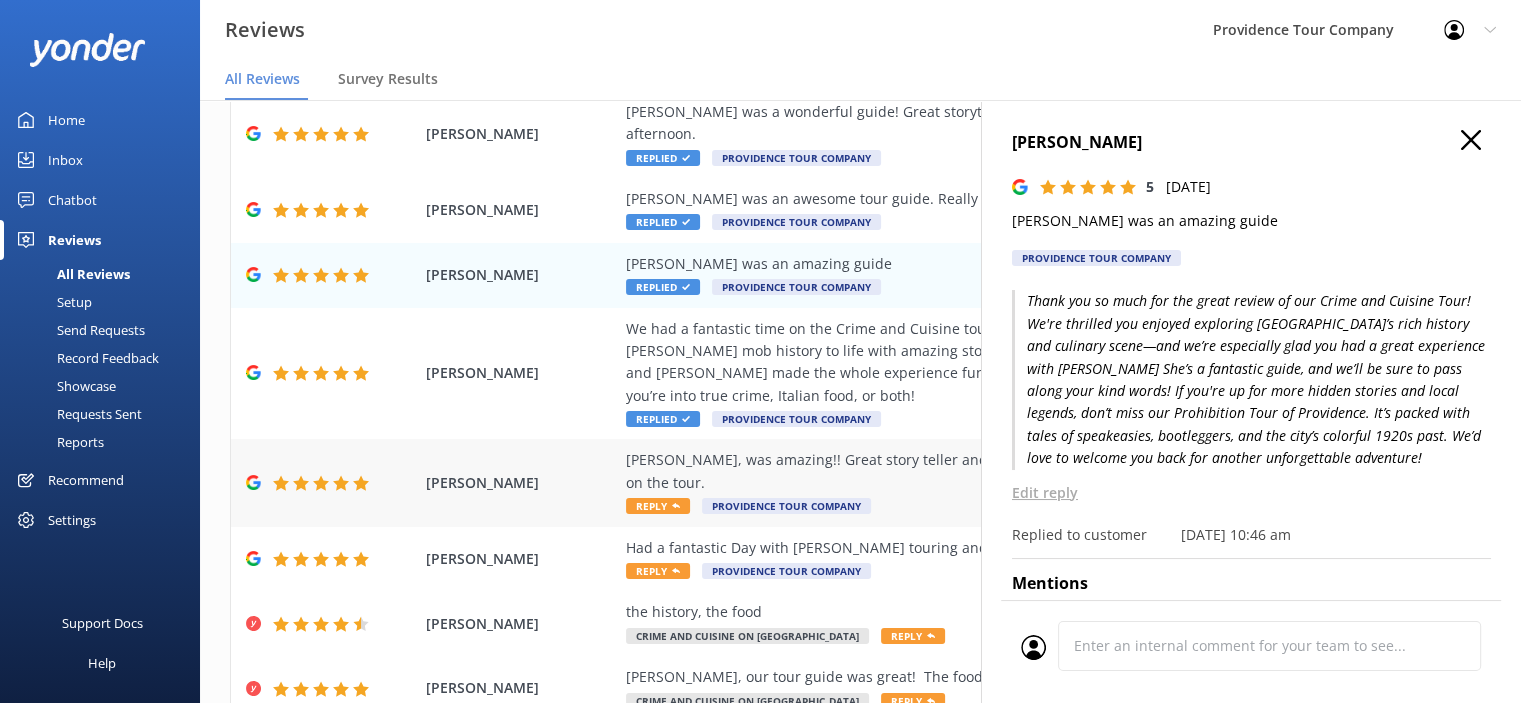 scroll, scrollTop: 200, scrollLeft: 0, axis: vertical 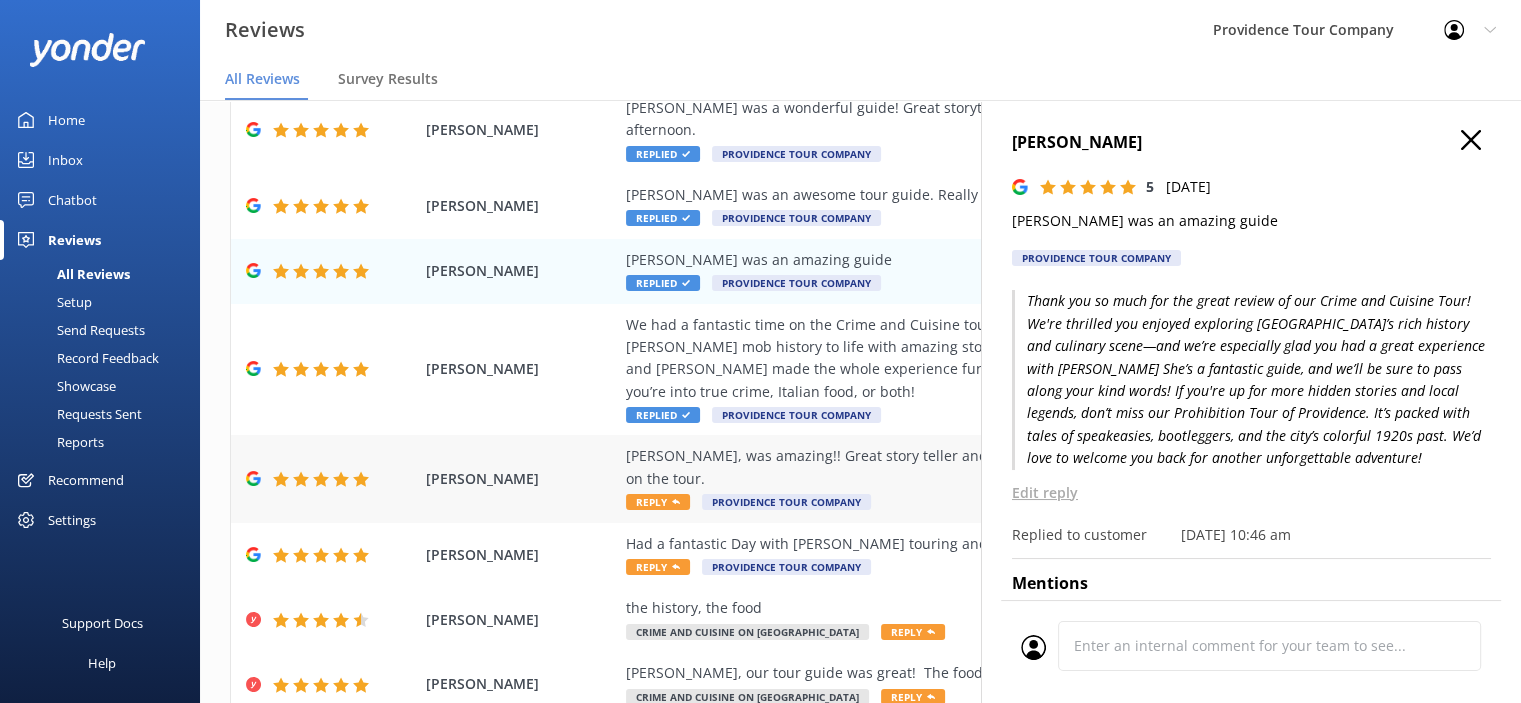 click on "Reply" at bounding box center (658, 502) 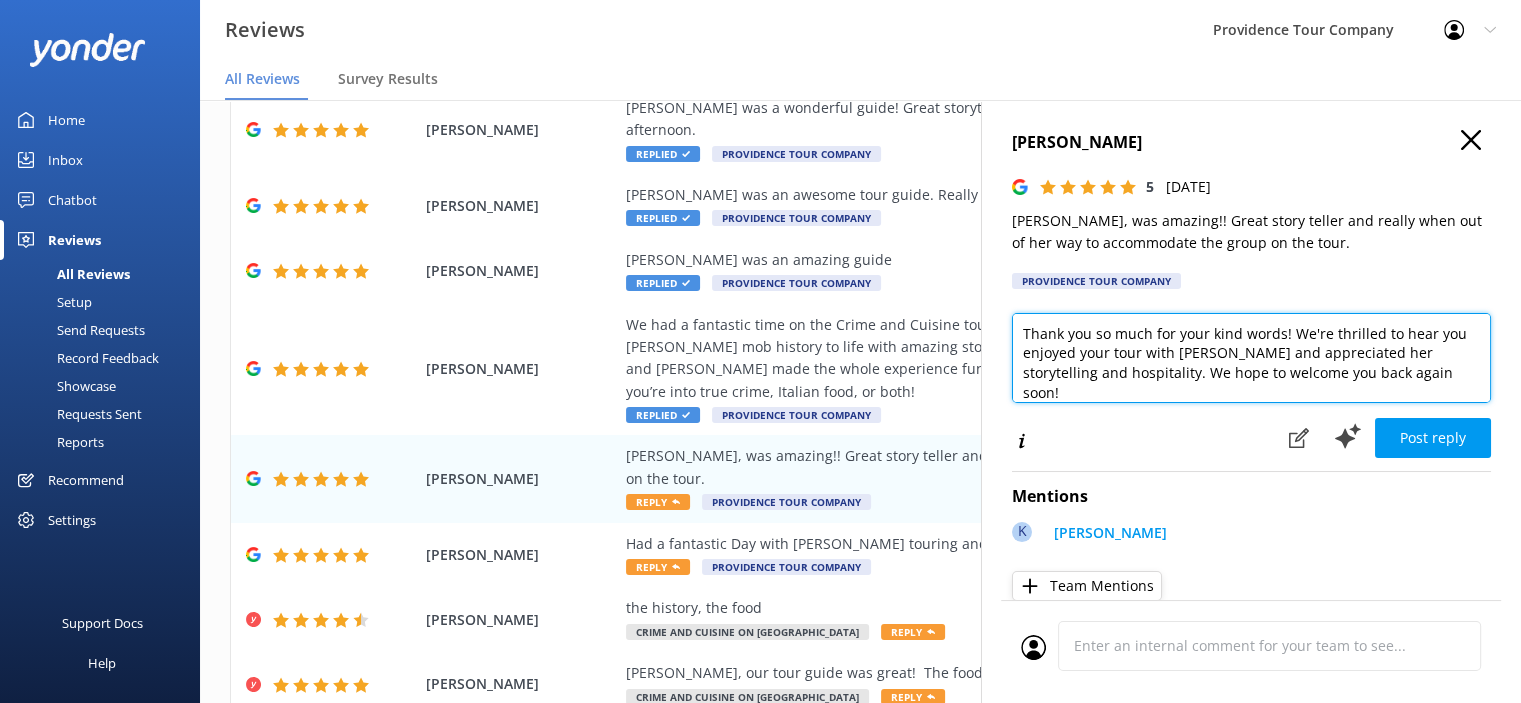 drag, startPoint x: 1300, startPoint y: 352, endPoint x: 1006, endPoint y: 307, distance: 297.42395 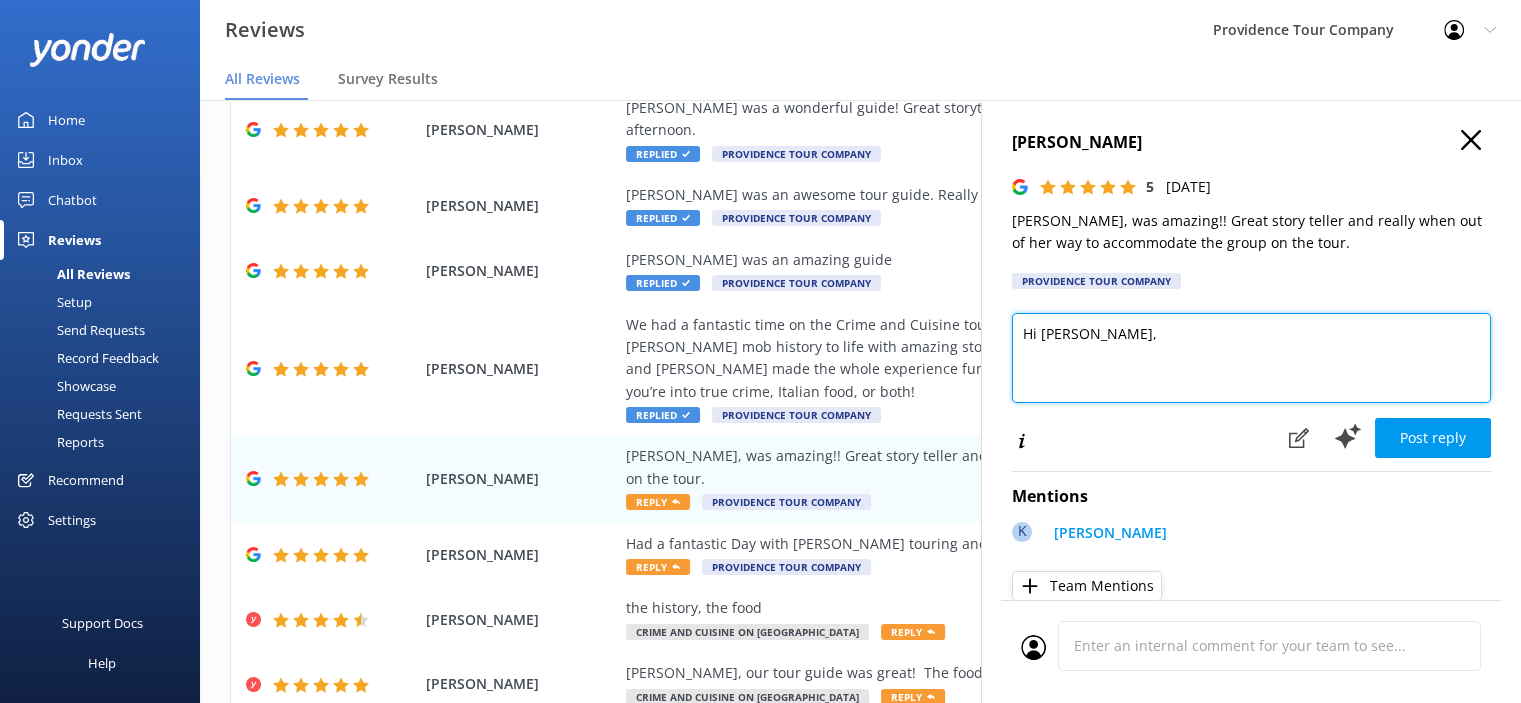 paste on "Thank you so much for the wonderful review of our Crime and Cuisine Tour! We’re thrilled you had a great time exploring Providence’s history and flavors—and we're especially glad you got to experience it with [PERSON_NAME] Her storytelling really brings the city’s past to life, and we’ll be sure to share your kind words with her!
If you’re craving more hidden history, check out our Prohibition Tour of [GEOGRAPHIC_DATA]! It’s full of fascinating stories about speakeasies, bootleggers, and the Roaring Twenties. We’d love to have you join us for another unforgettable journey through [GEOGRAPHIC_DATA]’s past!" 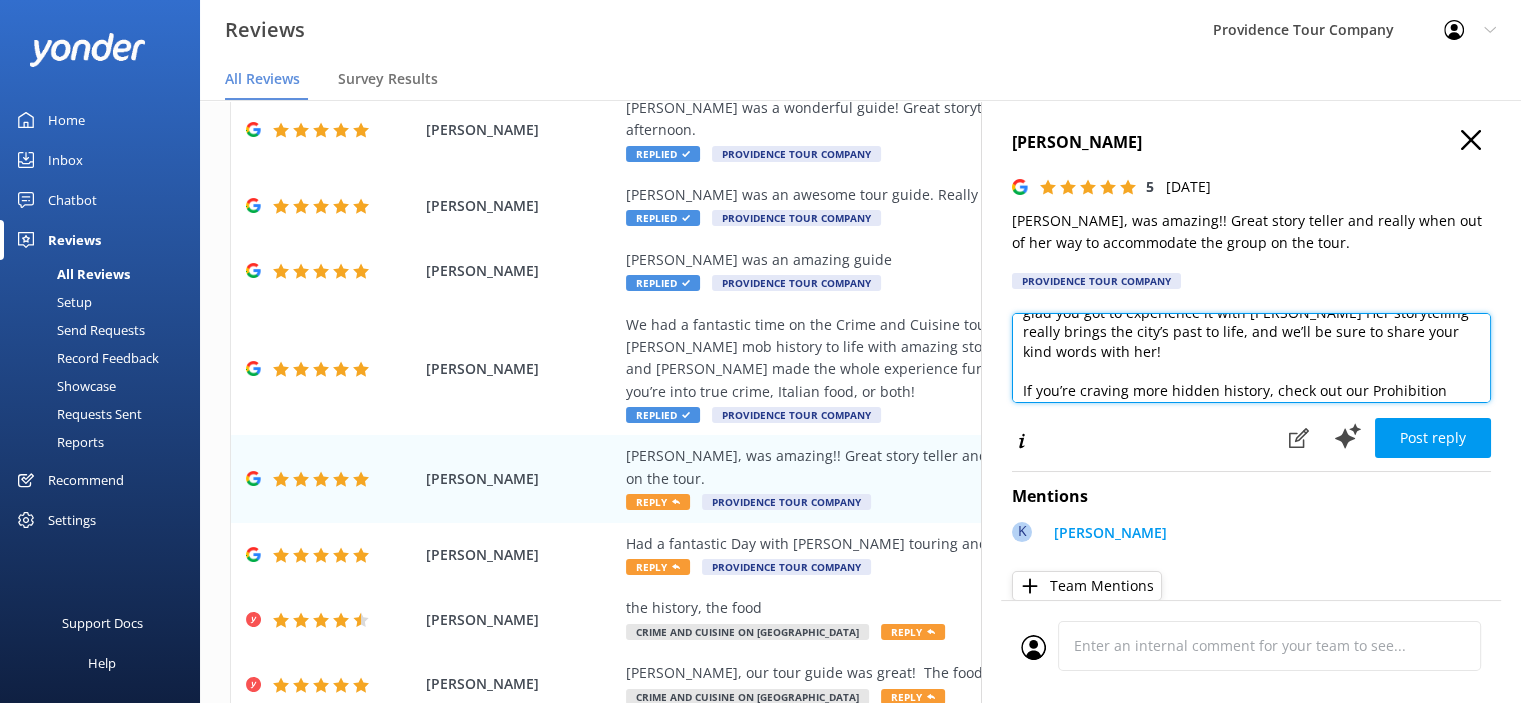 scroll, scrollTop: 0, scrollLeft: 0, axis: both 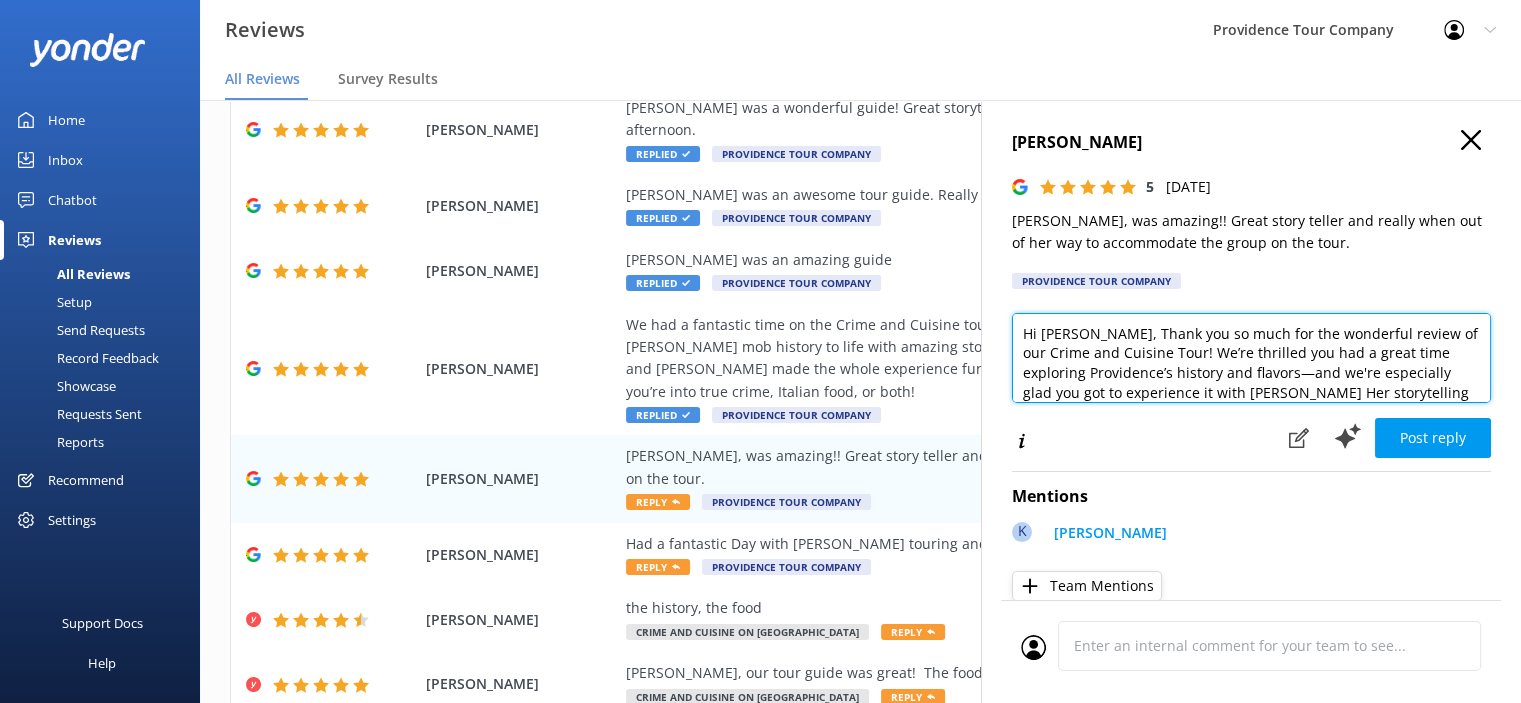 click on "Hi [PERSON_NAME], Thank you so much for the wonderful review of our Crime and Cuisine Tour! We’re thrilled you had a great time exploring Providence’s history and flavors—and we're especially glad you got to experience it with [PERSON_NAME] Her storytelling really brings the city’s past to life, and we’ll be sure to share your kind words with her!
If you’re craving more hidden history, check out our Prohibition Tour of [GEOGRAPHIC_DATA]! It’s full of fascinating stories about speakeasies, bootleggers, and the Roaring Twenties. We’d love to have you join us for another unforgettable journey through [GEOGRAPHIC_DATA]’s past!" at bounding box center (1251, 358) 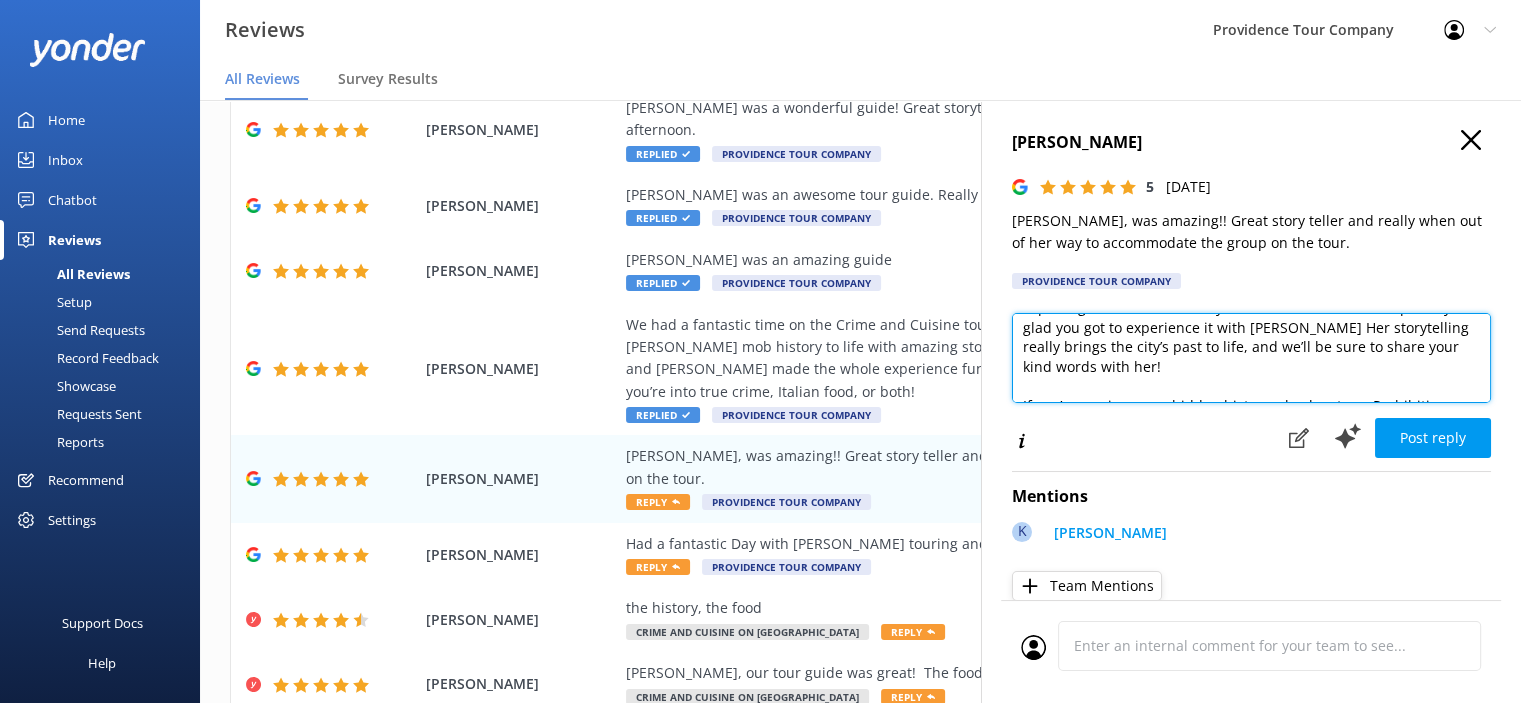scroll, scrollTop: 100, scrollLeft: 0, axis: vertical 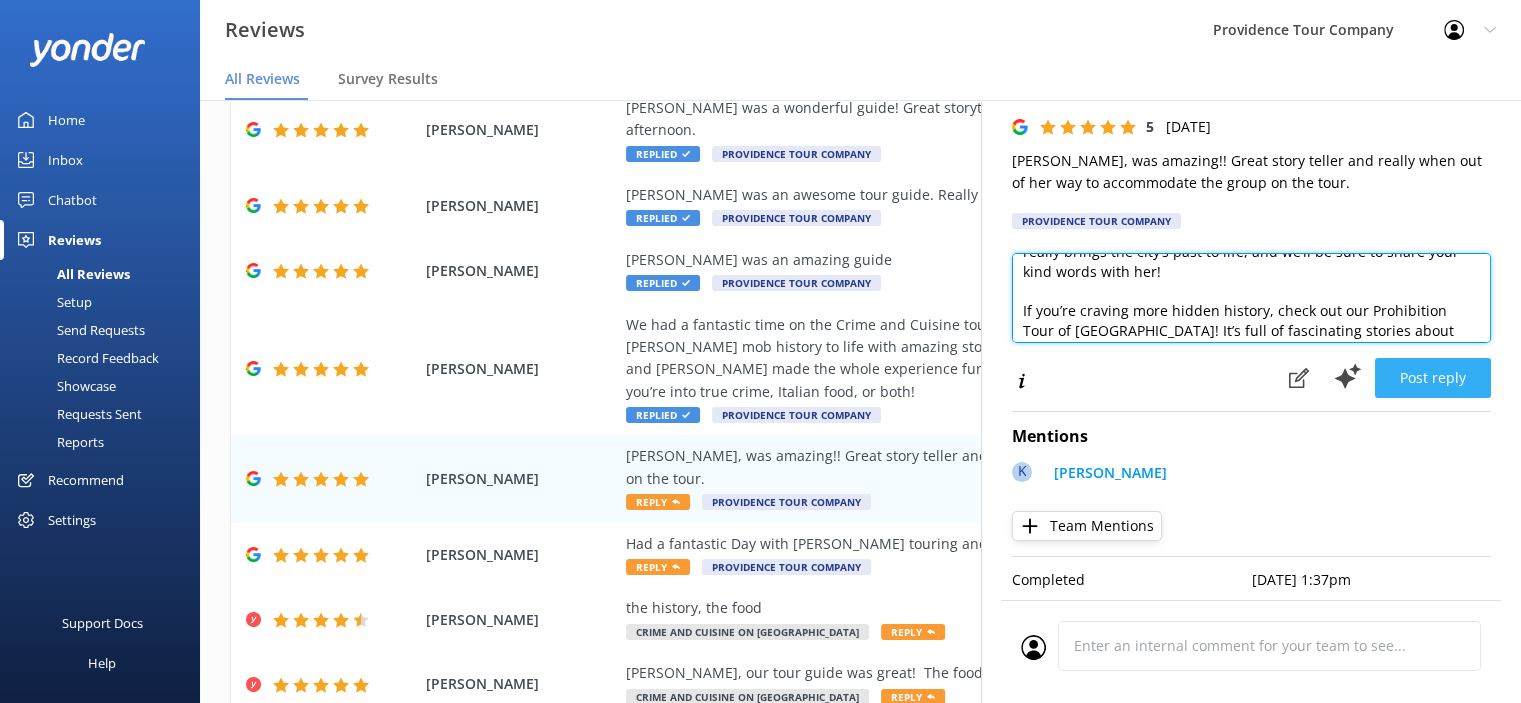 type on "Hi [PERSON_NAME], thank you so much for the wonderful review of our Crime and Cuisine Tour! We’re thrilled you had a great time exploring Providence’s history and flavors—and we're especially glad you got to experience it with [PERSON_NAME] Her storytelling really brings the city’s past to life, and we’ll be sure to share your kind words with her!
If you’re craving more hidden history, check out our Prohibition Tour of [GEOGRAPHIC_DATA]! It’s full of fascinating stories about speakeasies, bootleggers, and the Roaring Twenties. We’d love to have you join us for another unforgettable journey through [GEOGRAPHIC_DATA]’s past!" 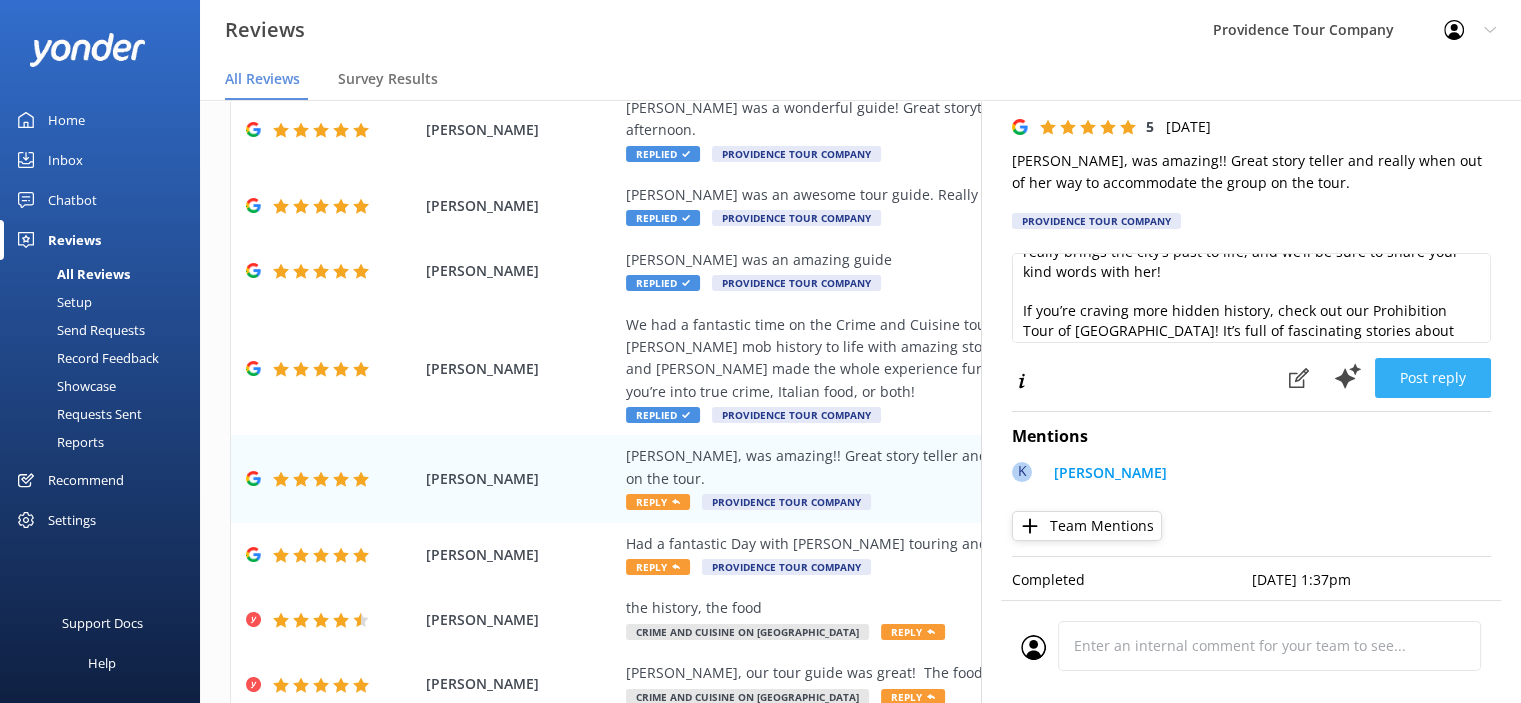 click on "Post reply" at bounding box center (1433, 378) 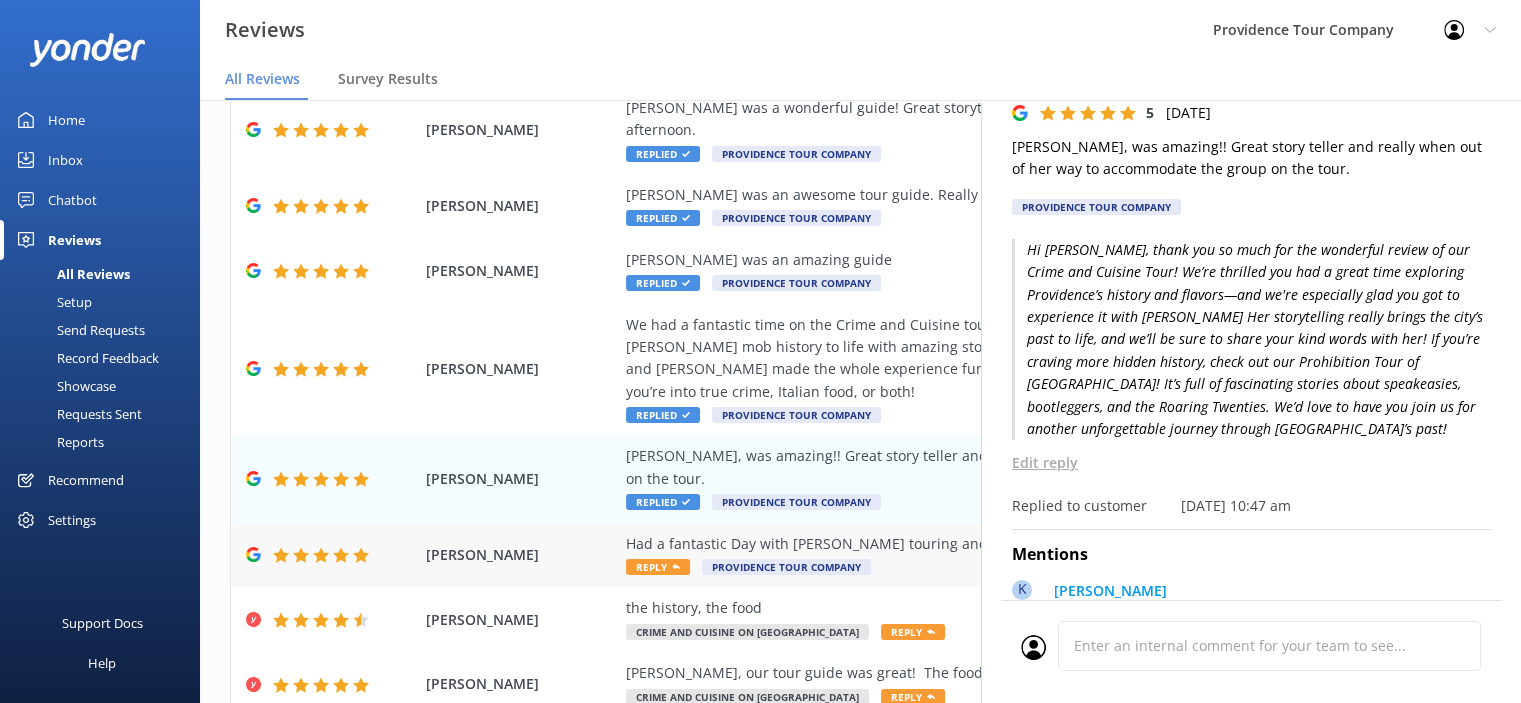 click on "Reply" at bounding box center (658, 567) 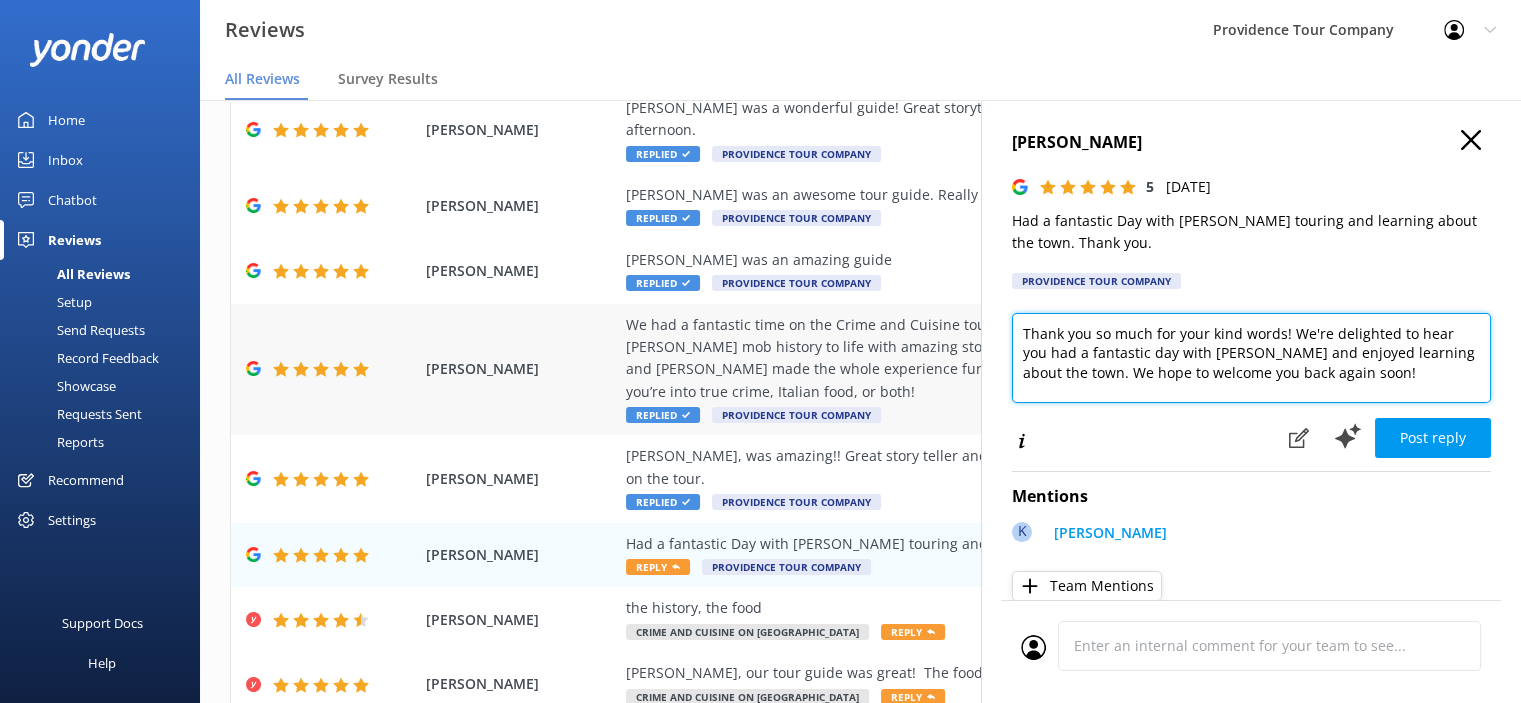 drag, startPoint x: 1364, startPoint y: 375, endPoint x: 970, endPoint y: 325, distance: 397.1599 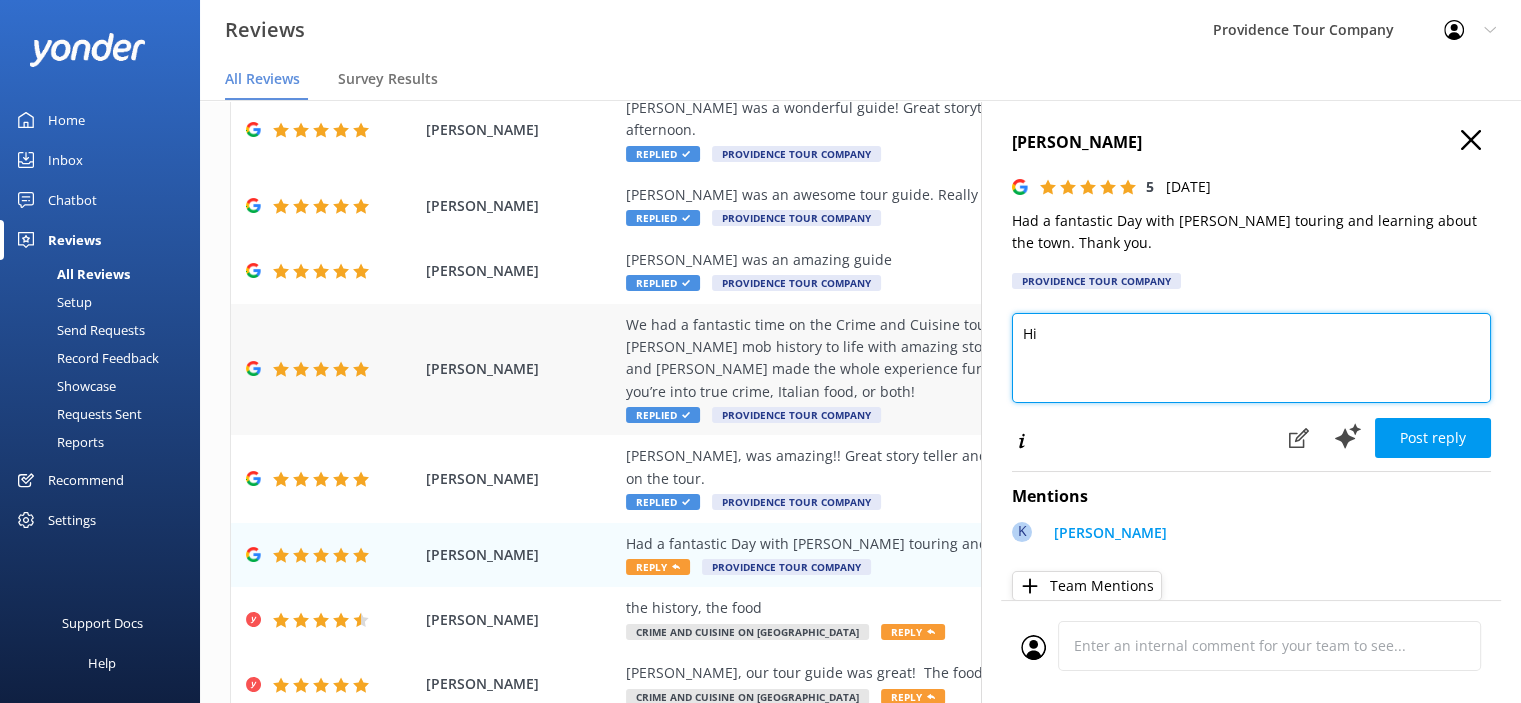 type on "H" 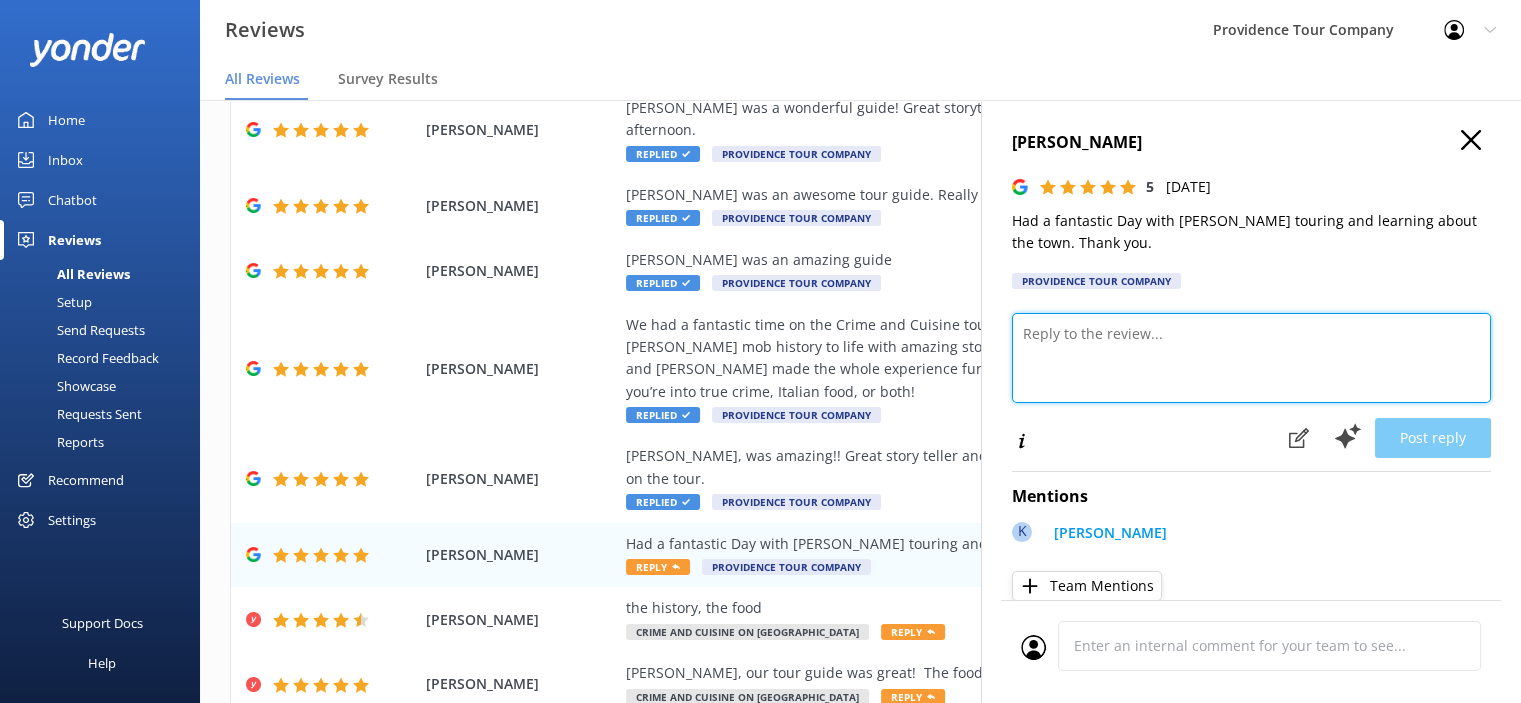 click at bounding box center [1251, 358] 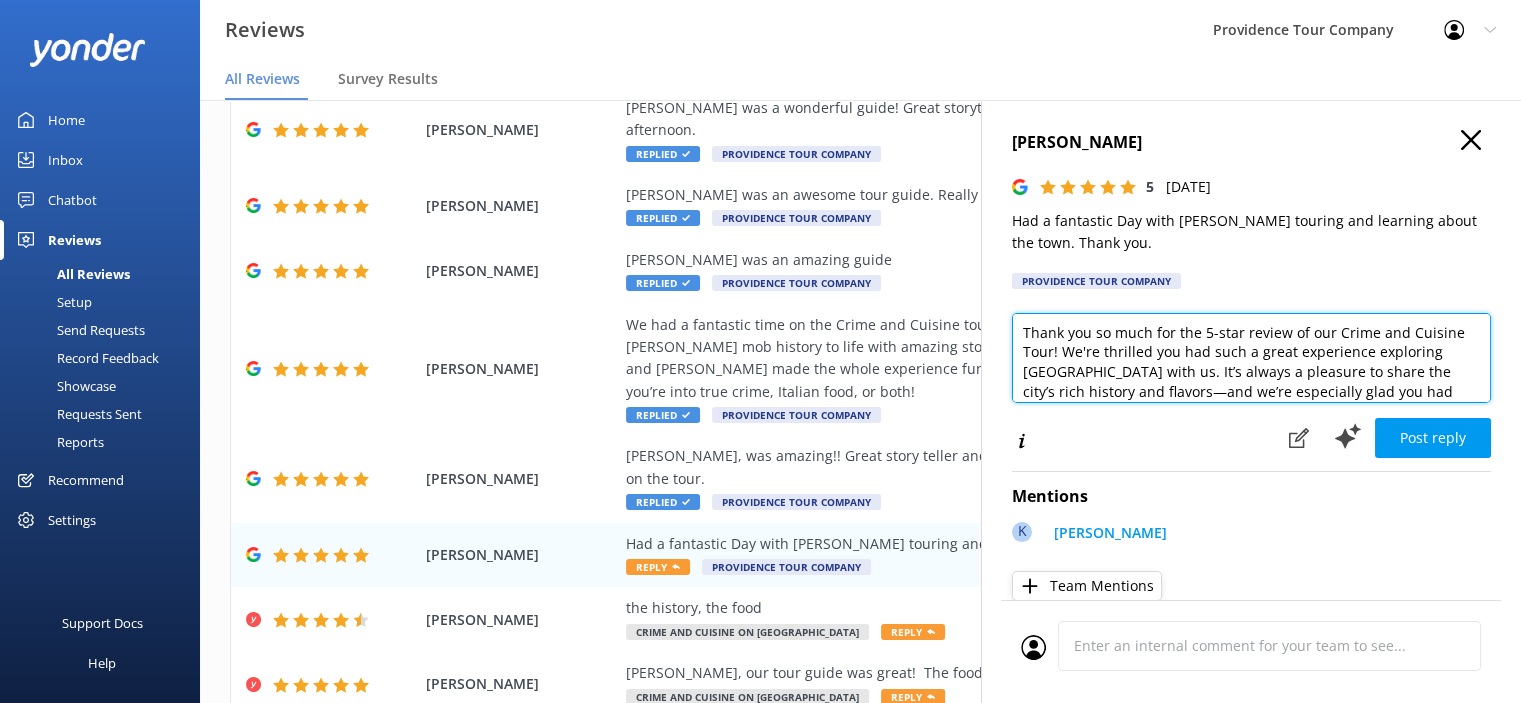 scroll, scrollTop: 0, scrollLeft: 0, axis: both 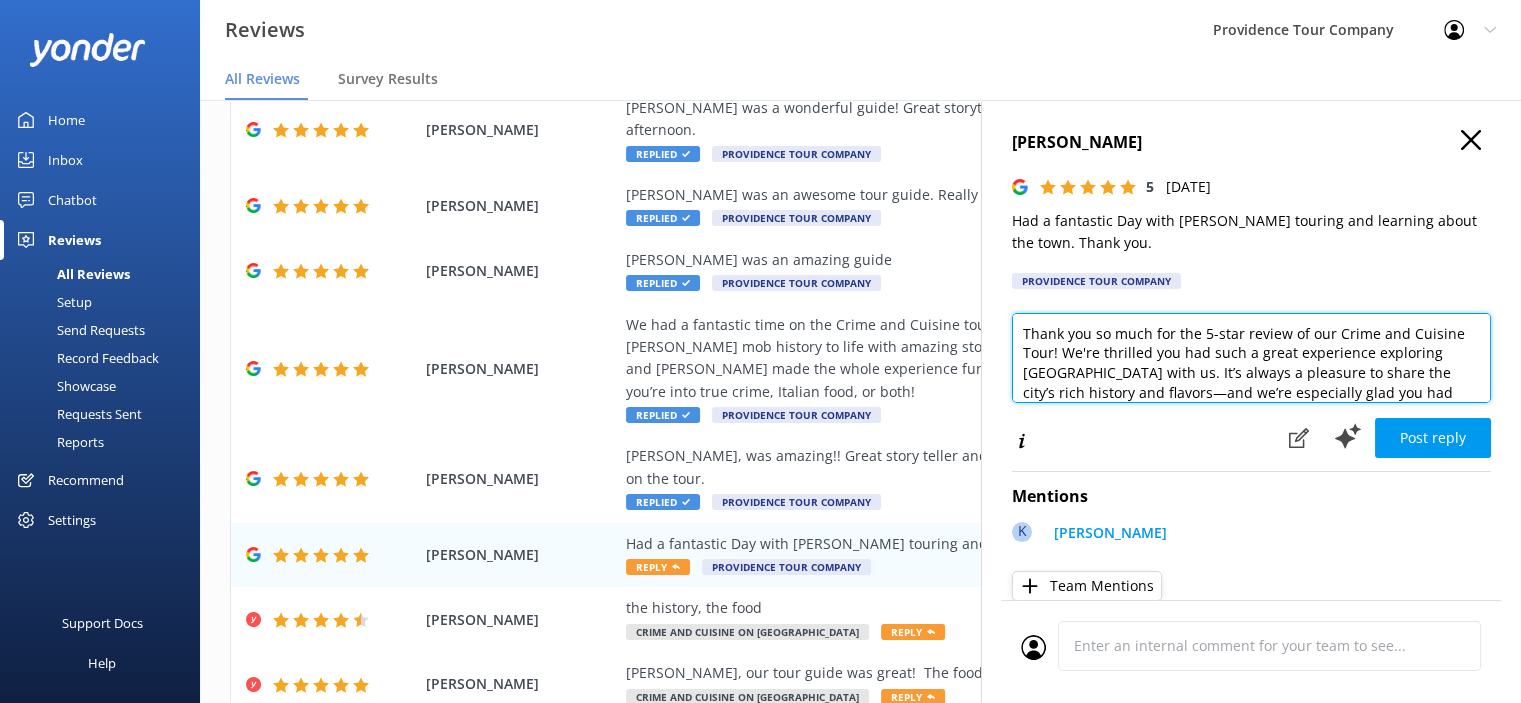 drag, startPoint x: 1030, startPoint y: 335, endPoint x: 1011, endPoint y: 331, distance: 19.416489 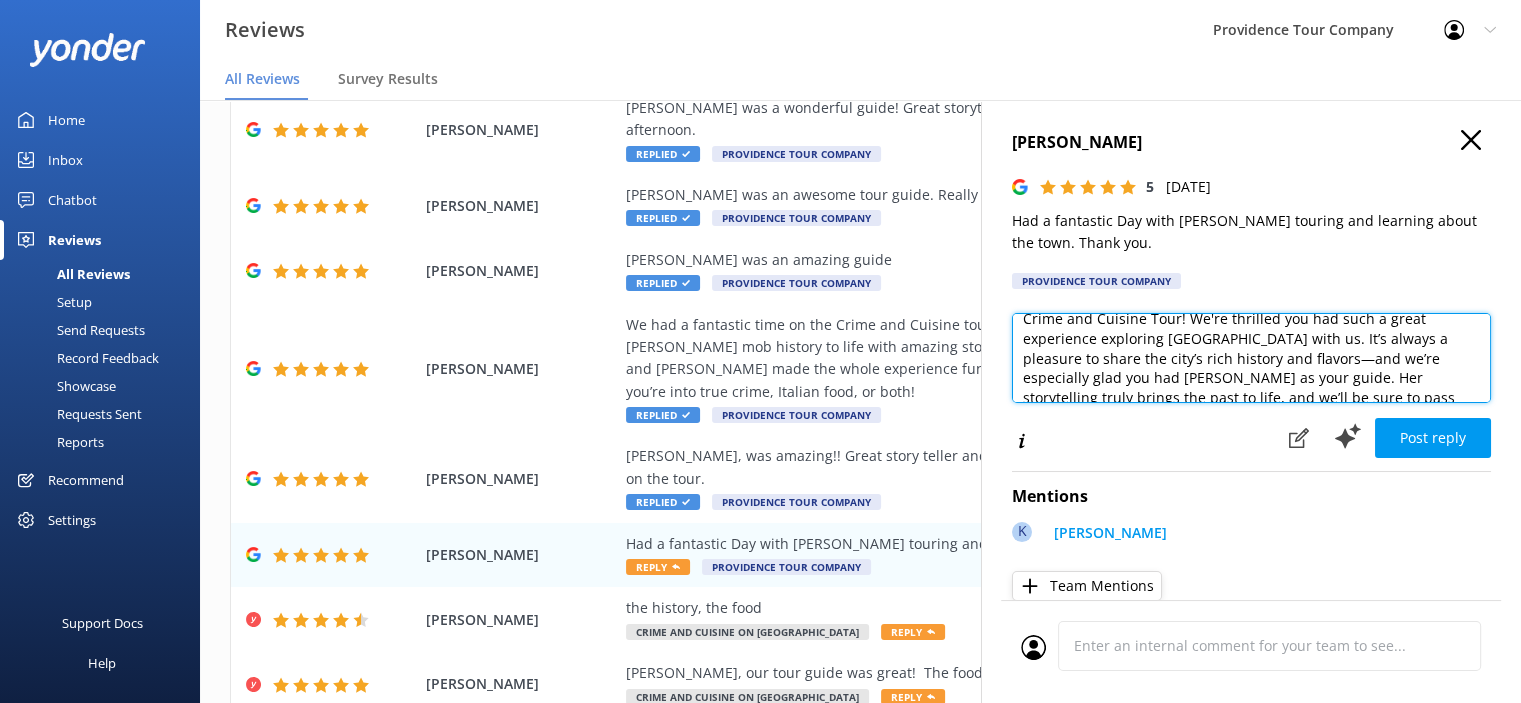 scroll, scrollTop: 0, scrollLeft: 0, axis: both 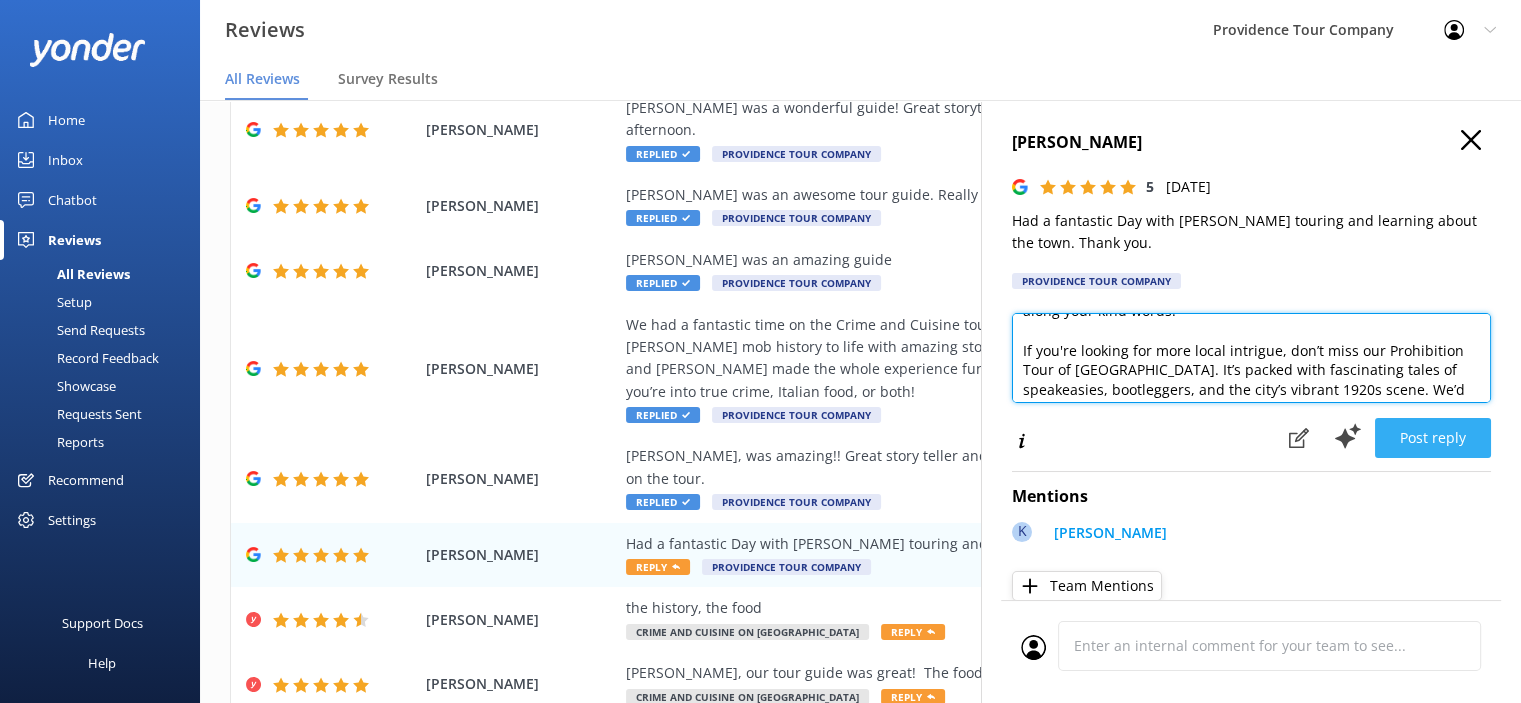 type on "[PERSON_NAME], thank you so much for the 5-star review of our Crime and Cuisine Tour! We're thrilled you had such a great experience exploring [GEOGRAPHIC_DATA] with us. It’s always a pleasure to share the city’s rich history and flavors—and we’re especially glad you had [PERSON_NAME] as your guide. Her storytelling truly brings the past to life, and we’ll be sure to pass along your kind words!
If you're looking for more local intrigue, don’t miss our Prohibition Tour of [GEOGRAPHIC_DATA]. It’s packed with fascinating tales of speakeasies, bootleggers, and the city’s vibrant 1920s scene. We’d love to welcome you back for another unforgettable adventure!" 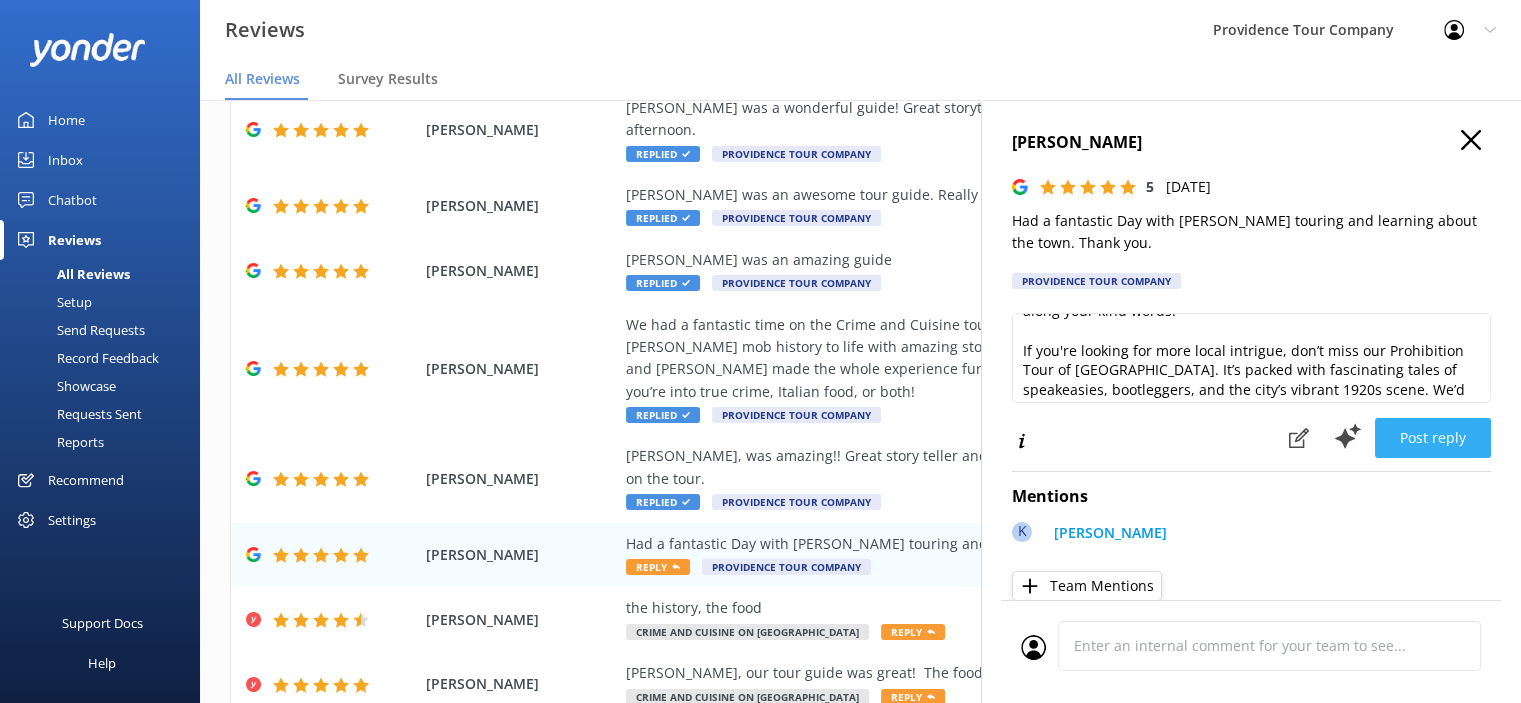click on "Post reply" at bounding box center [1433, 438] 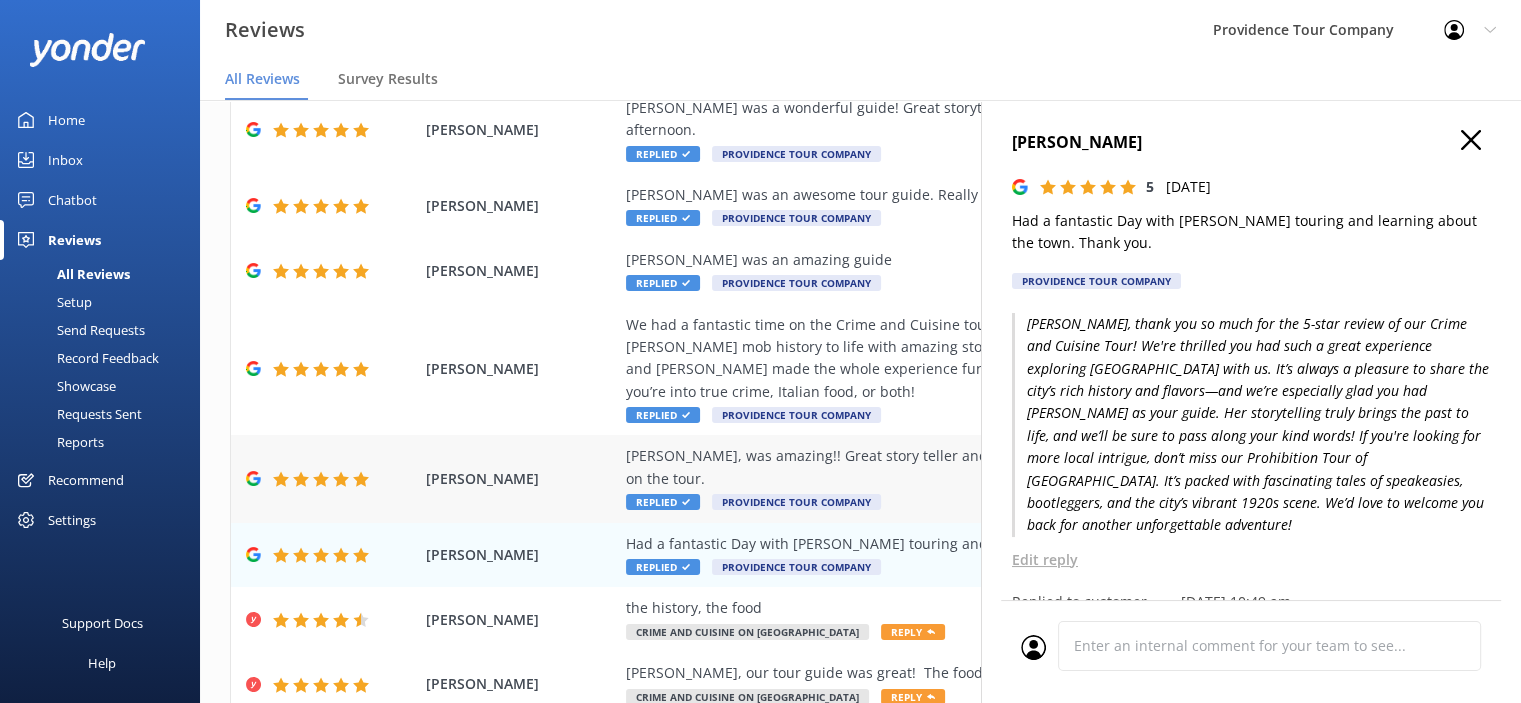 click on "Replied" at bounding box center [663, 502] 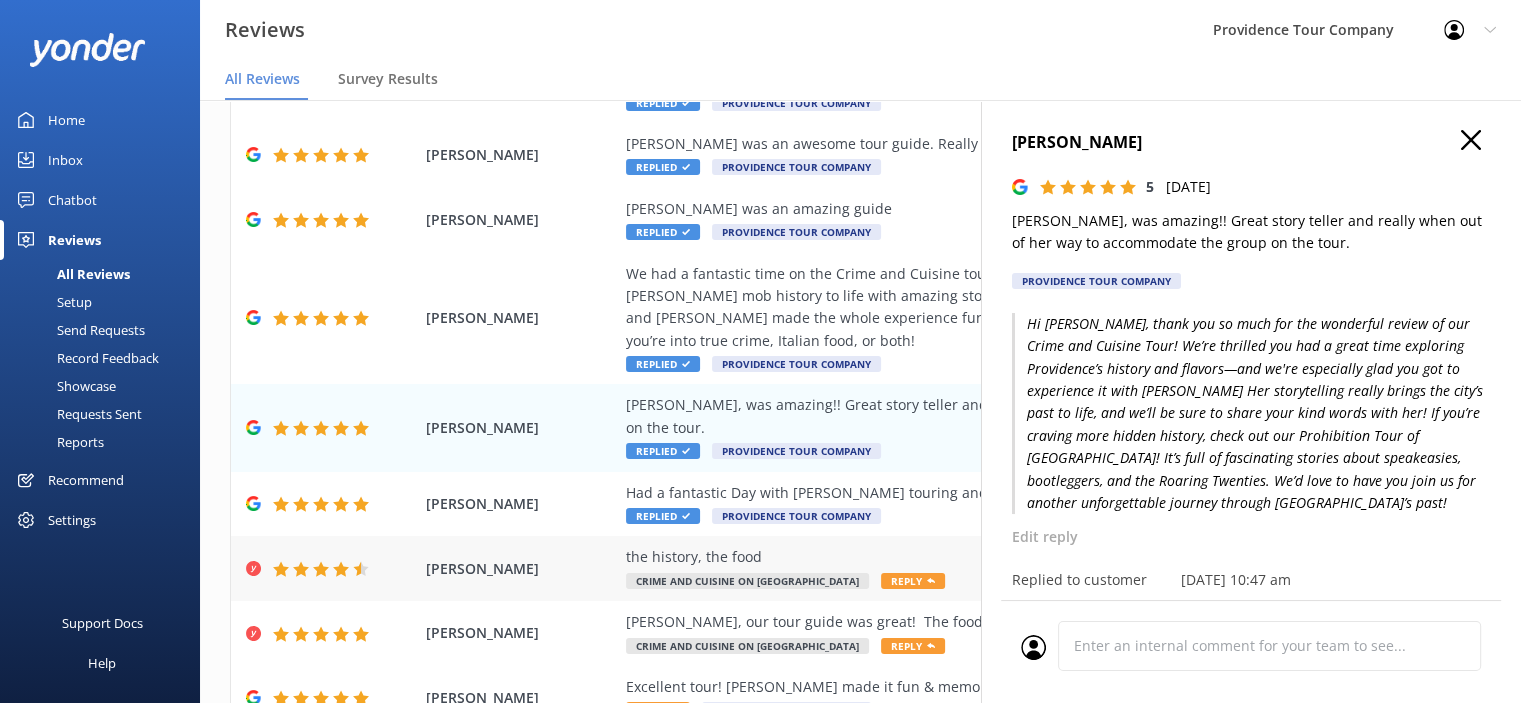 scroll, scrollTop: 300, scrollLeft: 0, axis: vertical 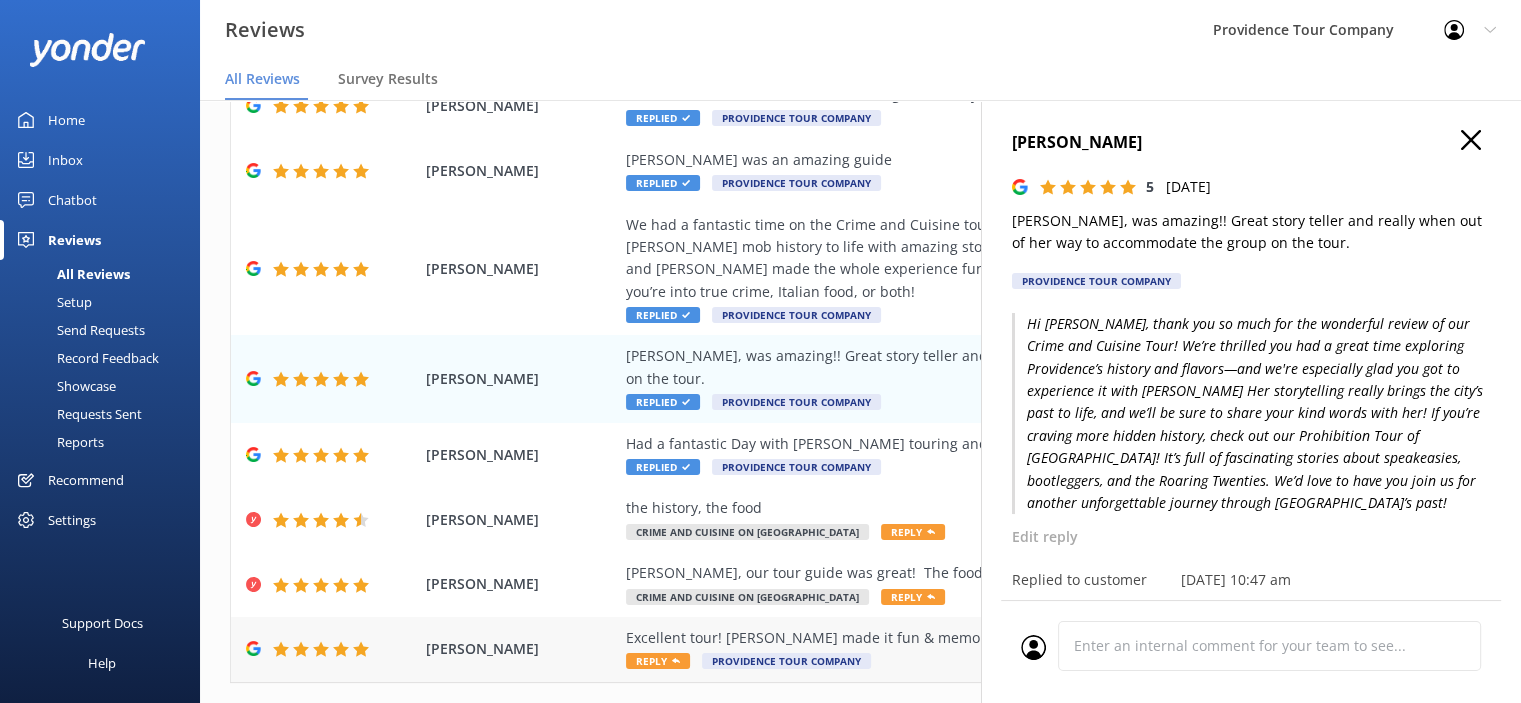 click on "Reply" at bounding box center (658, 661) 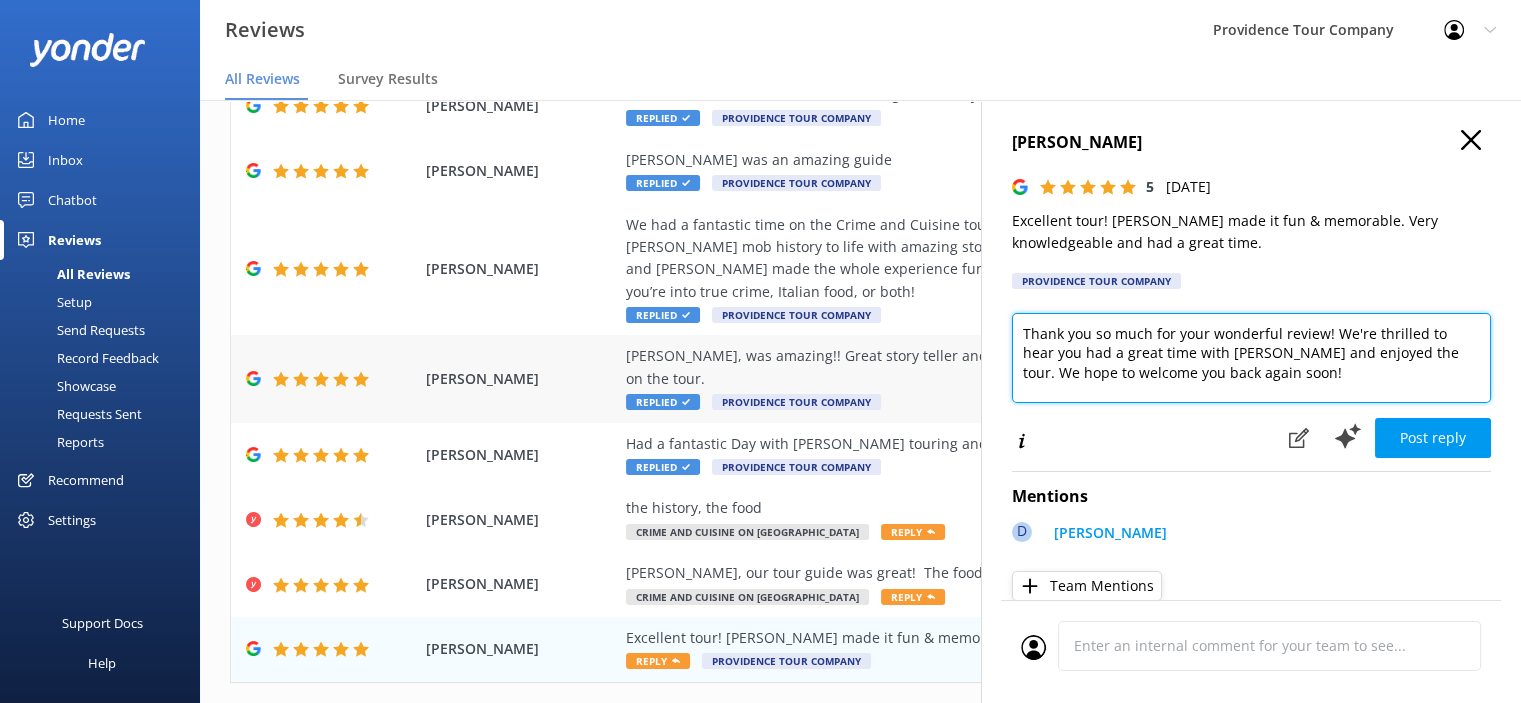 drag, startPoint x: 1219, startPoint y: 368, endPoint x: 971, endPoint y: 324, distance: 251.87299 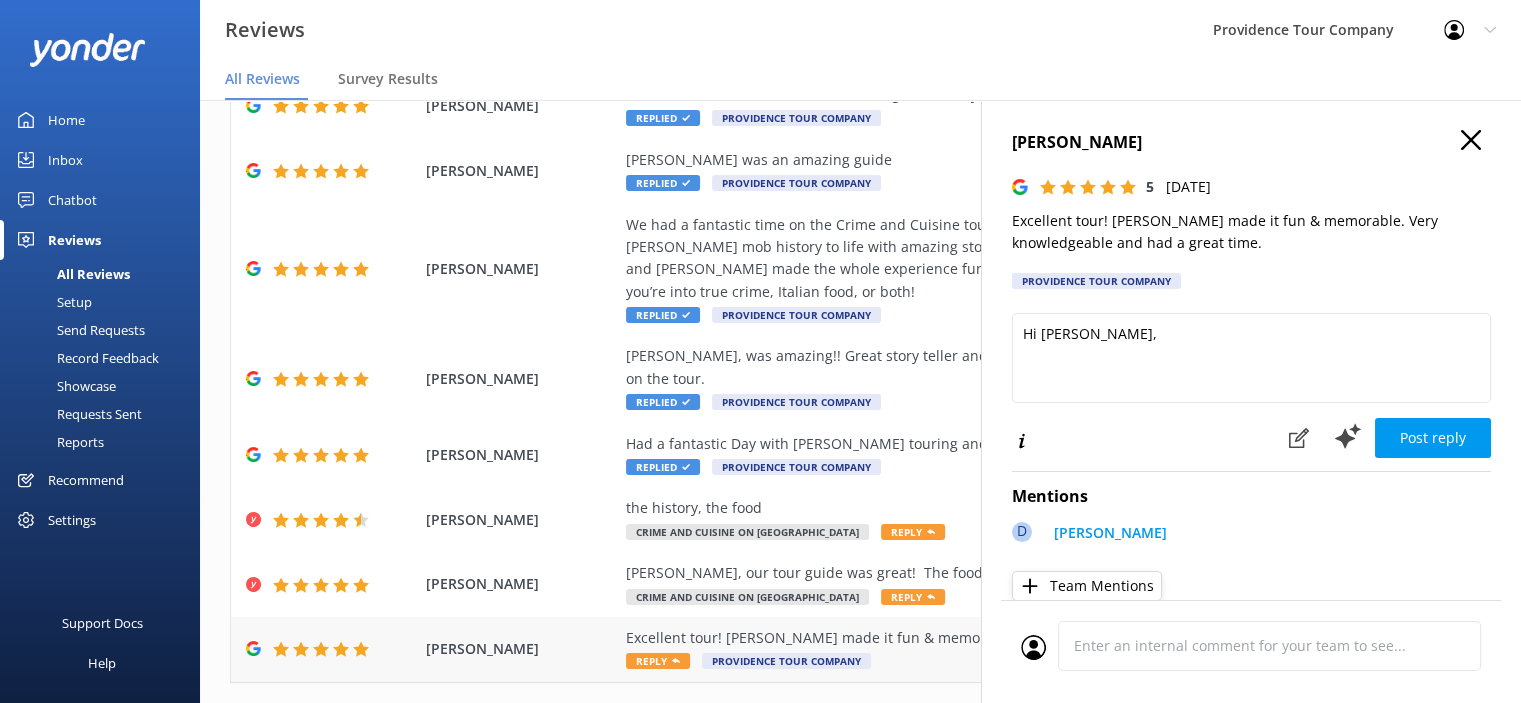 click on "Reply" at bounding box center [658, 661] 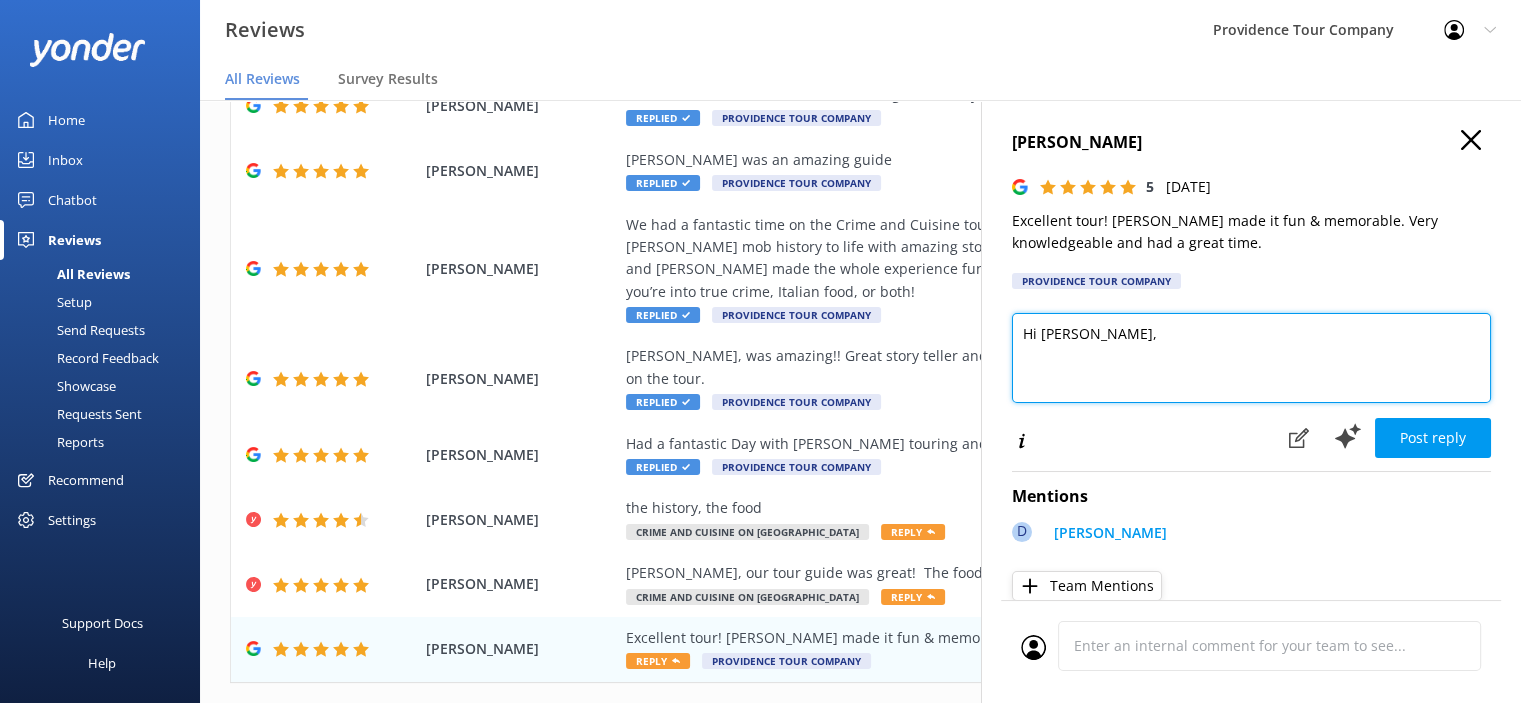 click on "Hi [PERSON_NAME]," at bounding box center [1251, 358] 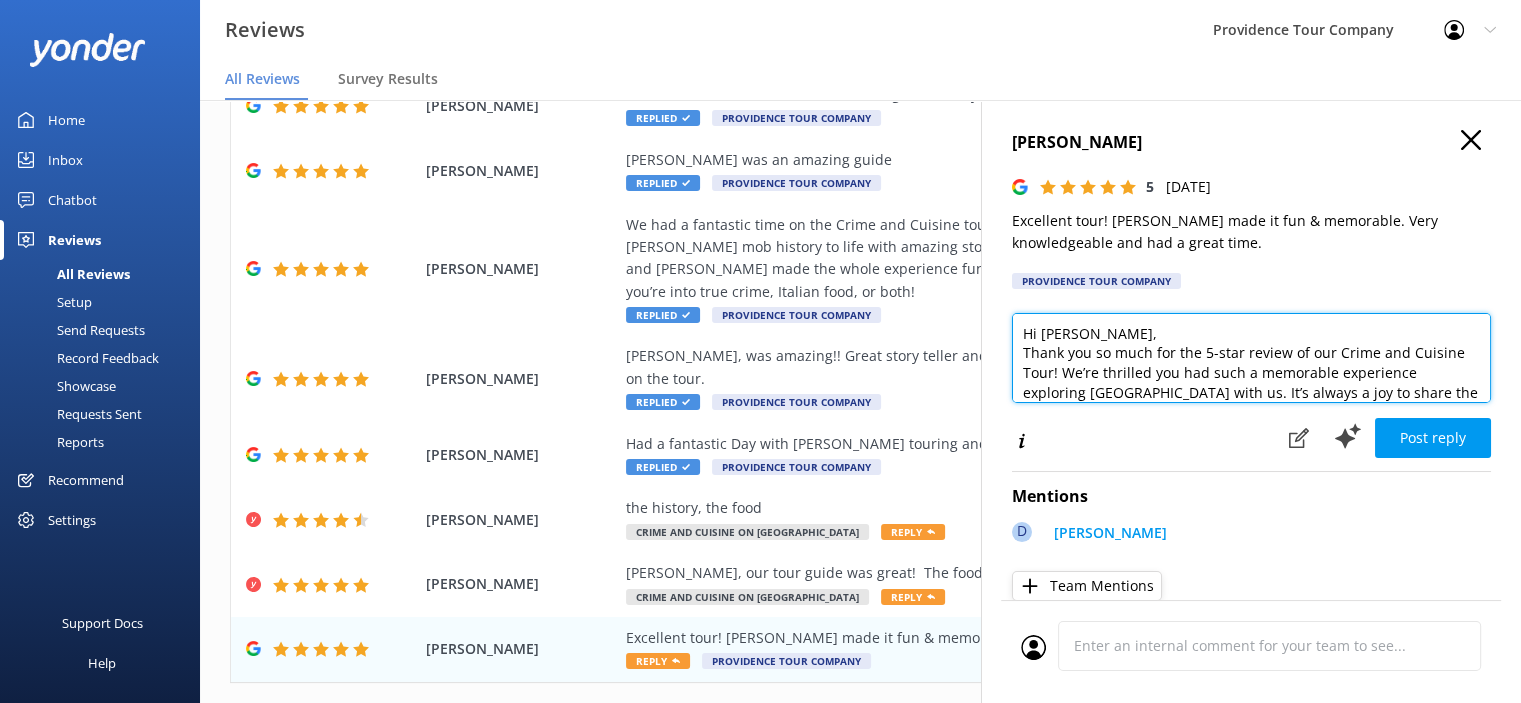 scroll, scrollTop: 0, scrollLeft: 0, axis: both 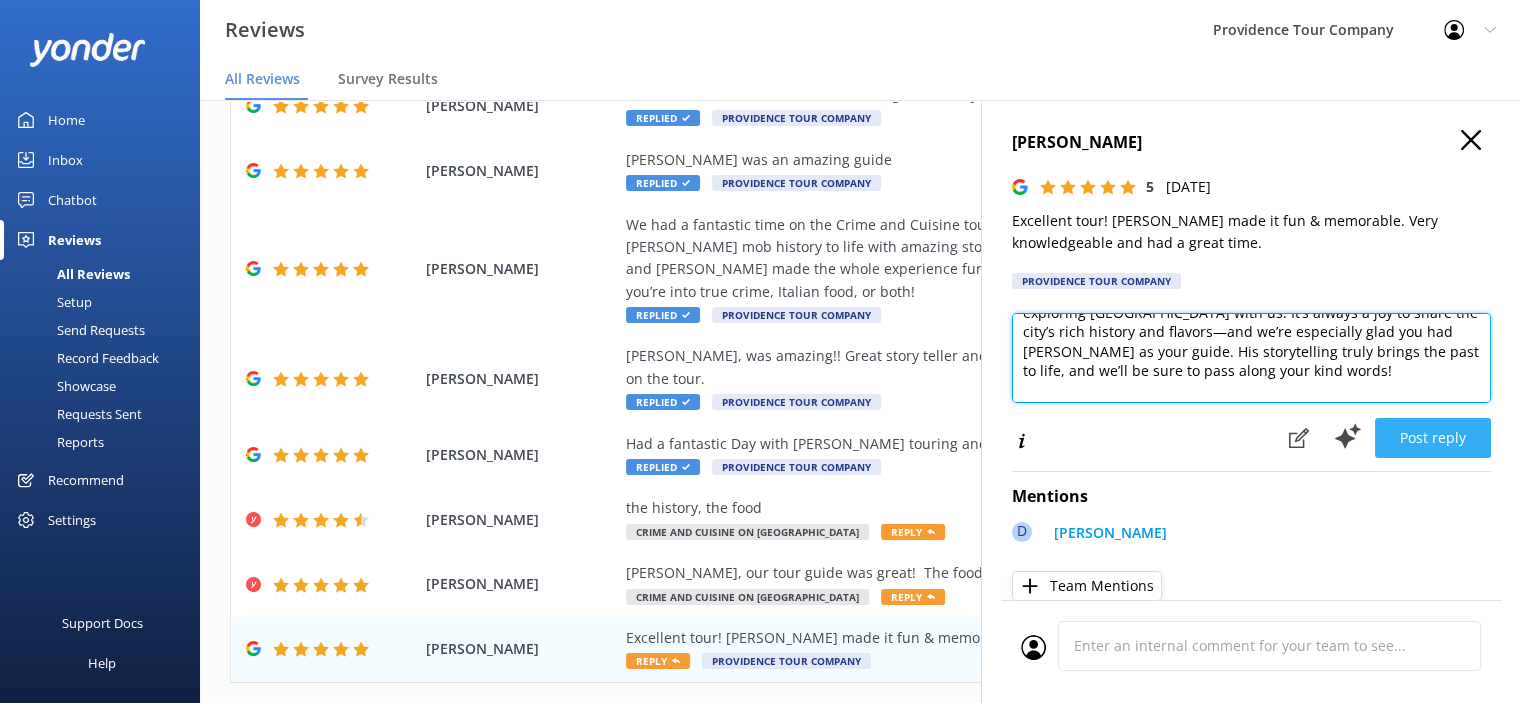 type on "Hi [PERSON_NAME],
Thank you so much for the 5-star review of our Crime and Cuisine Tour! We’re thrilled you had such a memorable experience exploring [GEOGRAPHIC_DATA] with us. It’s always a joy to share the city’s rich history and flavors—and we’re especially glad you had [PERSON_NAME] as your guide. His storytelling truly brings the past to life, and we’ll be sure to pass along your kind words!
If you’re interested in more local intrigue, don’t miss our Prohibition Tour of [GEOGRAPHIC_DATA]. It’s full of fascinating tales about speakeasies, bootleggers, and the vibrant 1920s scene. We’d love to welcome you back for another unforgettable adventure!" 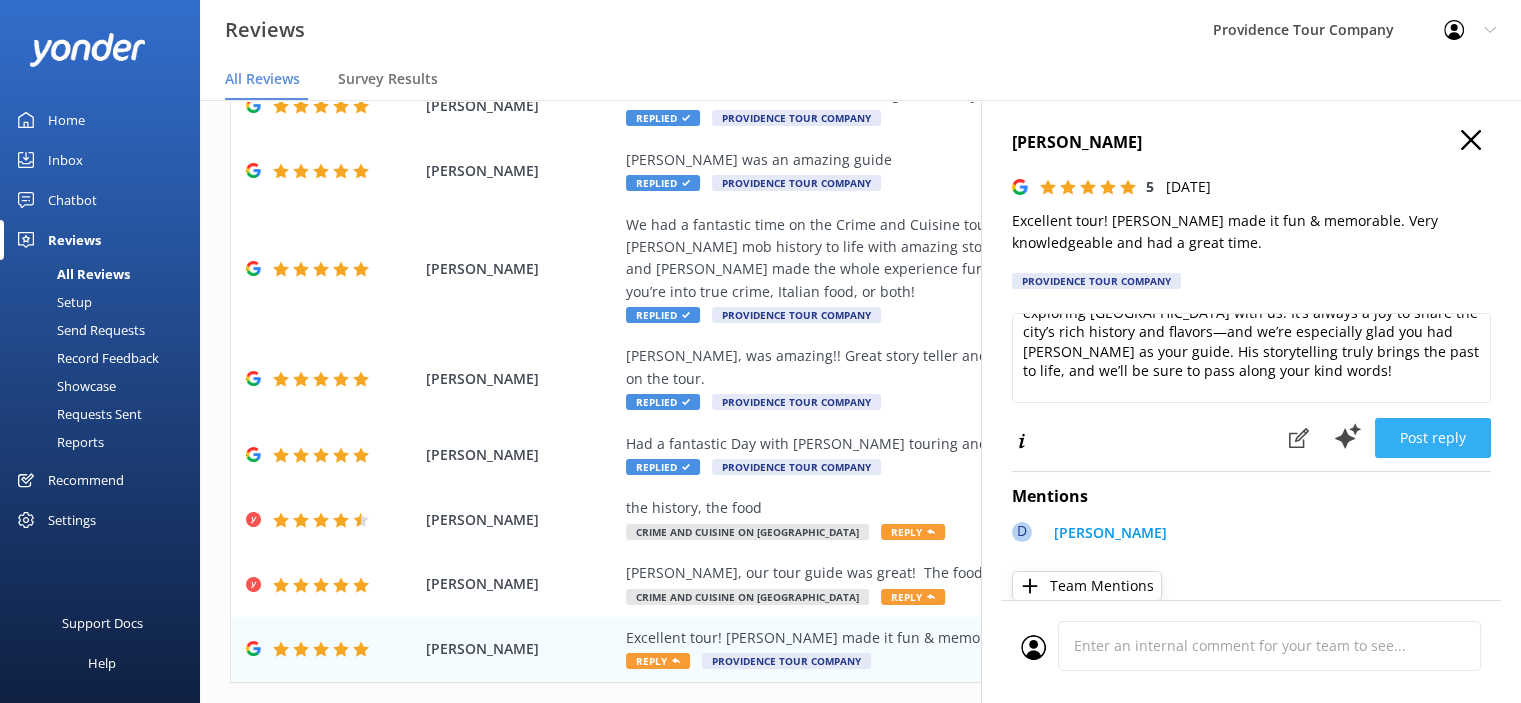 click on "Post reply" at bounding box center (1433, 438) 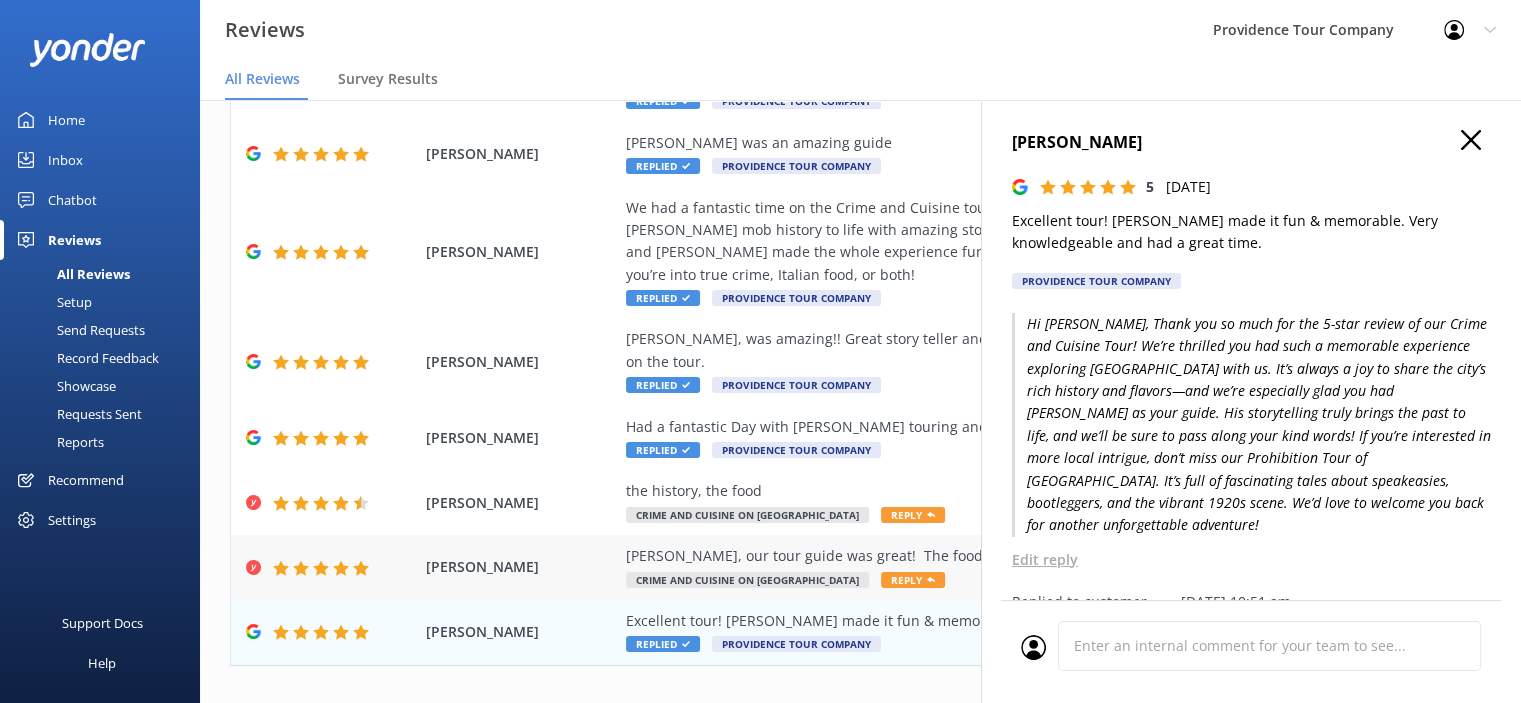 scroll, scrollTop: 322, scrollLeft: 0, axis: vertical 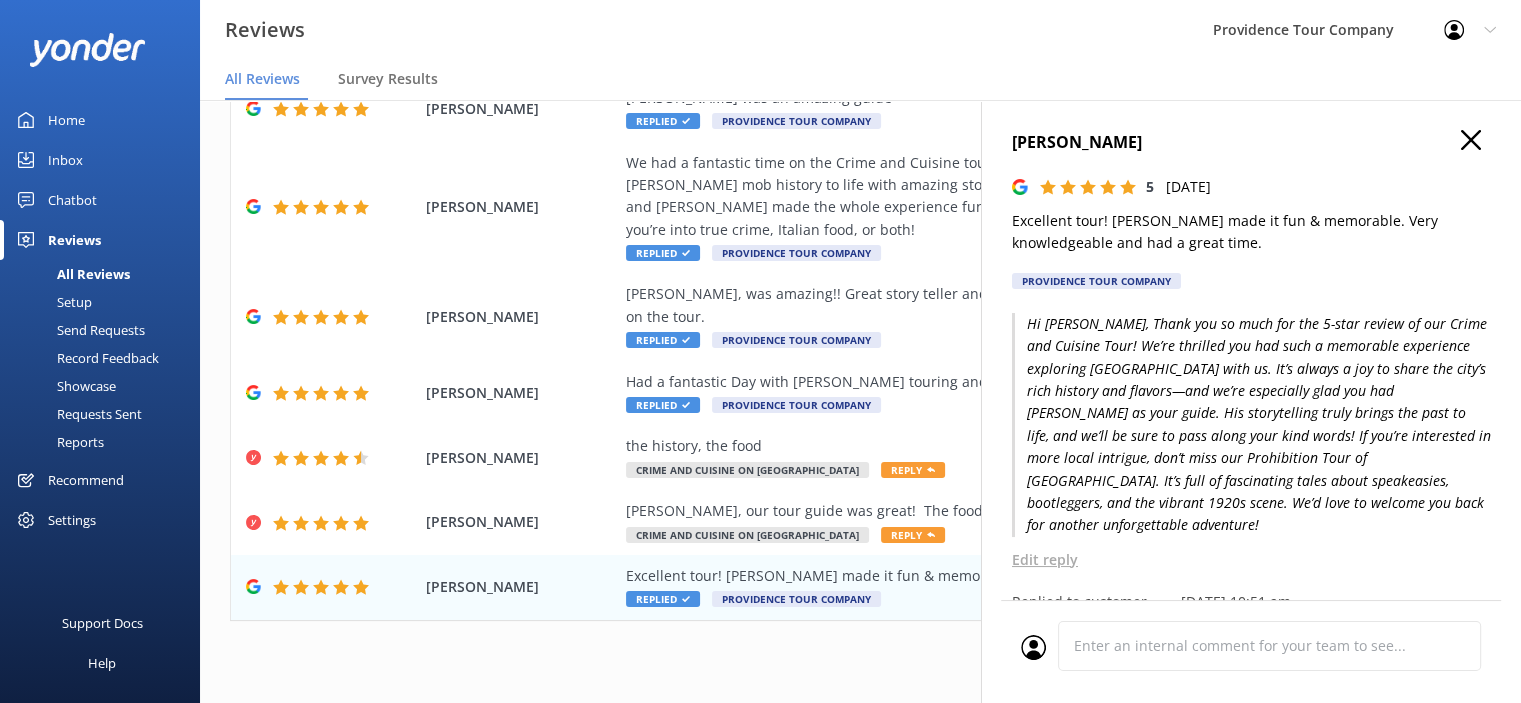 click 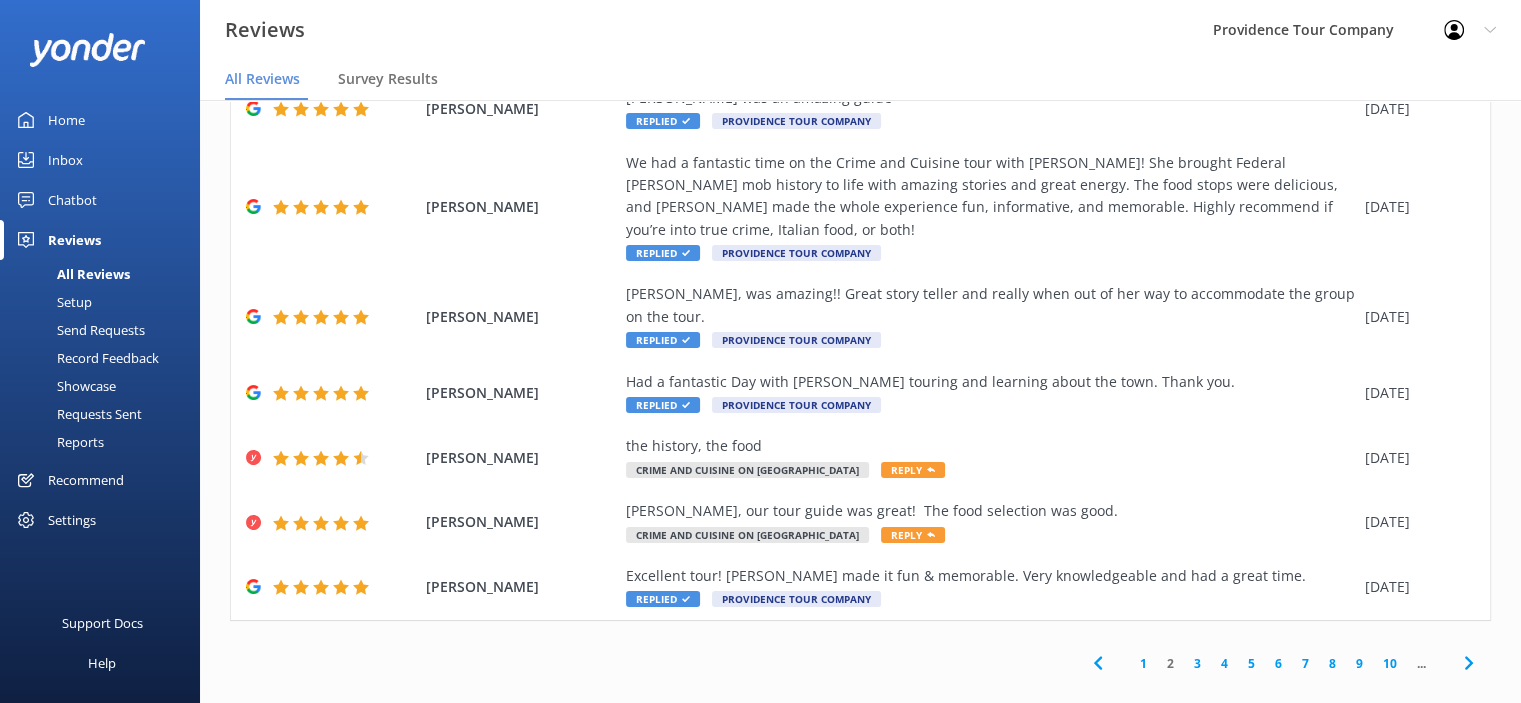 click on "4" at bounding box center (1224, 663) 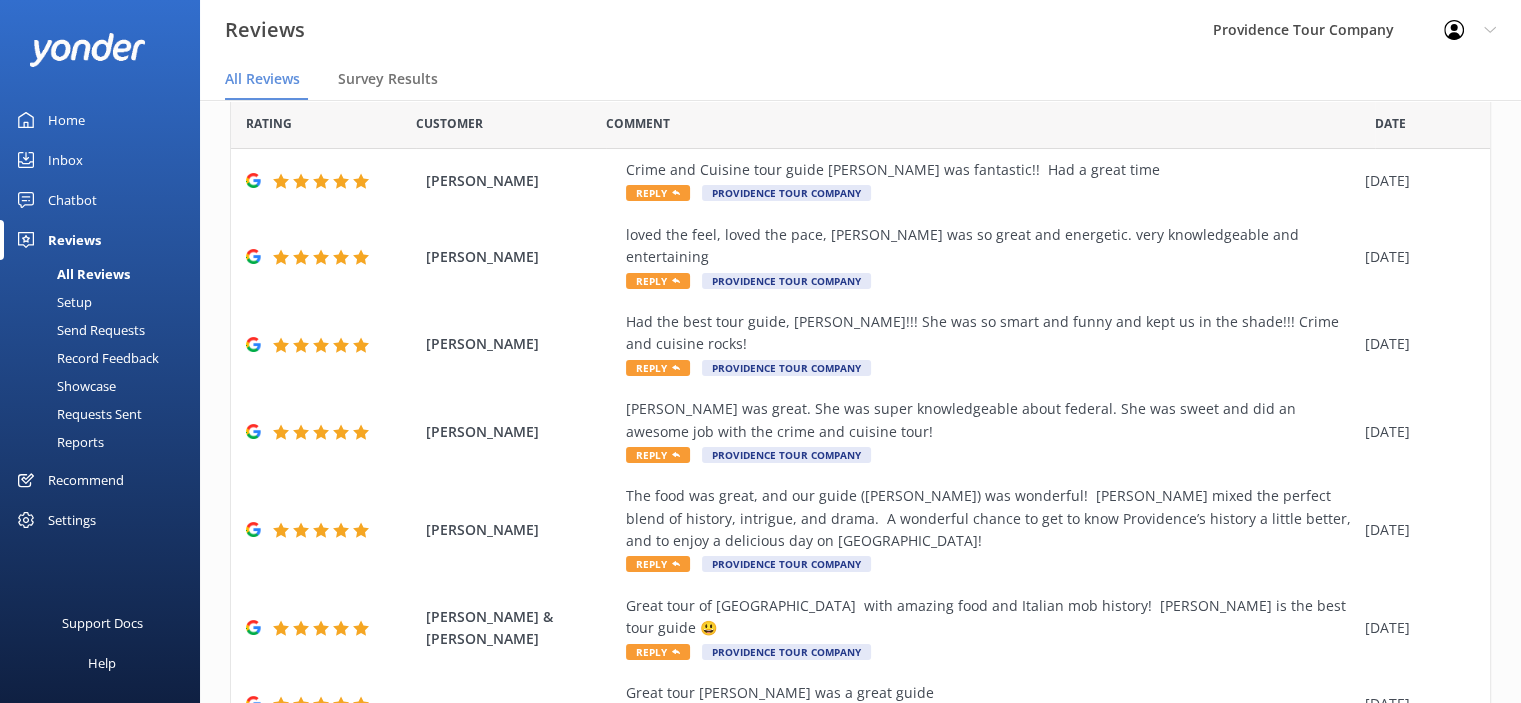 scroll, scrollTop: 22, scrollLeft: 0, axis: vertical 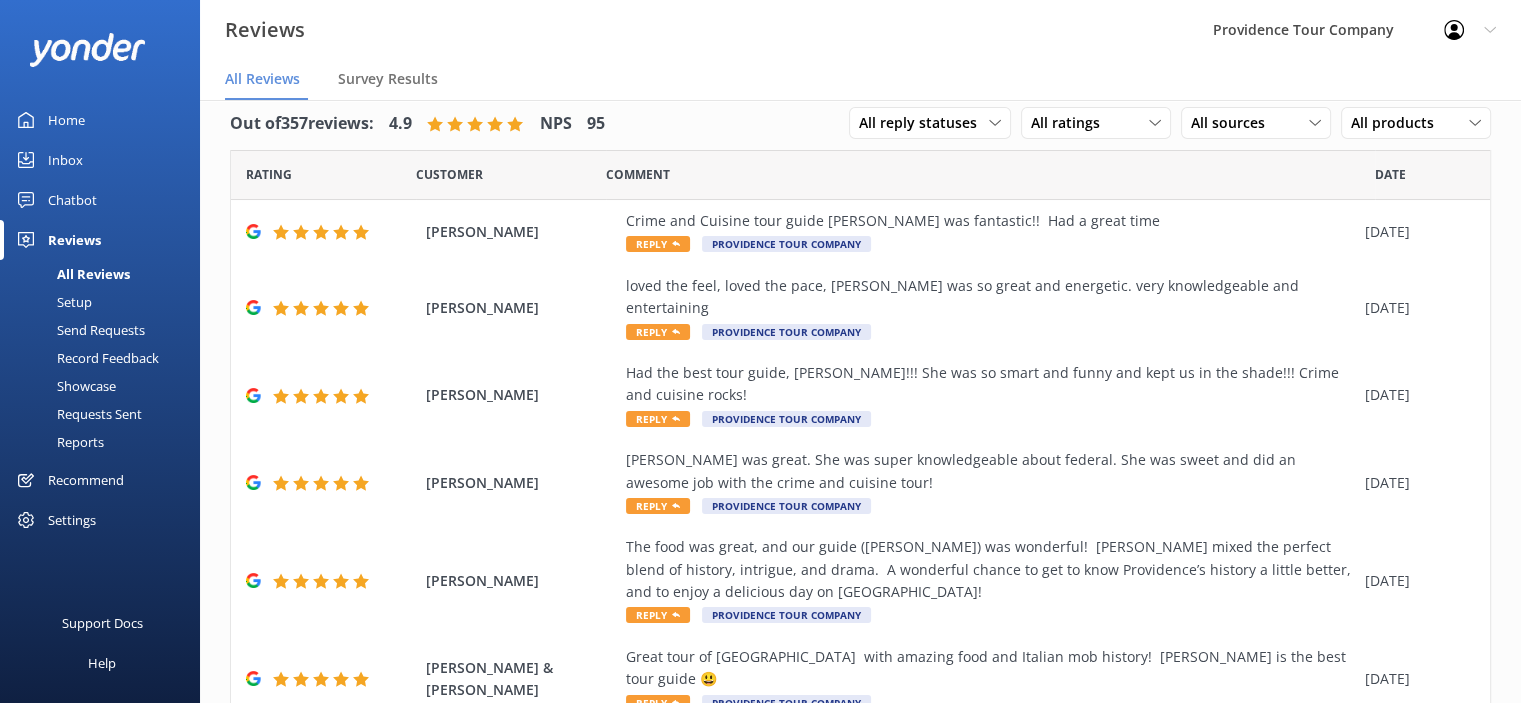 click 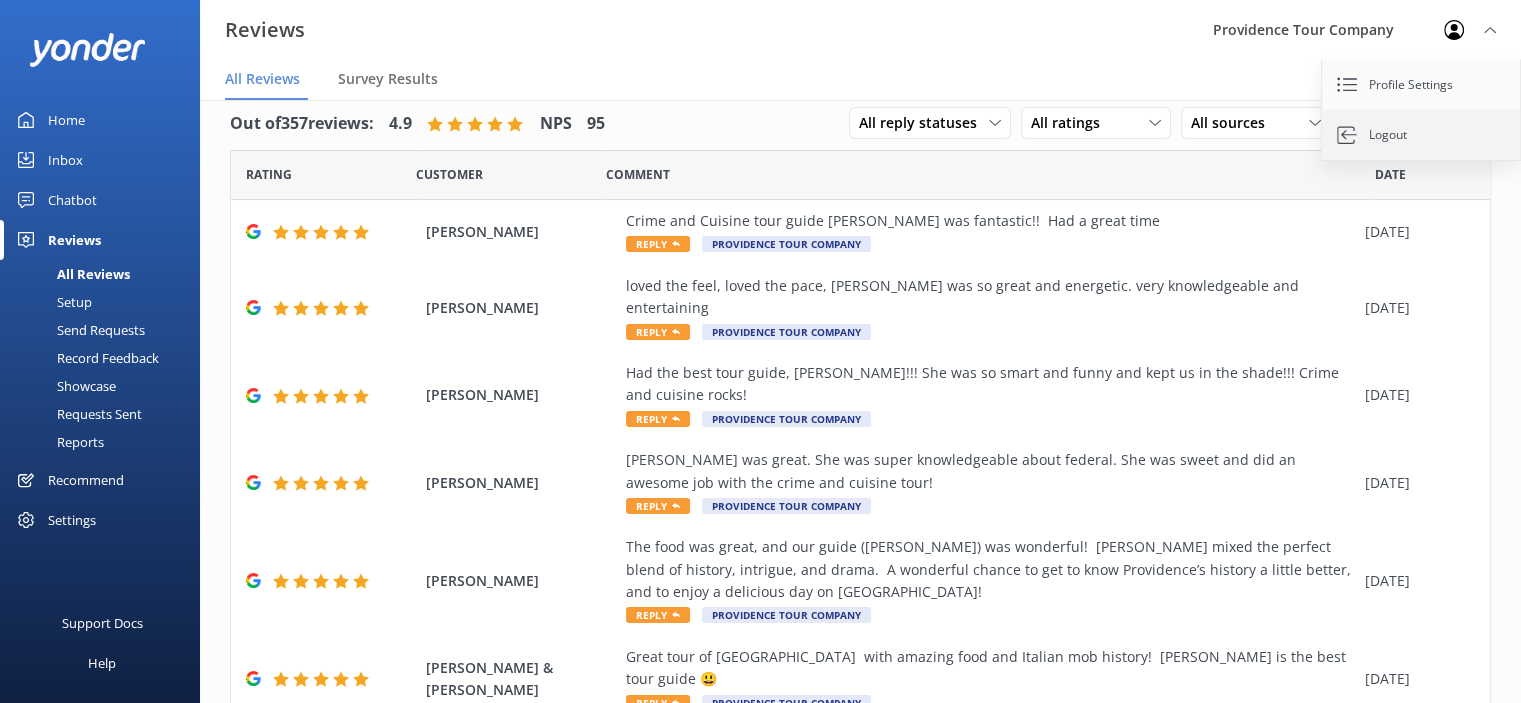 click on "Logout" at bounding box center (1422, 135) 